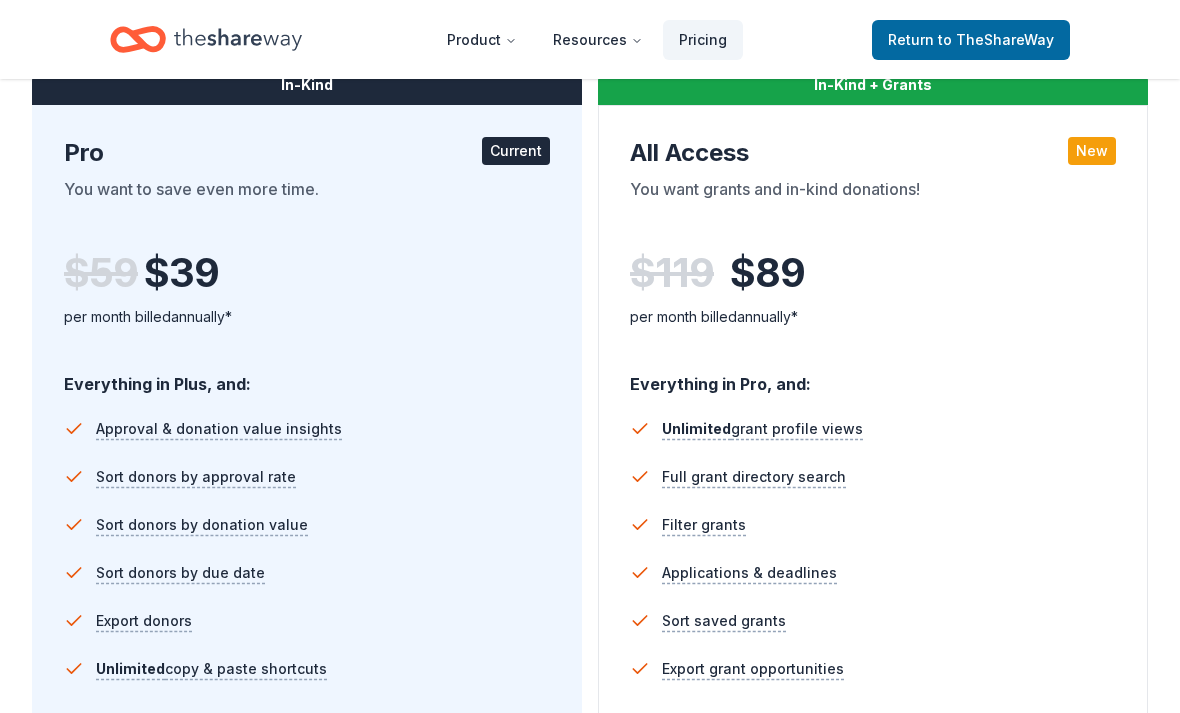 scroll, scrollTop: 1100, scrollLeft: 0, axis: vertical 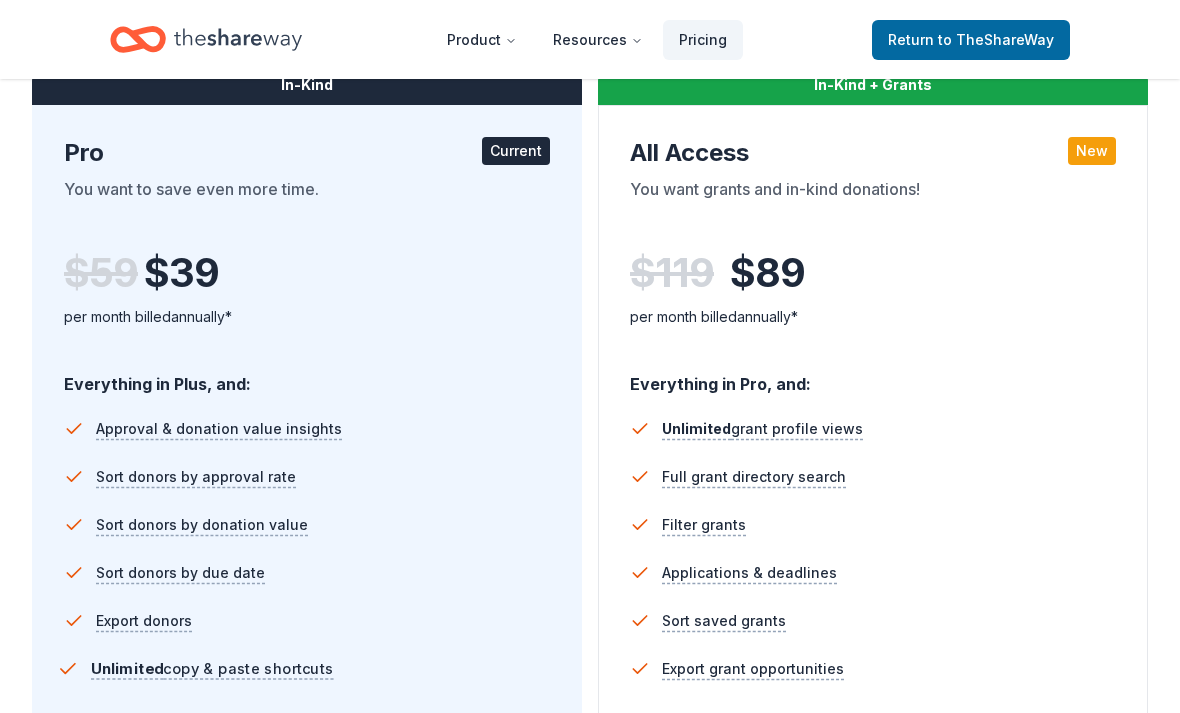 click on "Unlimited  copy & paste shortcuts" at bounding box center (212, 669) 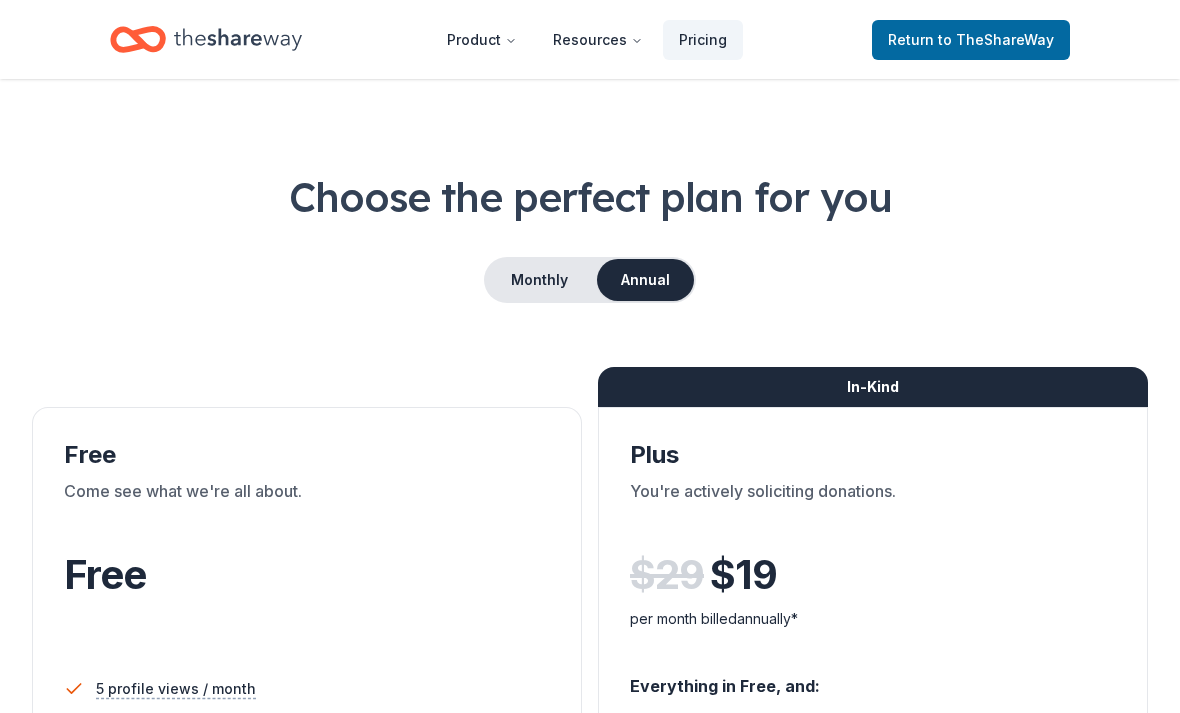 scroll, scrollTop: 0, scrollLeft: 0, axis: both 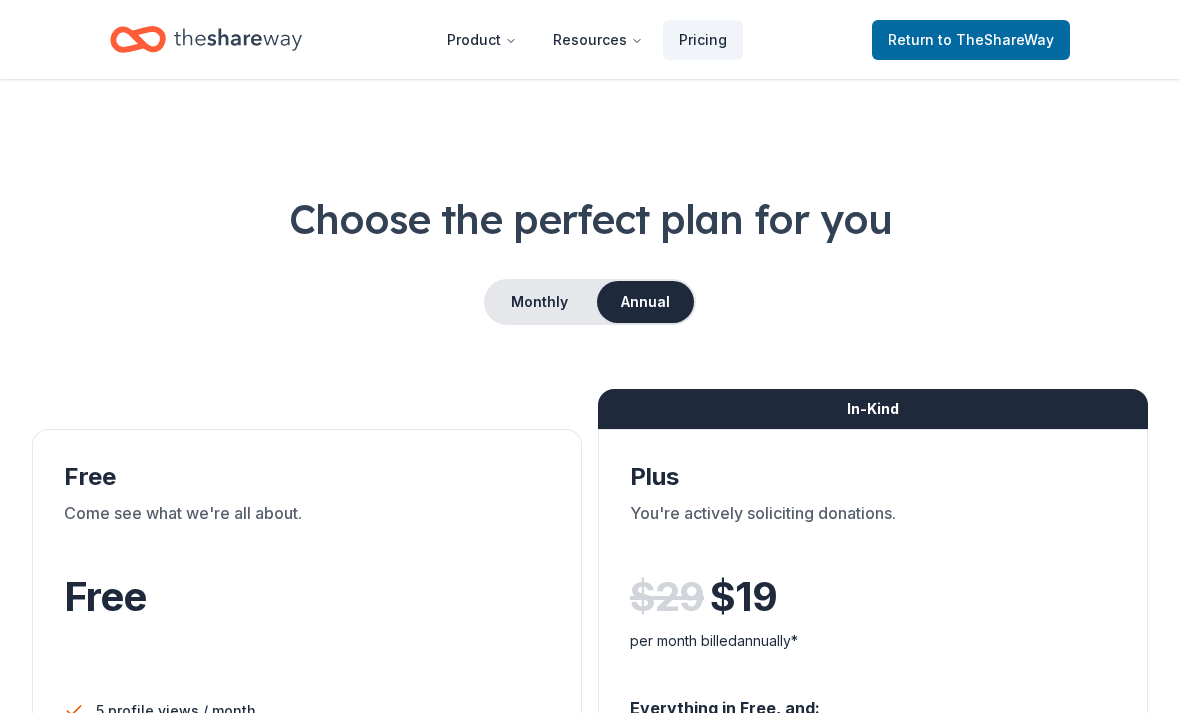 click 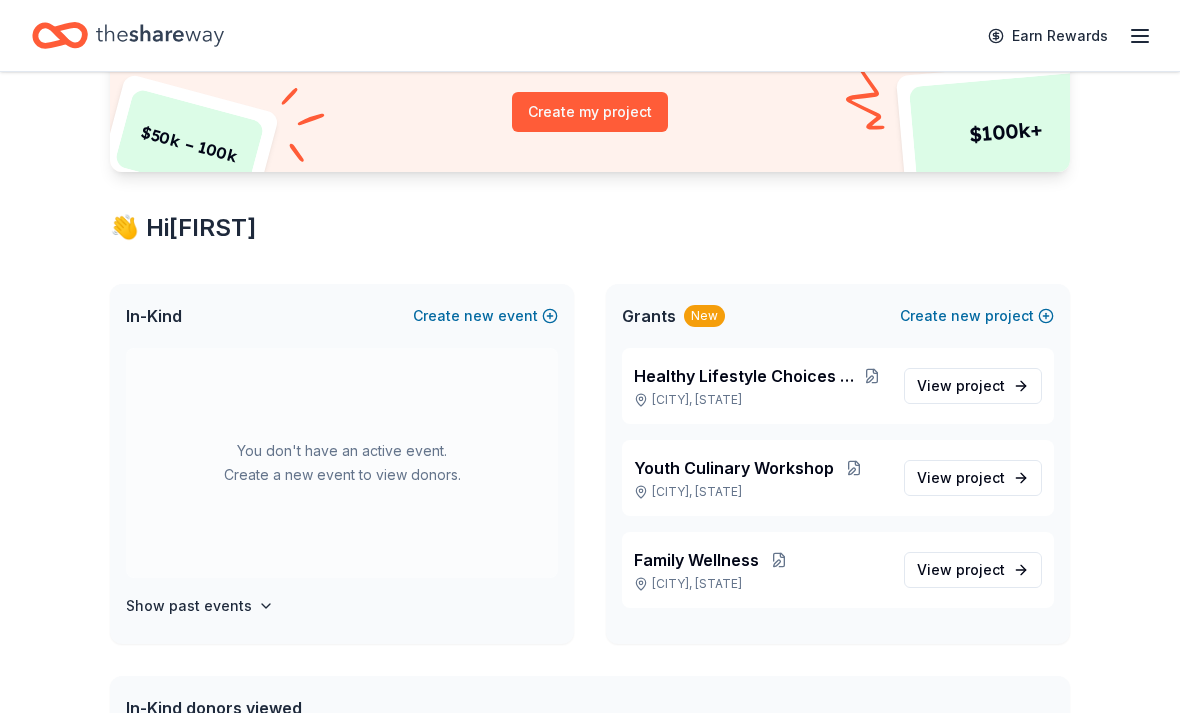scroll, scrollTop: 236, scrollLeft: 0, axis: vertical 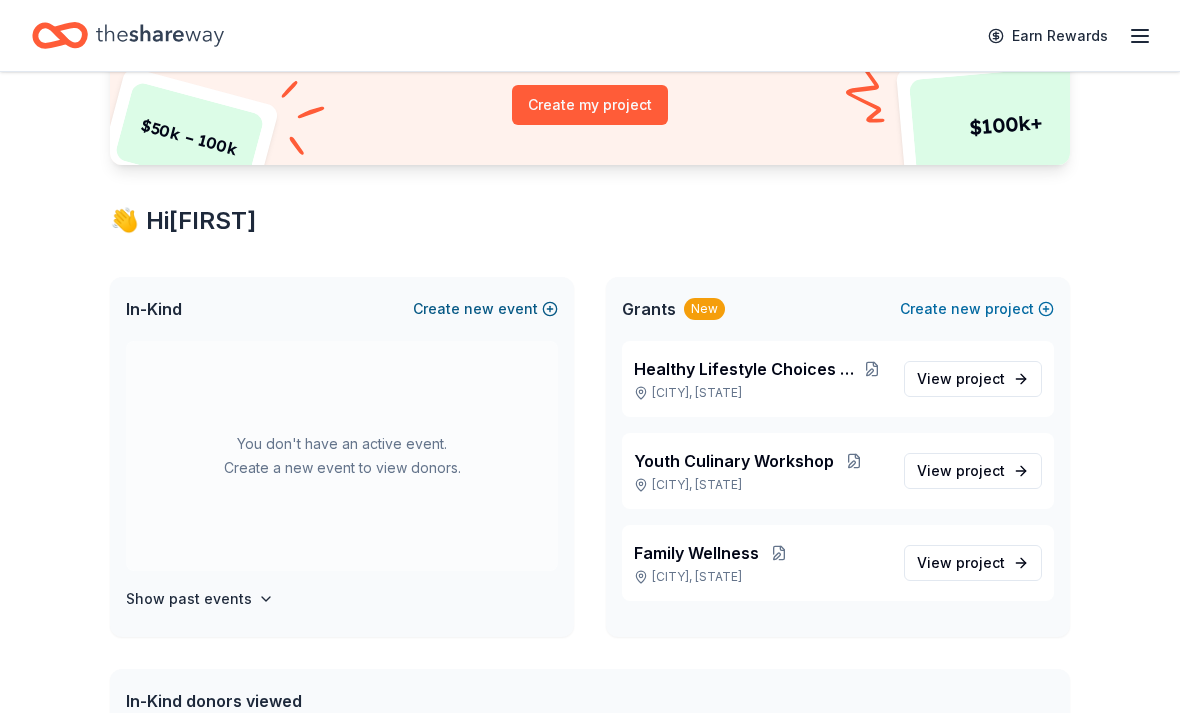 click on "Create  new  event" at bounding box center (485, 309) 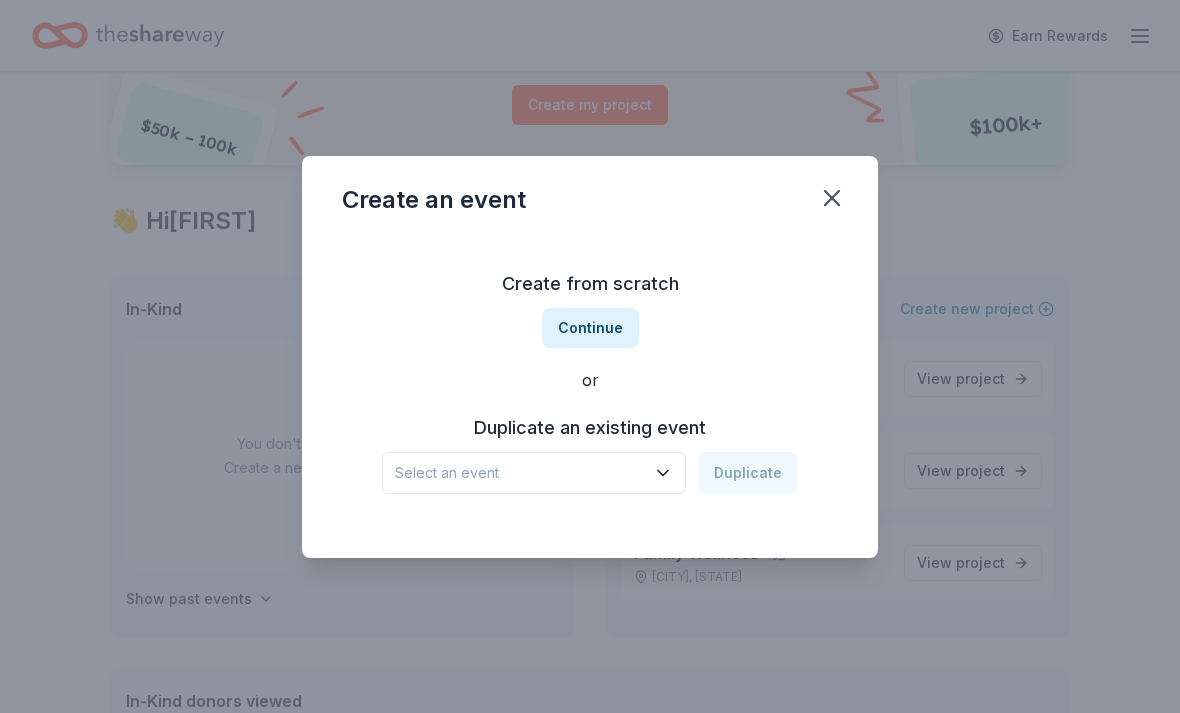 click on "Select an event" at bounding box center (520, 473) 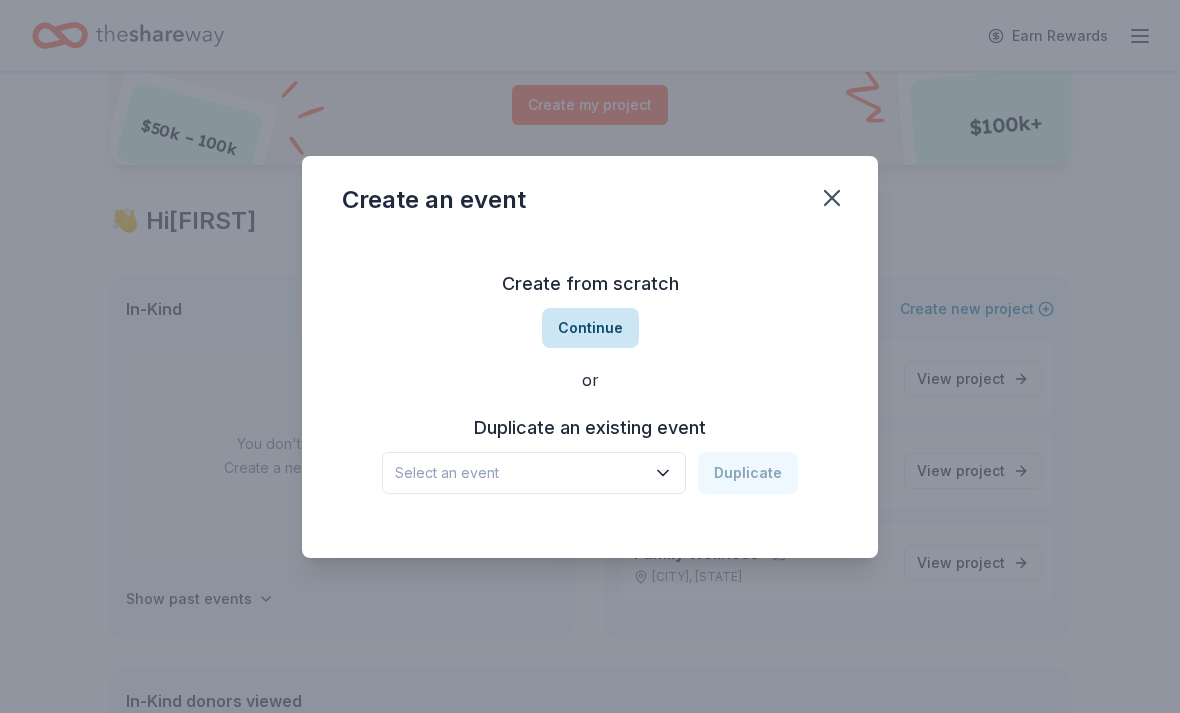 click on "Continue" at bounding box center (590, 328) 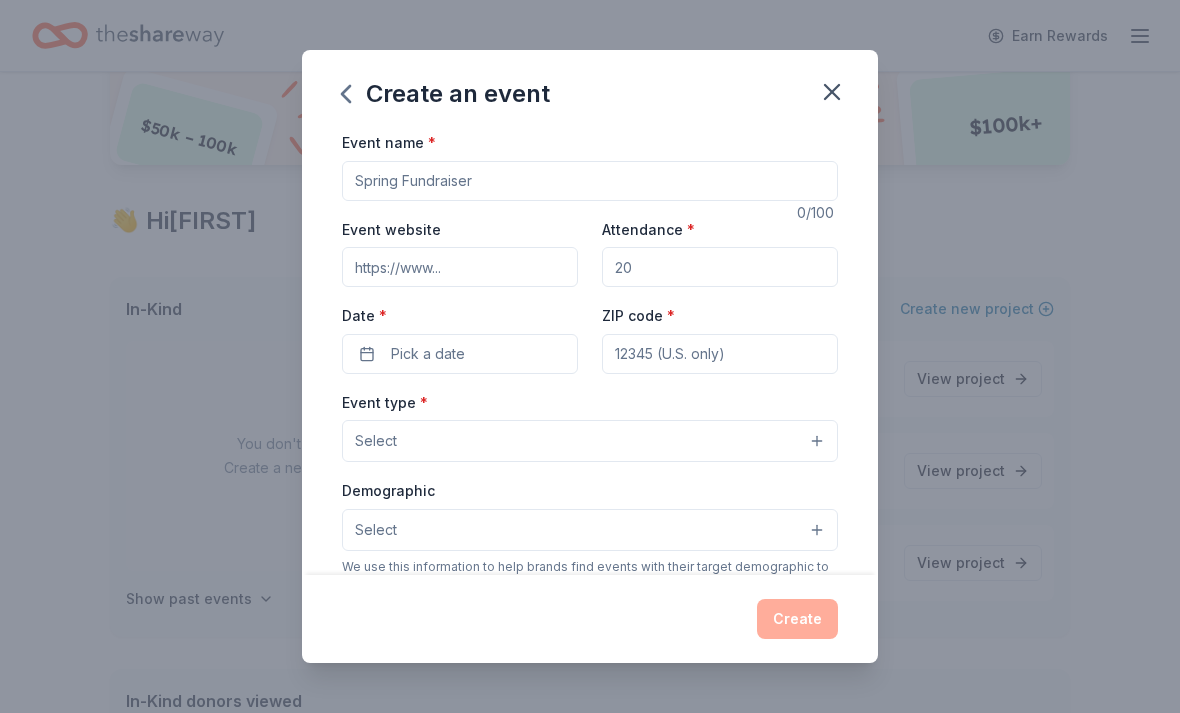 click on "Event name *" at bounding box center [590, 181] 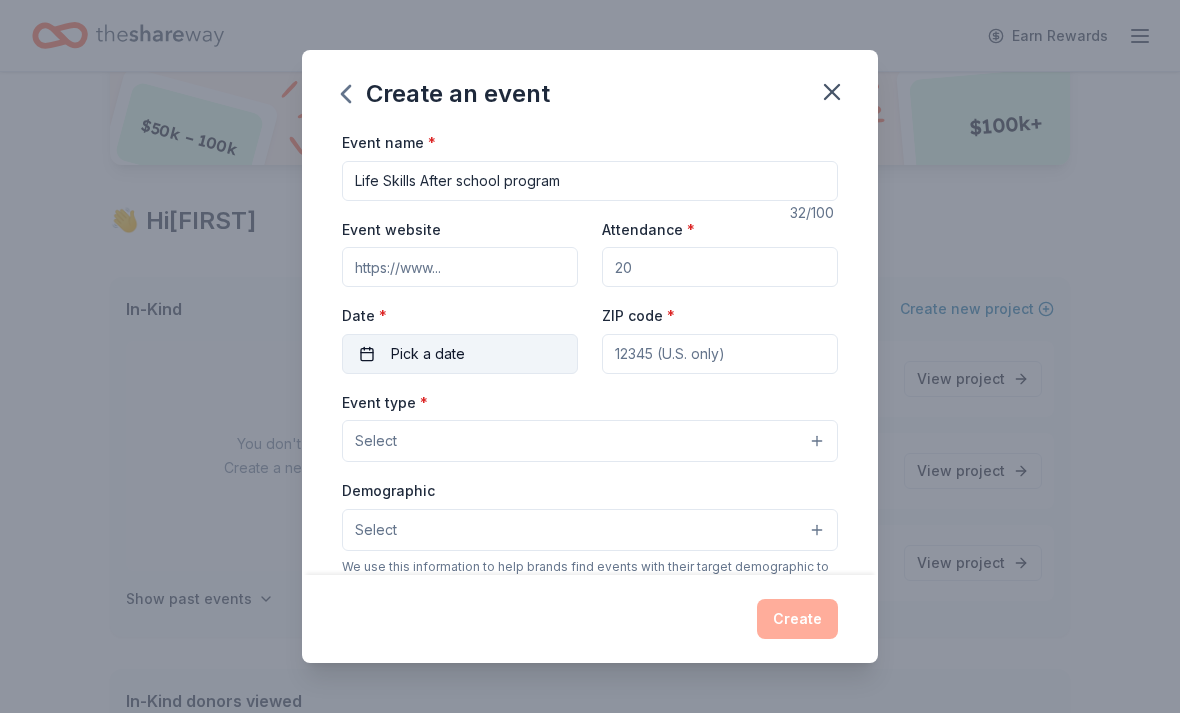 type on "Life Skills After school program" 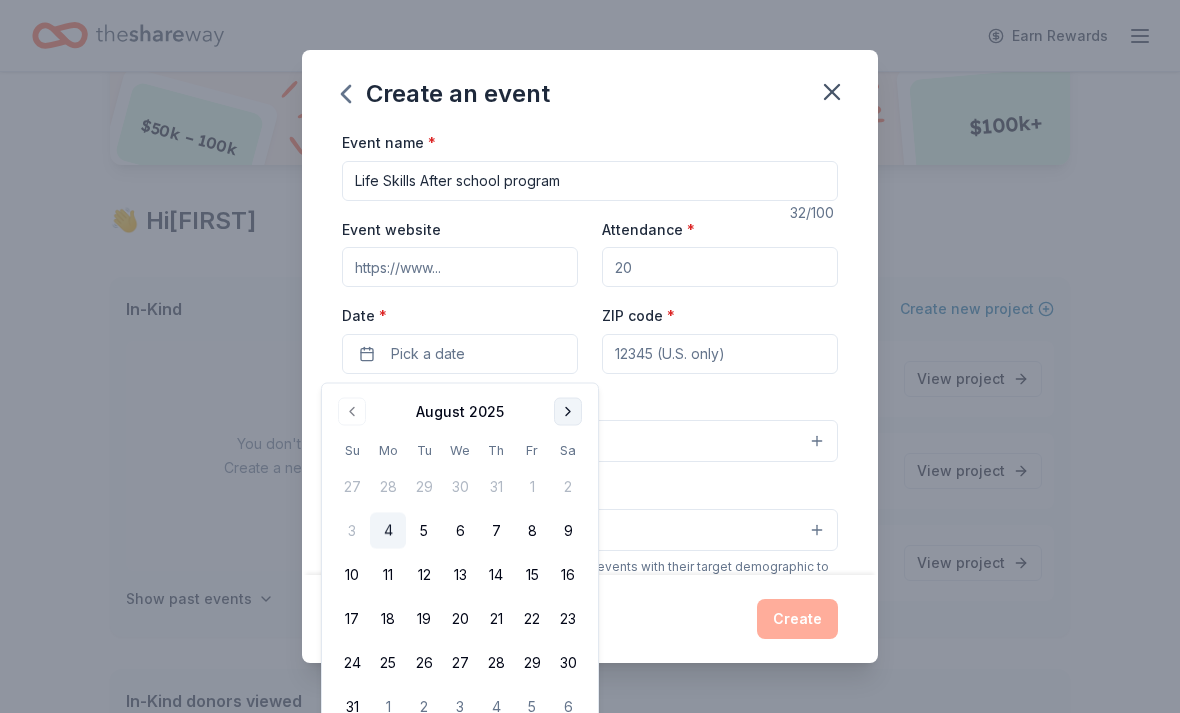 click at bounding box center (568, 412) 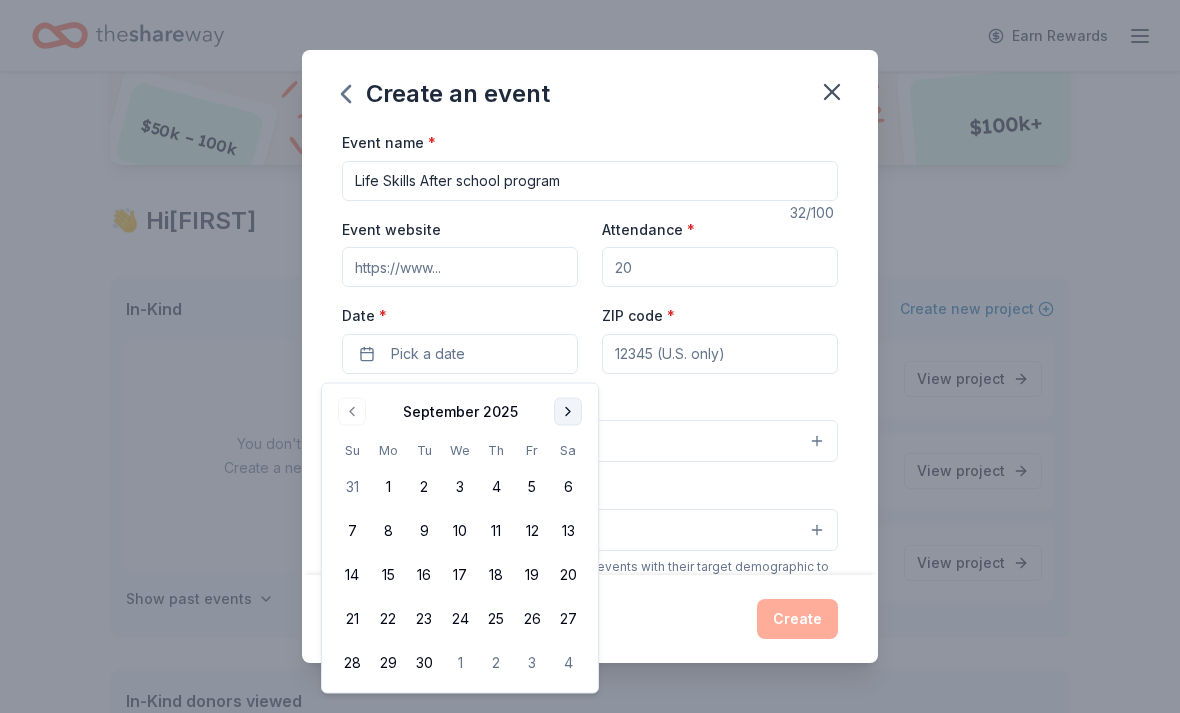 click at bounding box center (568, 412) 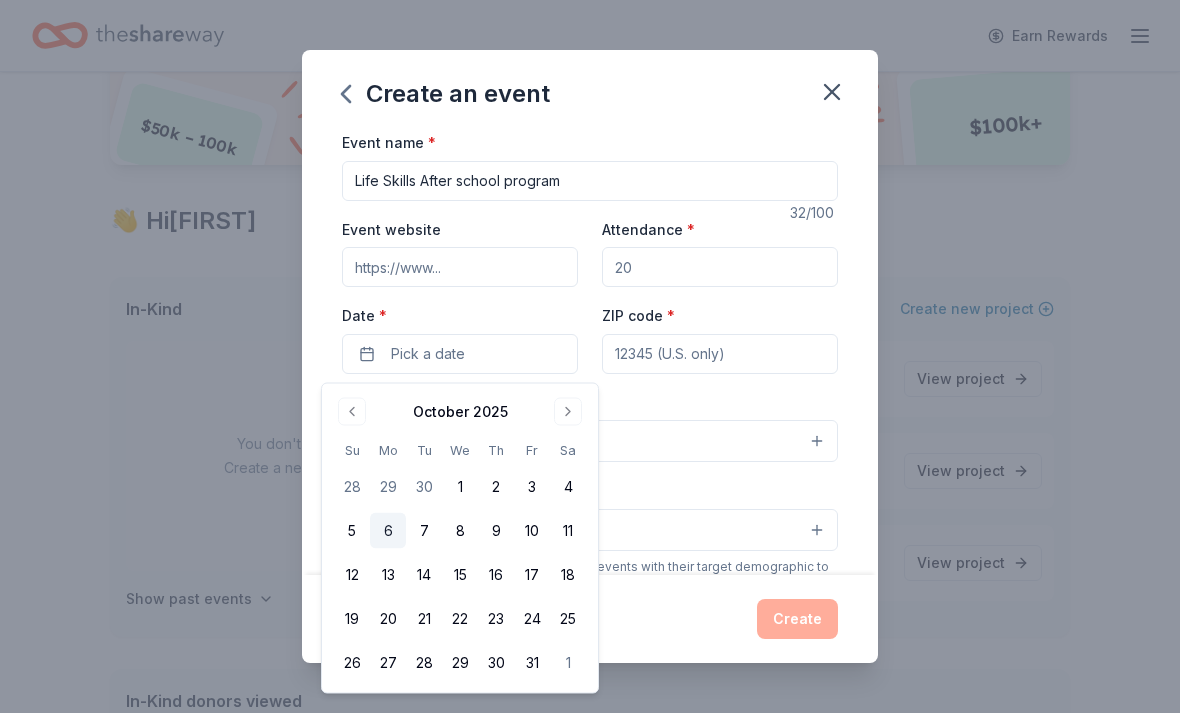 click on "6" at bounding box center [388, 531] 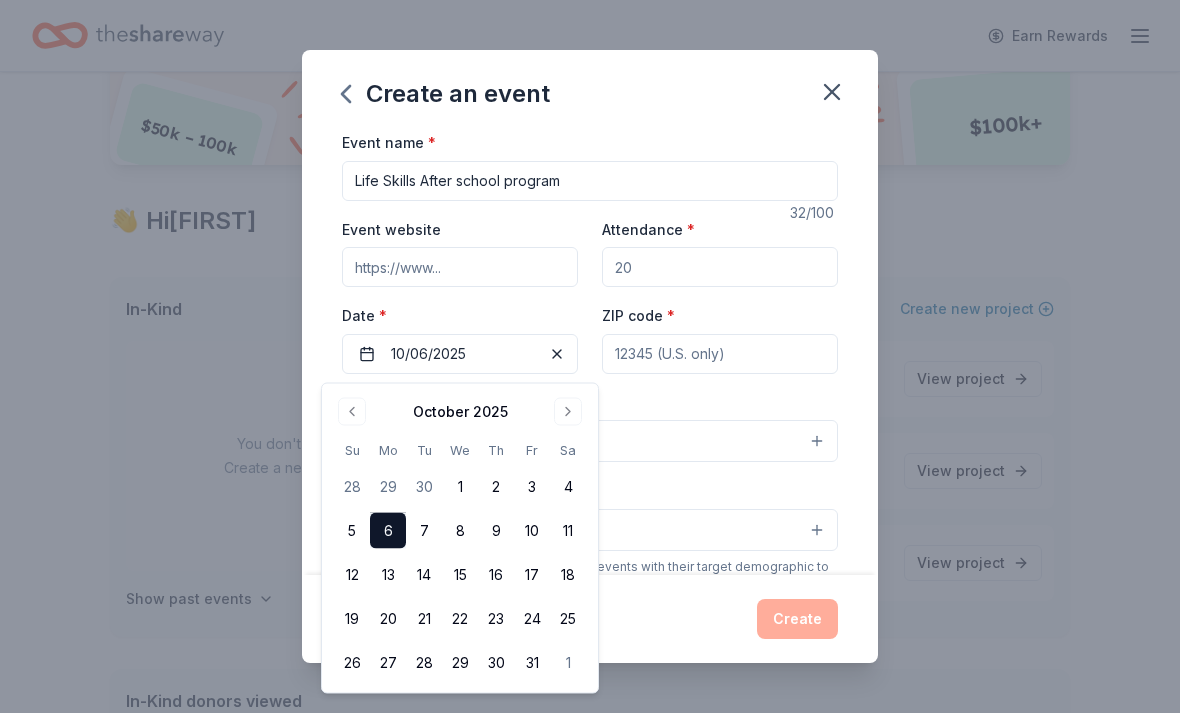 click on "ZIP code *" at bounding box center (720, 354) 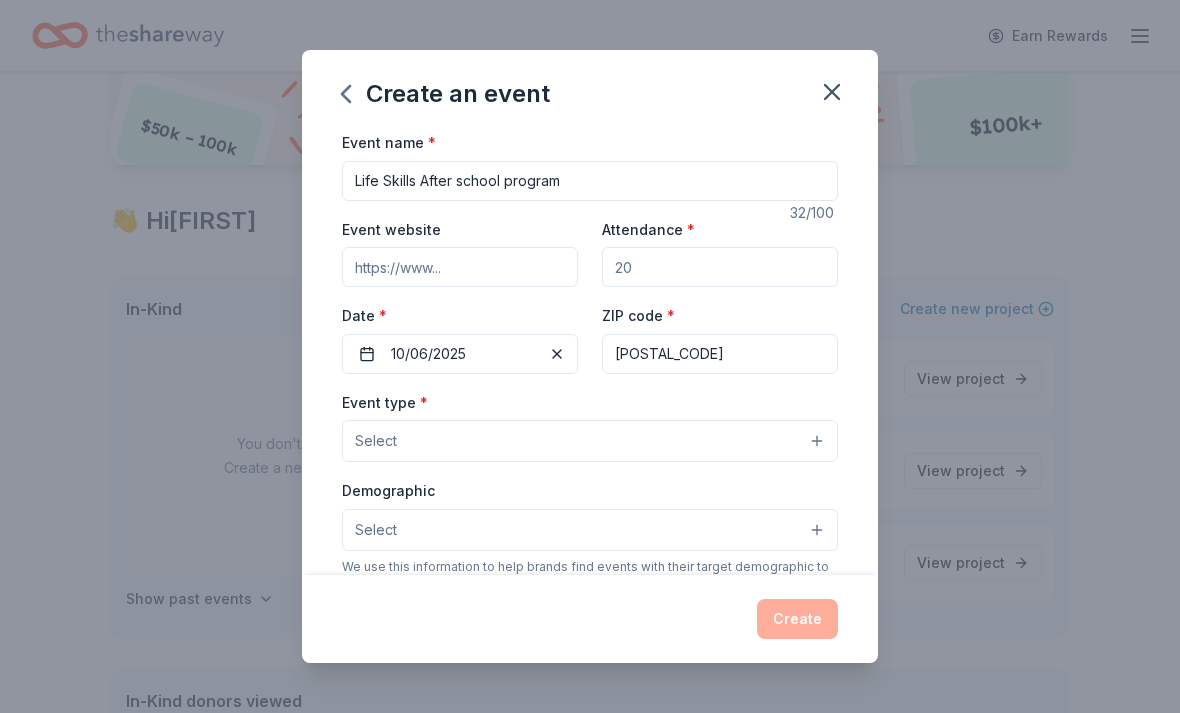 type on "20774" 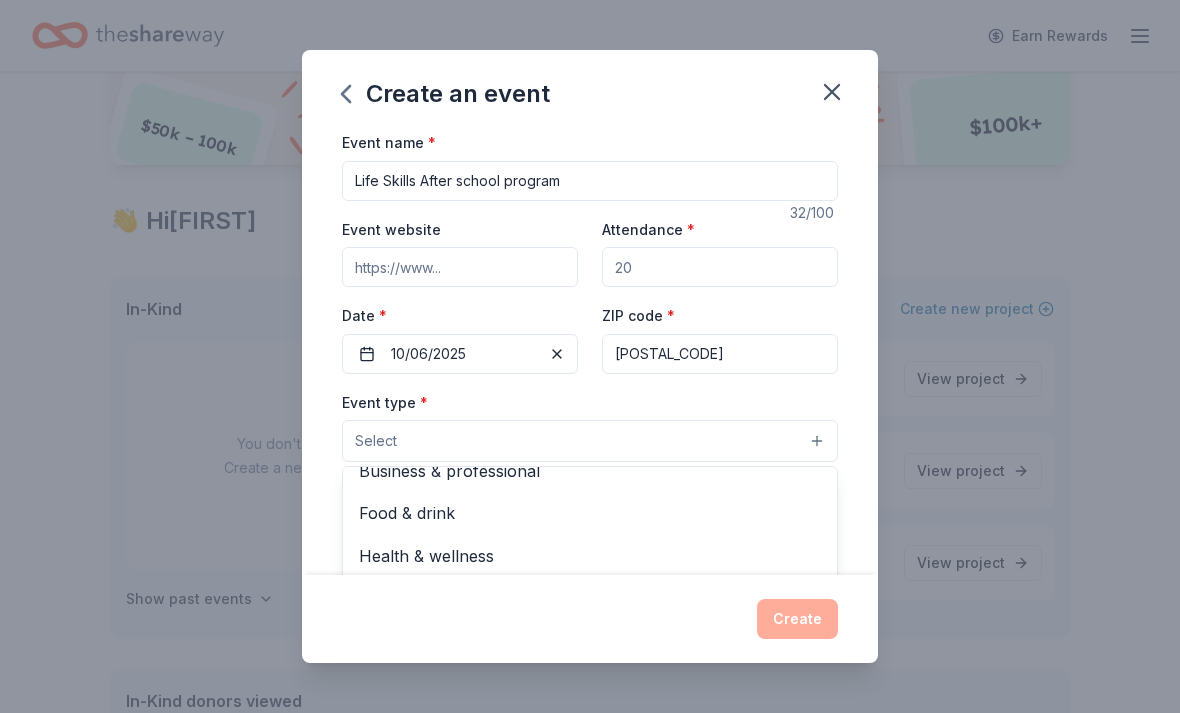 scroll, scrollTop: 64, scrollLeft: 0, axis: vertical 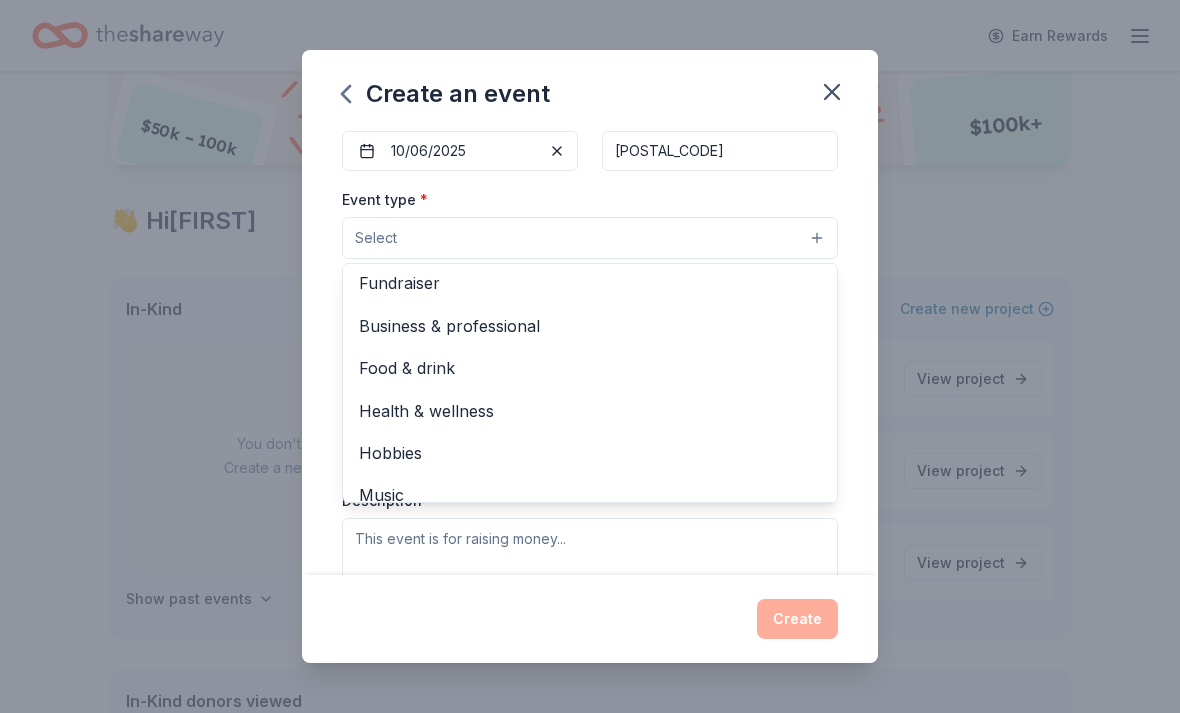 click on "Health & wellness" at bounding box center [590, 411] 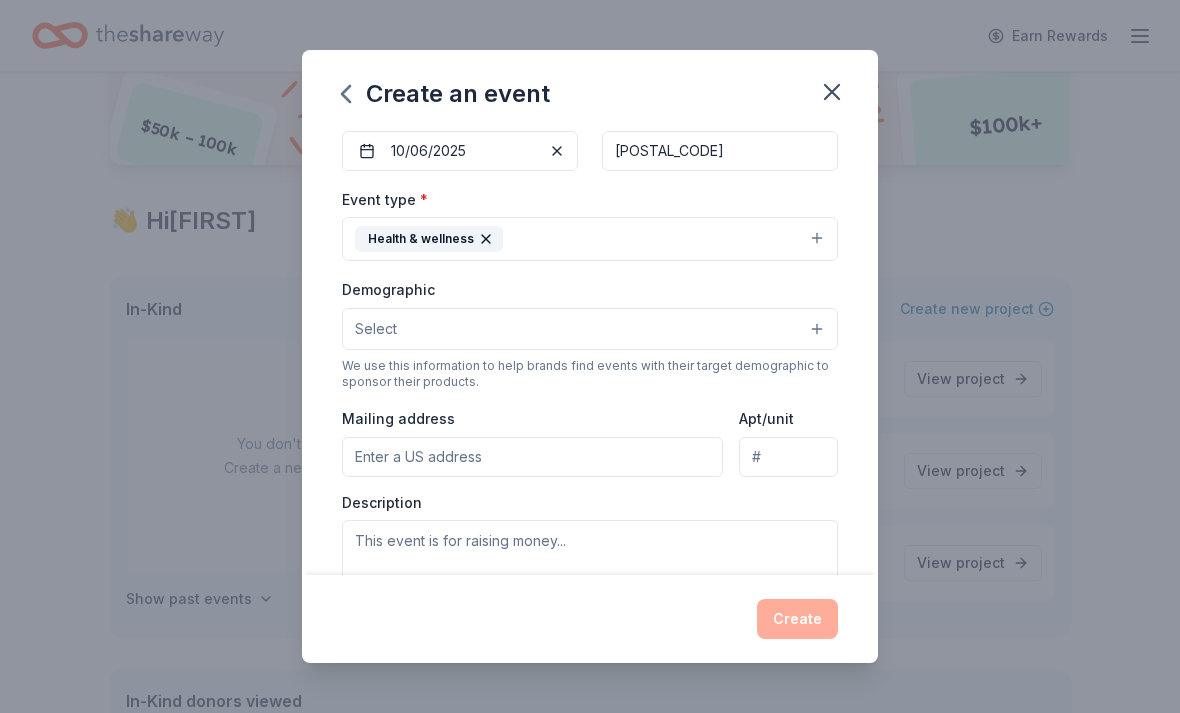 click on "Select" at bounding box center [590, 329] 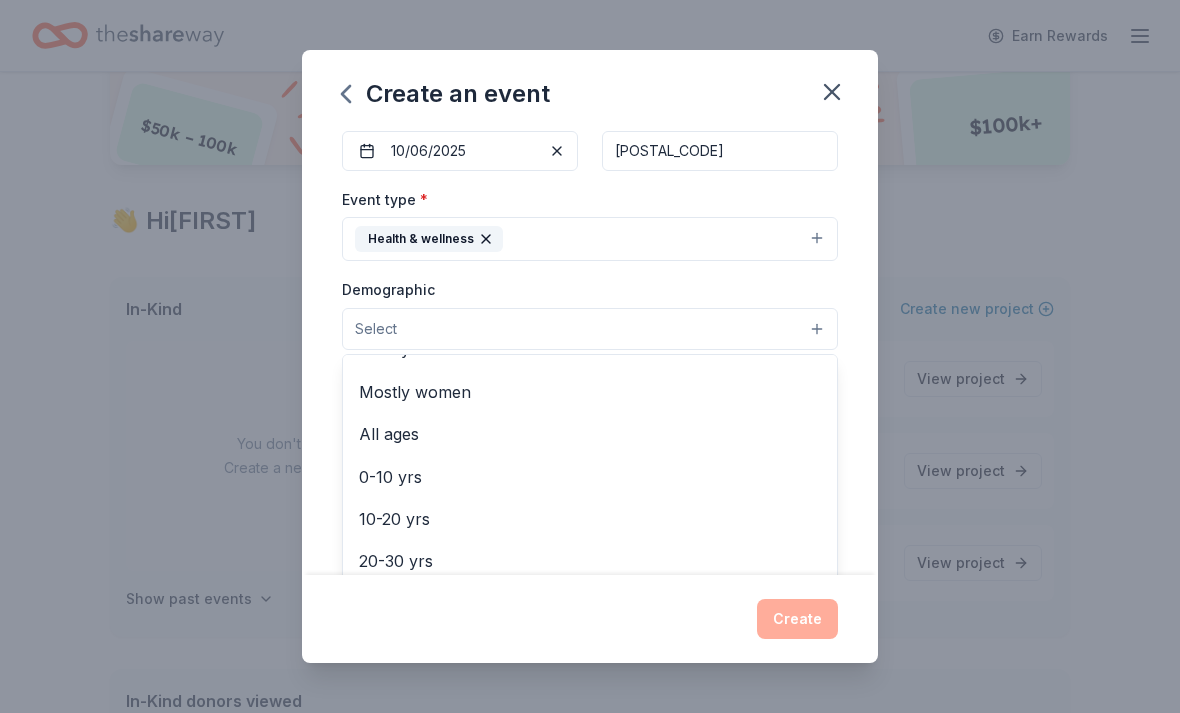 scroll, scrollTop: 75, scrollLeft: 0, axis: vertical 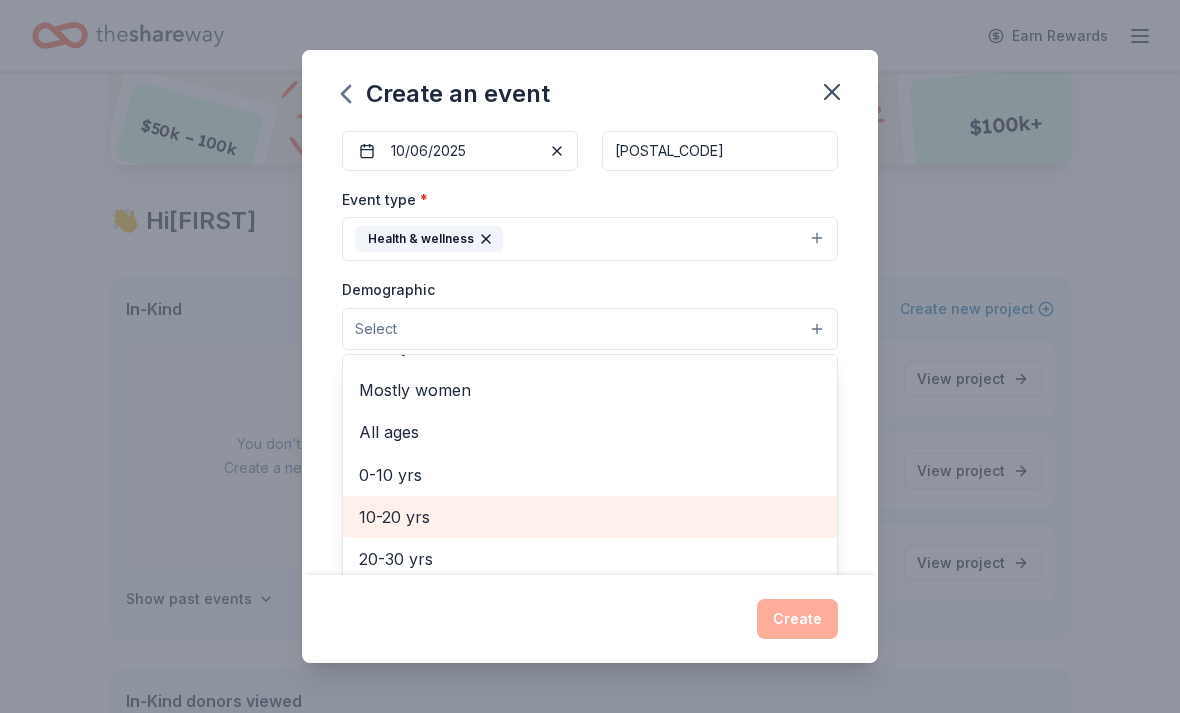 click on "10-20 yrs" at bounding box center [590, 517] 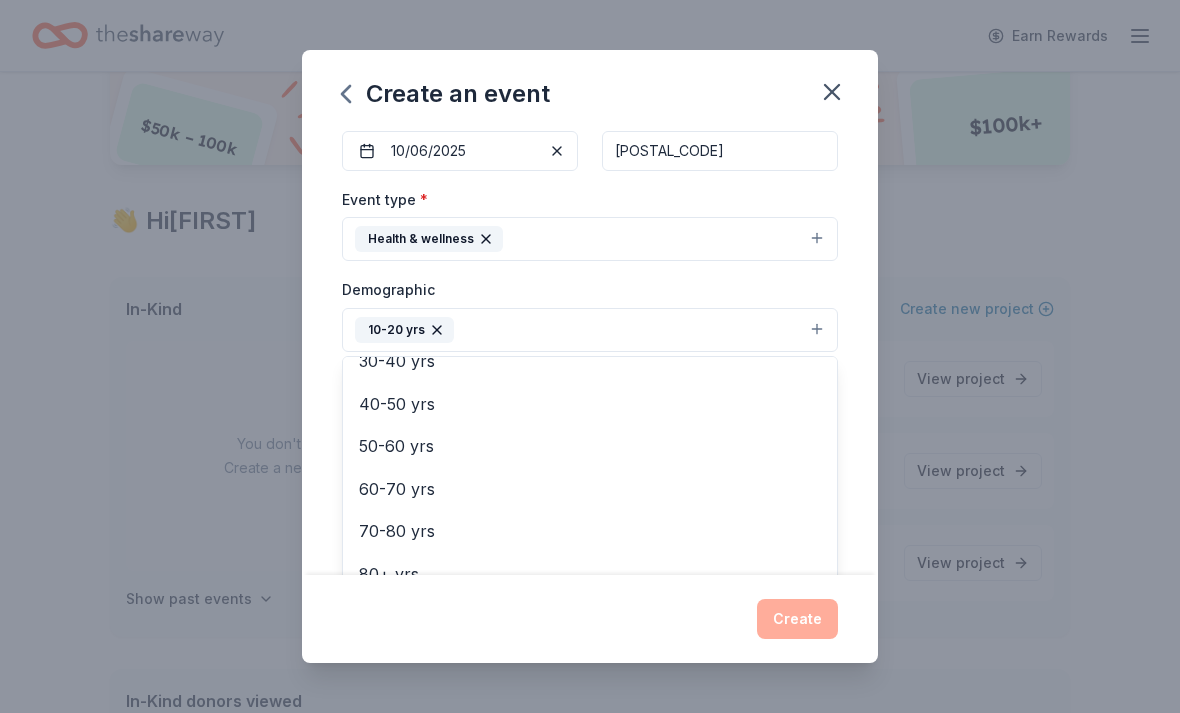 scroll, scrollTop: 274, scrollLeft: 0, axis: vertical 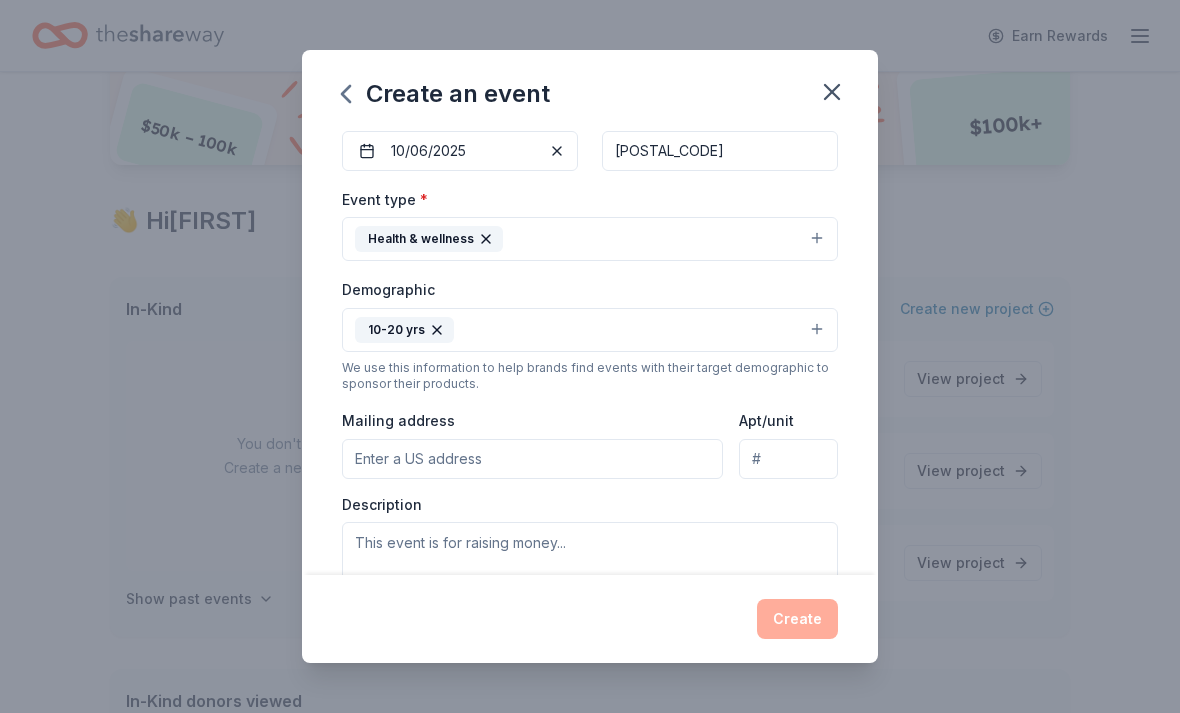 click on "Mailing address" at bounding box center (532, 459) 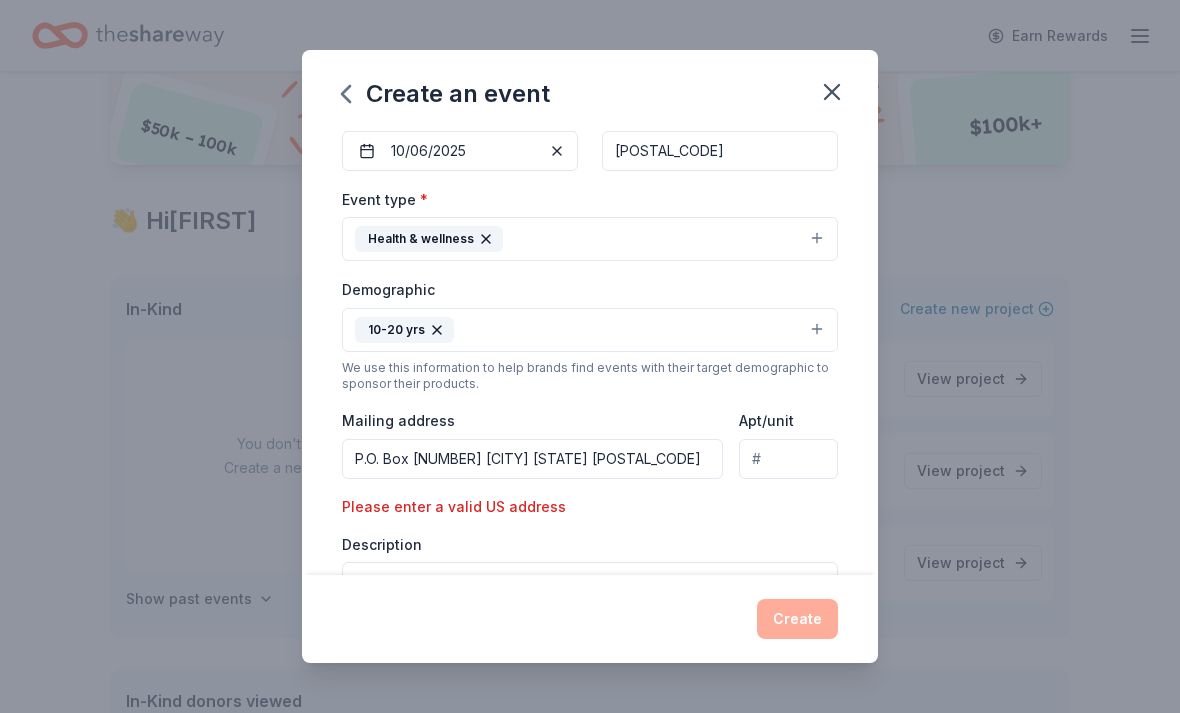 click on "P.O. Box 124 Glenn Dale MD 20769" at bounding box center (532, 459) 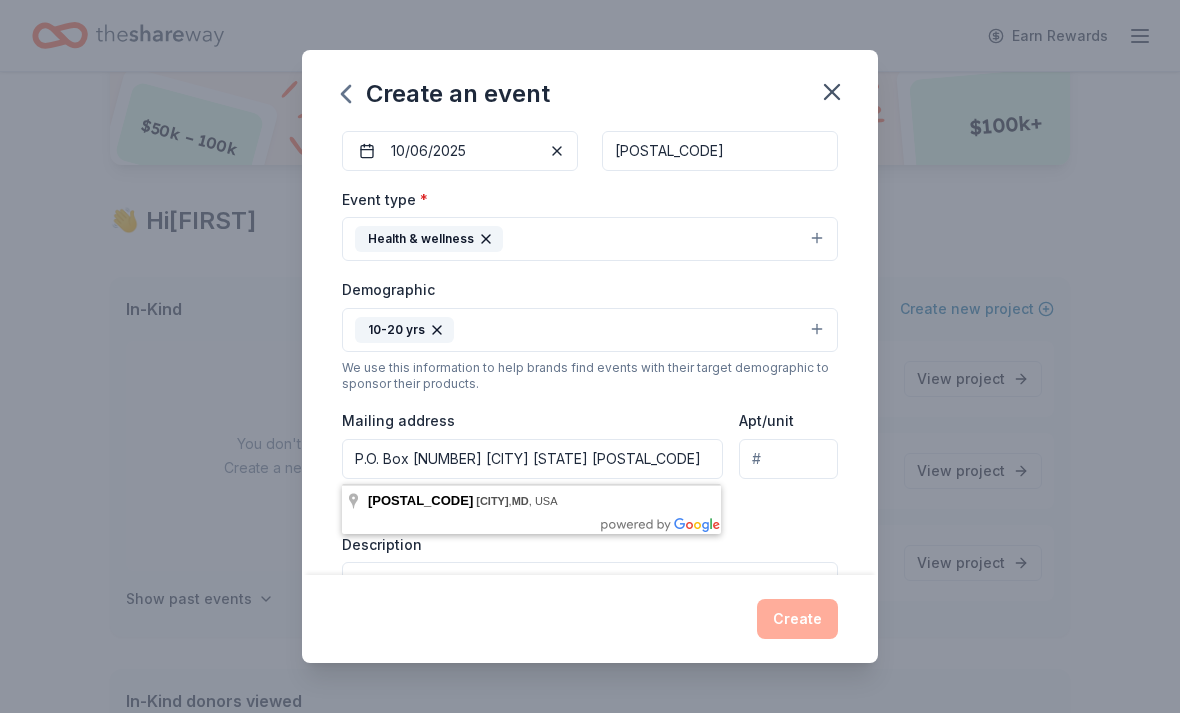 click on "P.O. Box 124 Glenn Dale MD 20769" at bounding box center (532, 459) 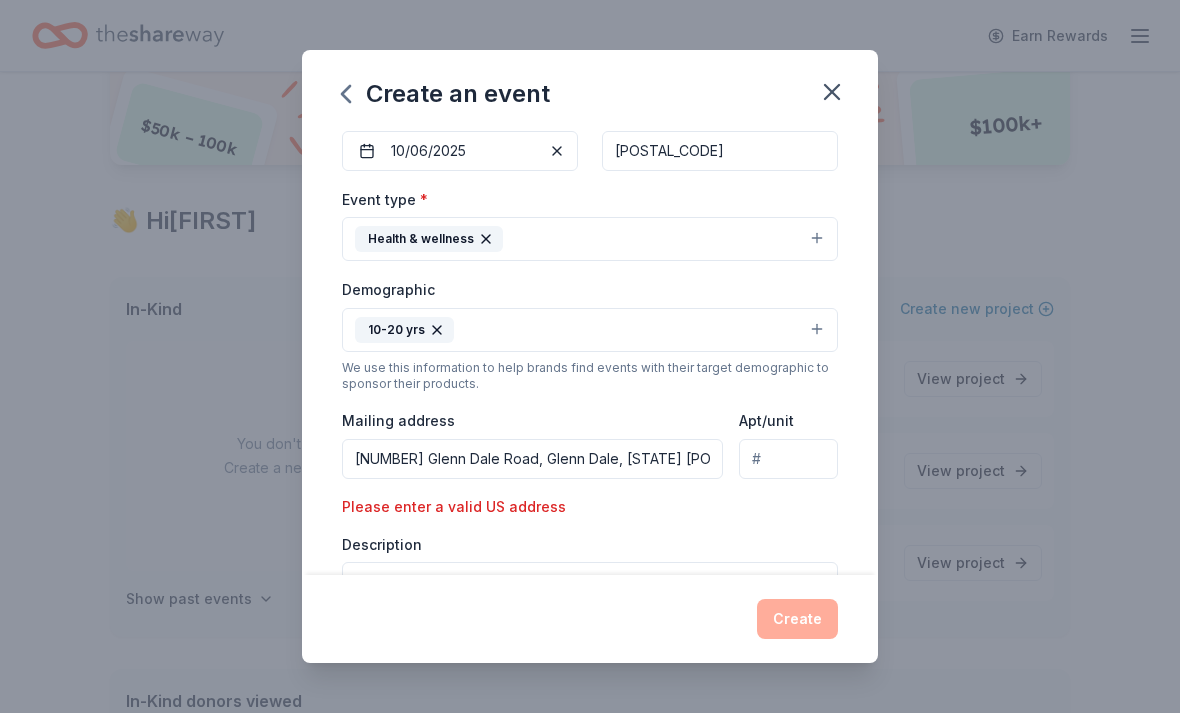 type on "7003 Glenn Dale Road, Glenn Dale, MD, 20769" 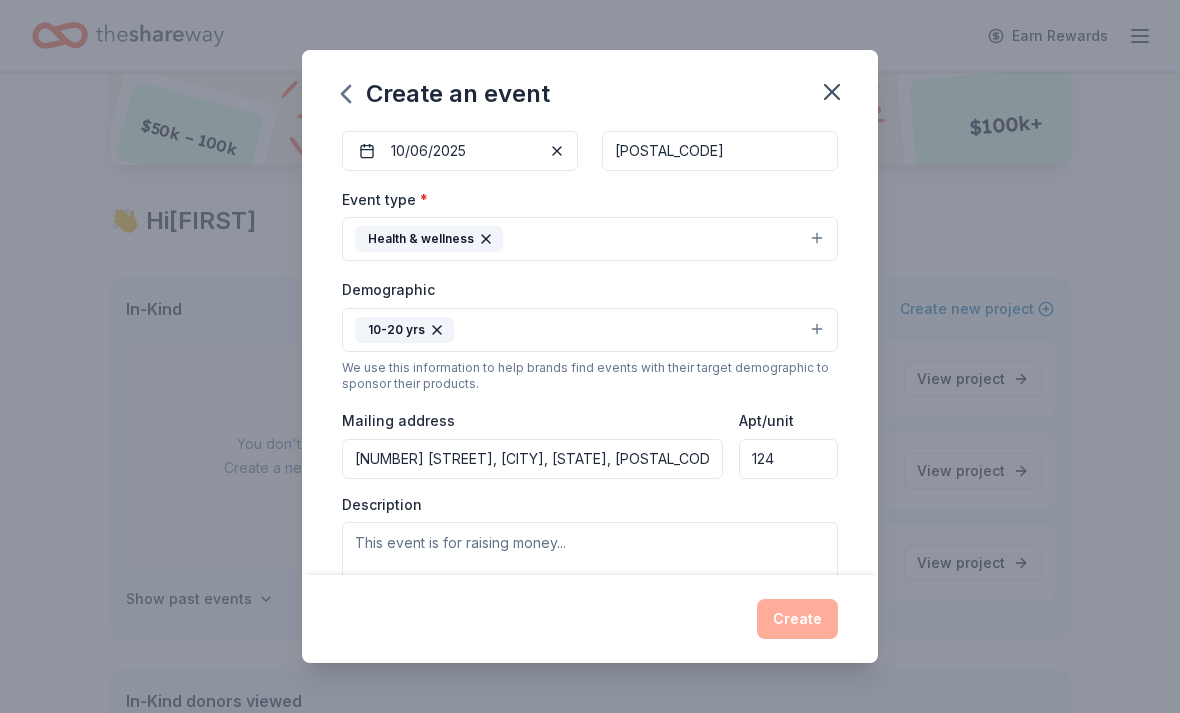 type on "124" 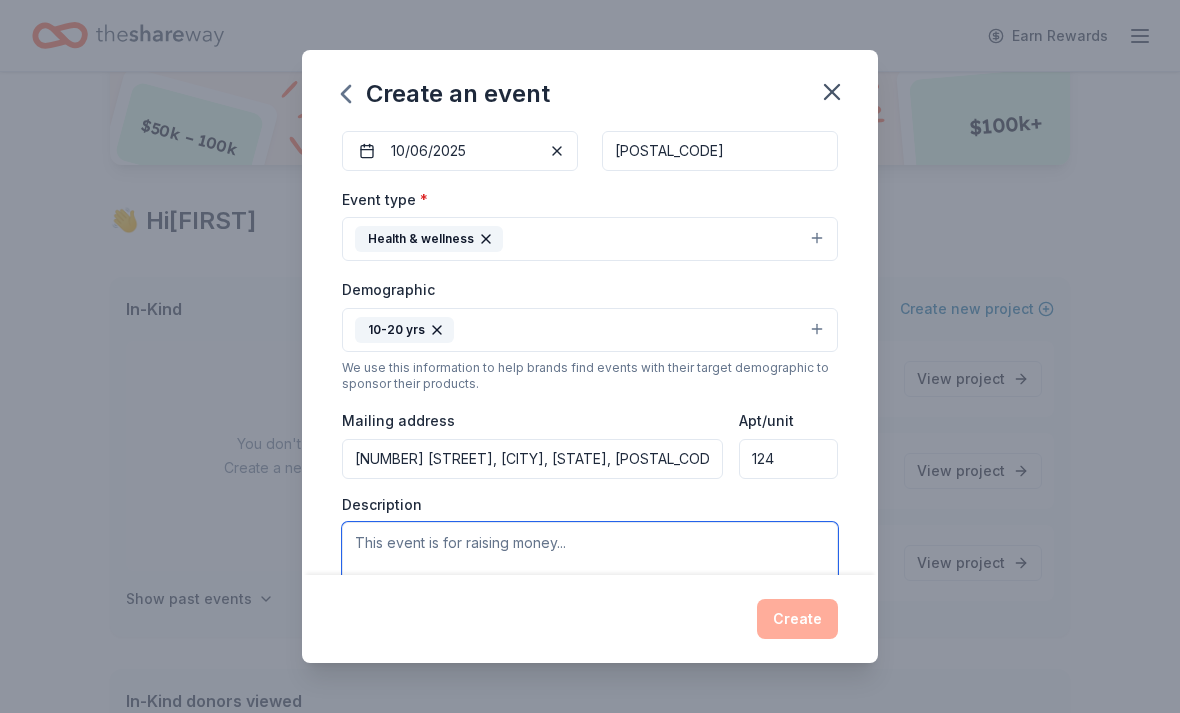 click at bounding box center (590, 567) 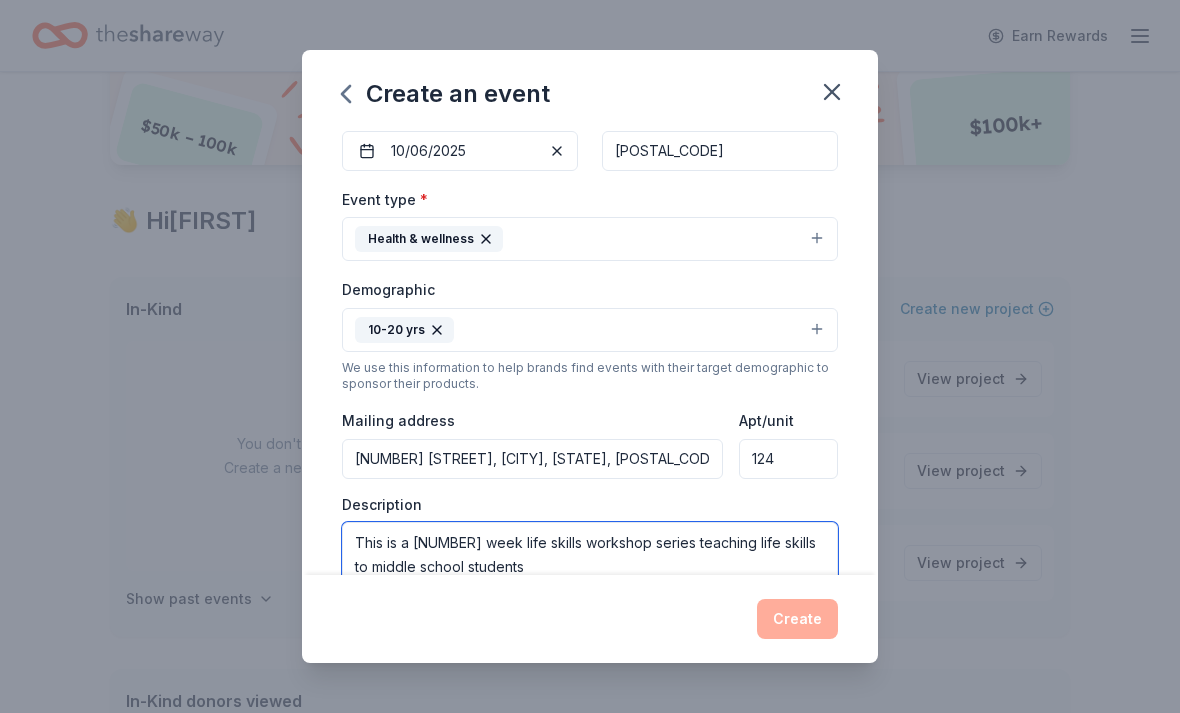 click on "This is a 7 week life skills workshop series teaching life skills to middle school students" at bounding box center [590, 567] 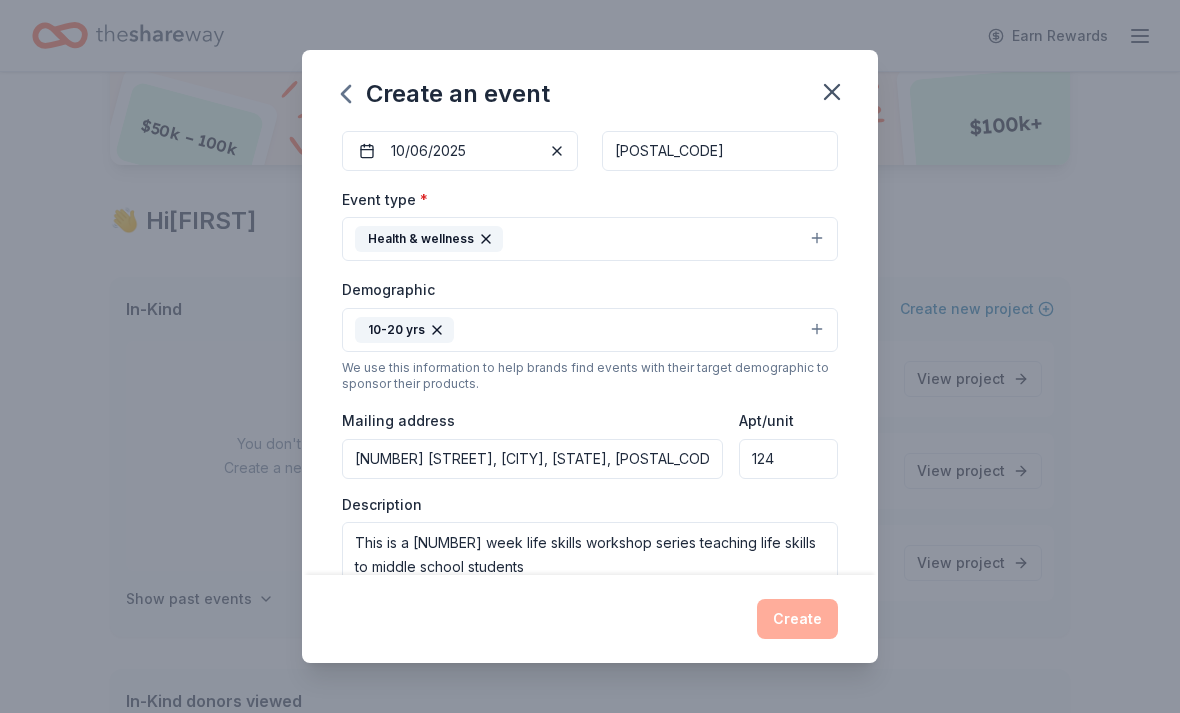 click on "Create" at bounding box center [590, 619] 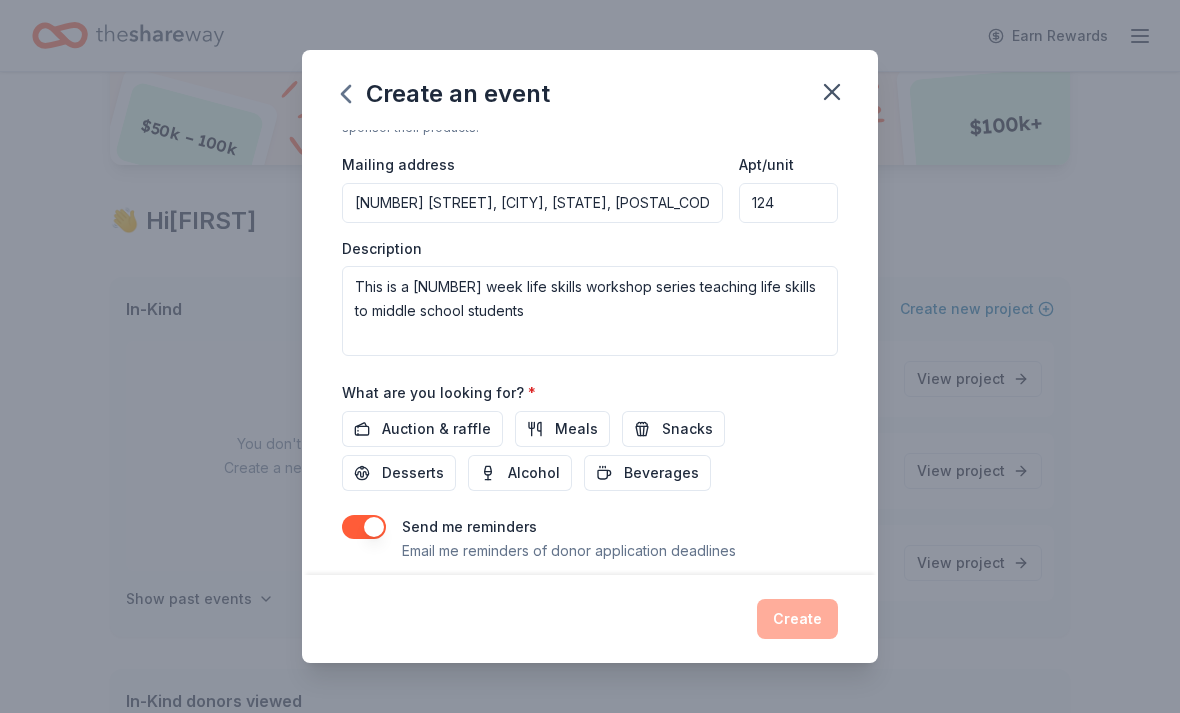 scroll, scrollTop: 459, scrollLeft: 0, axis: vertical 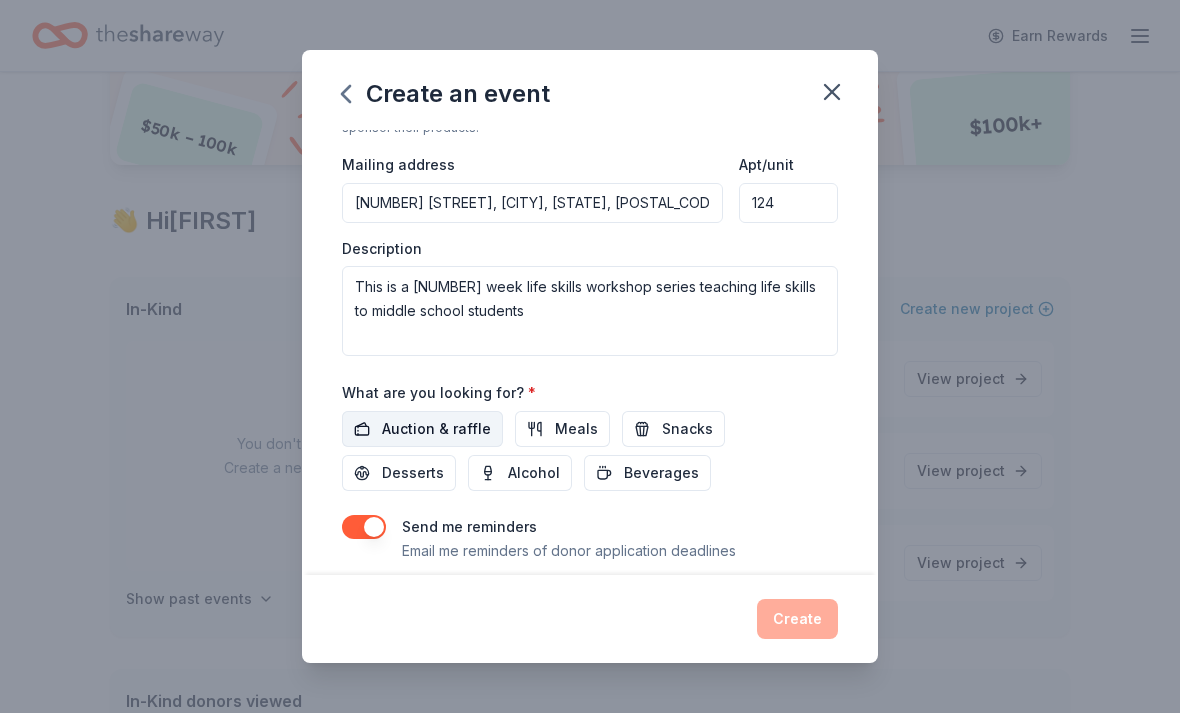 click on "Auction & raffle" at bounding box center (436, 429) 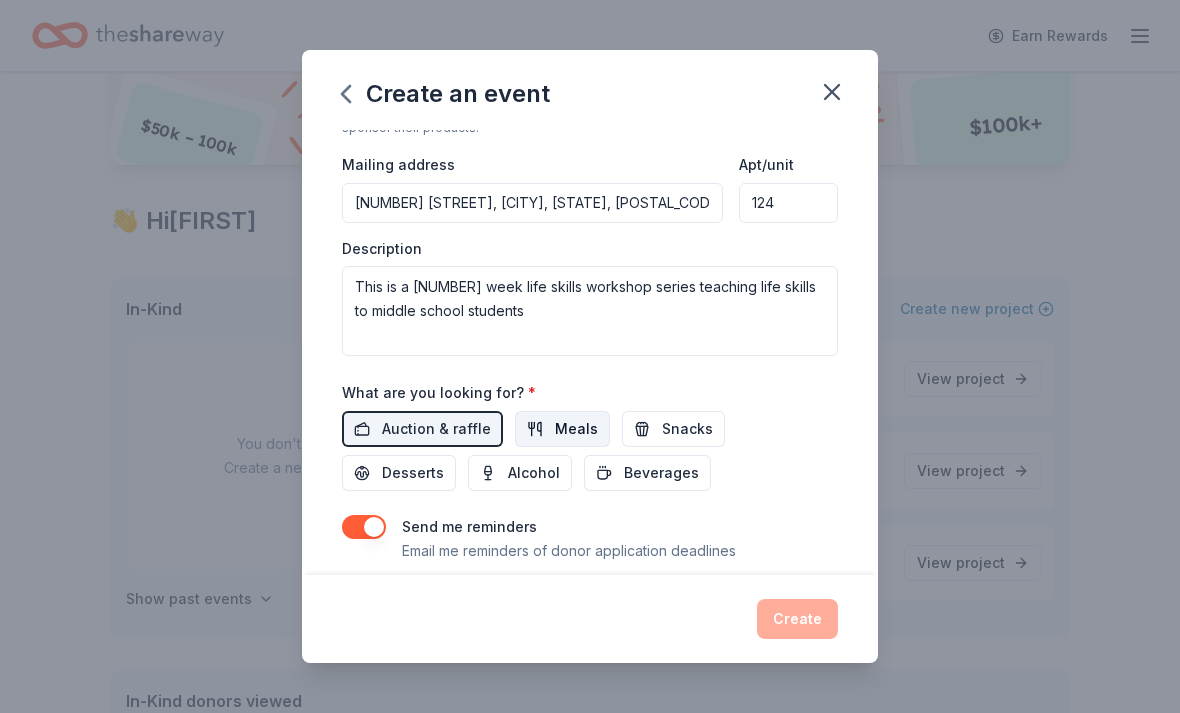 click on "Meals" at bounding box center (562, 429) 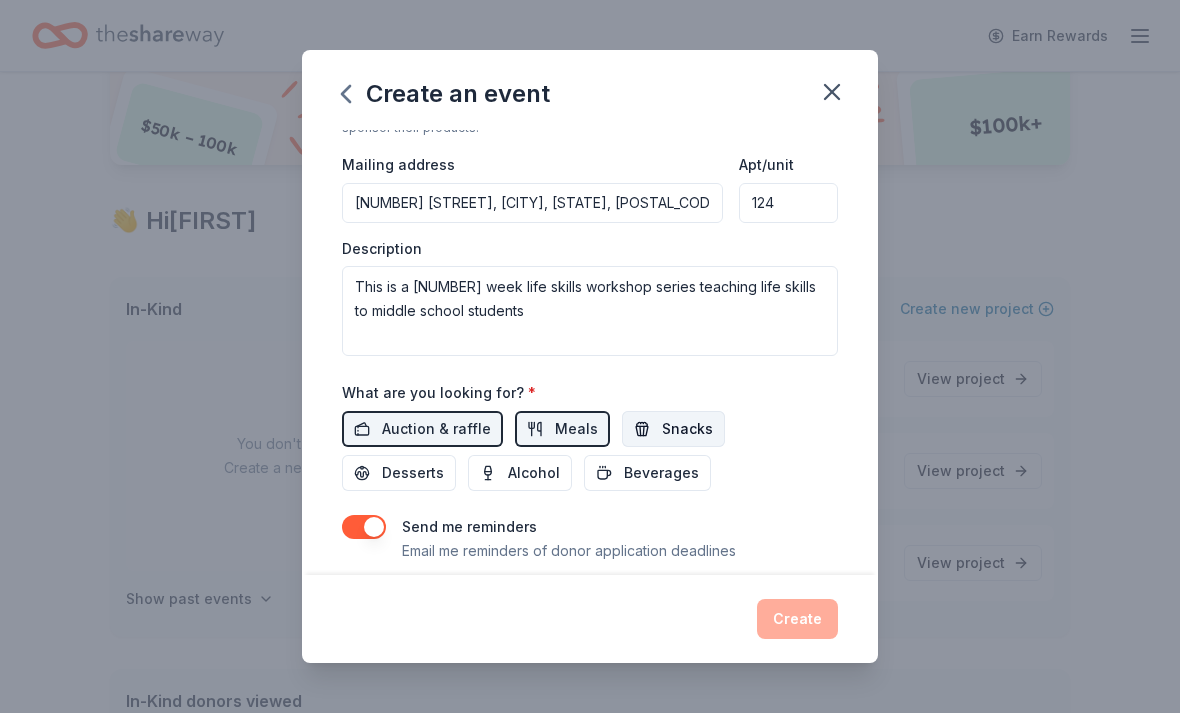 click on "Snacks" at bounding box center (687, 429) 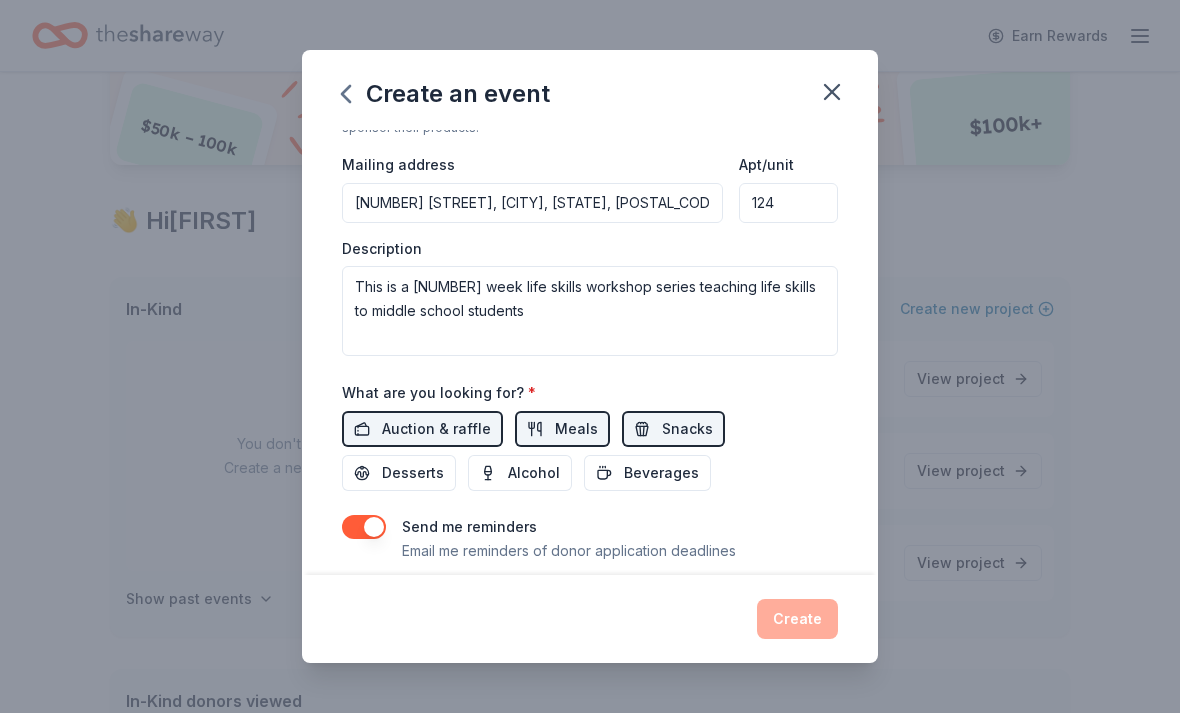 click at bounding box center [364, 527] 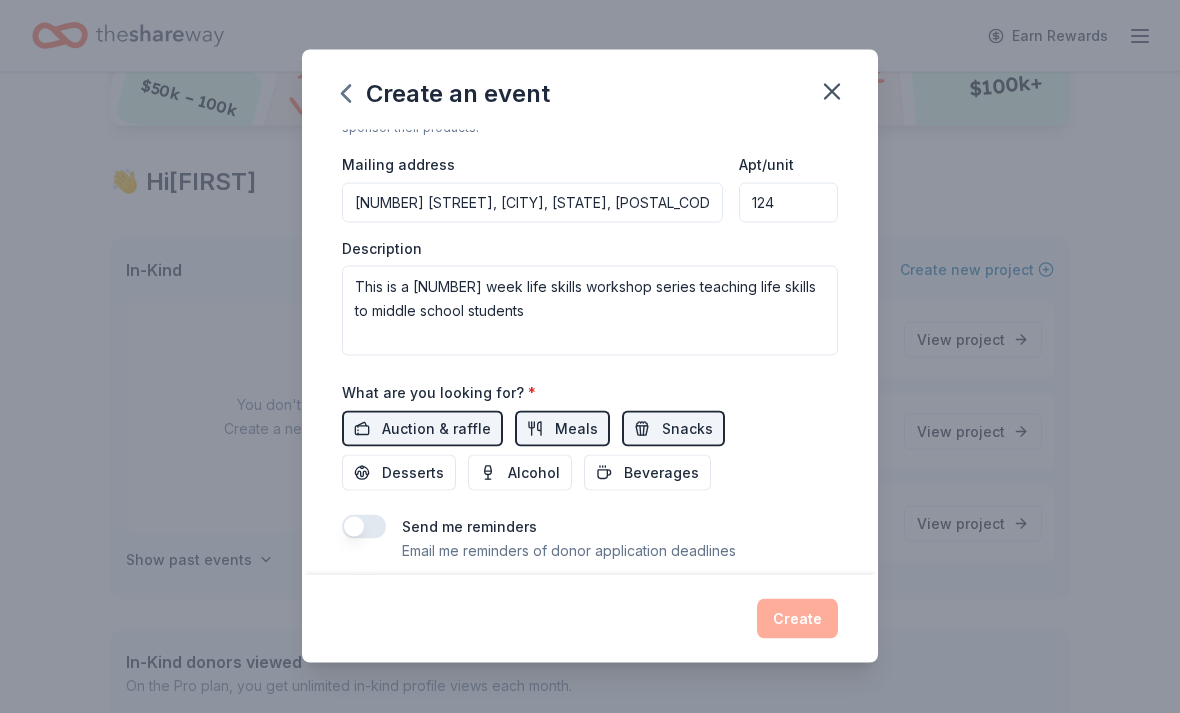 scroll, scrollTop: 267, scrollLeft: 0, axis: vertical 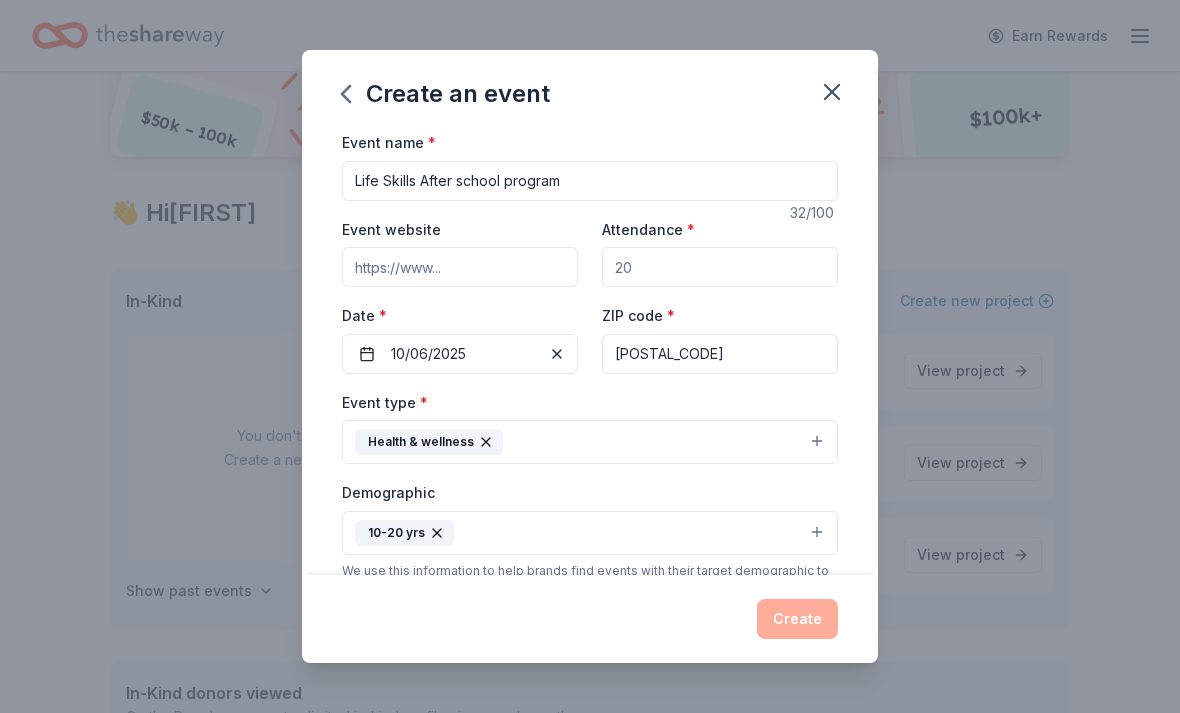click on "Attendance *" at bounding box center [720, 267] 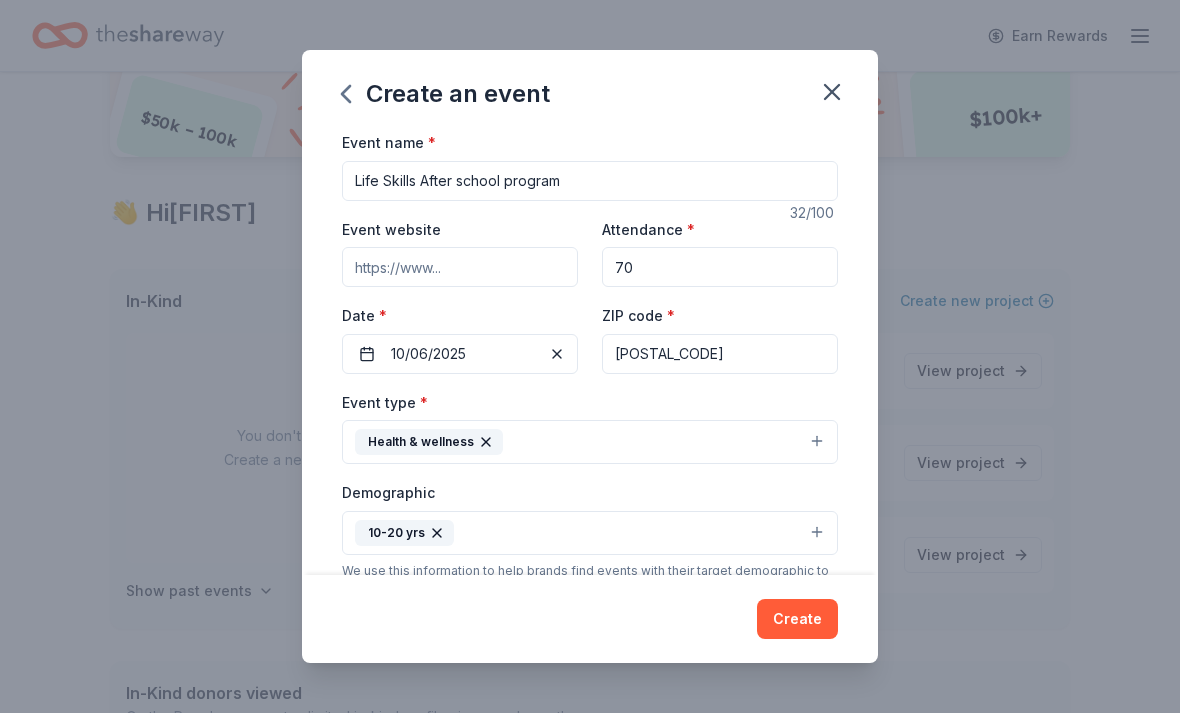 type on "70" 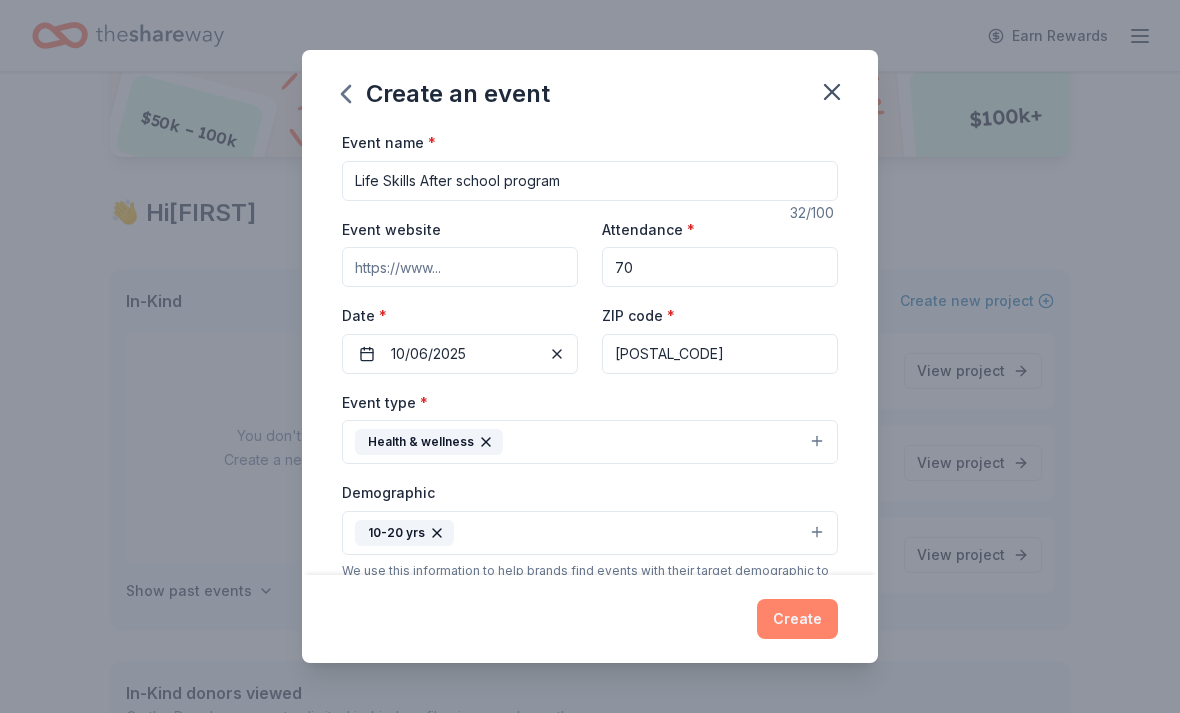 click on "Create" at bounding box center (797, 619) 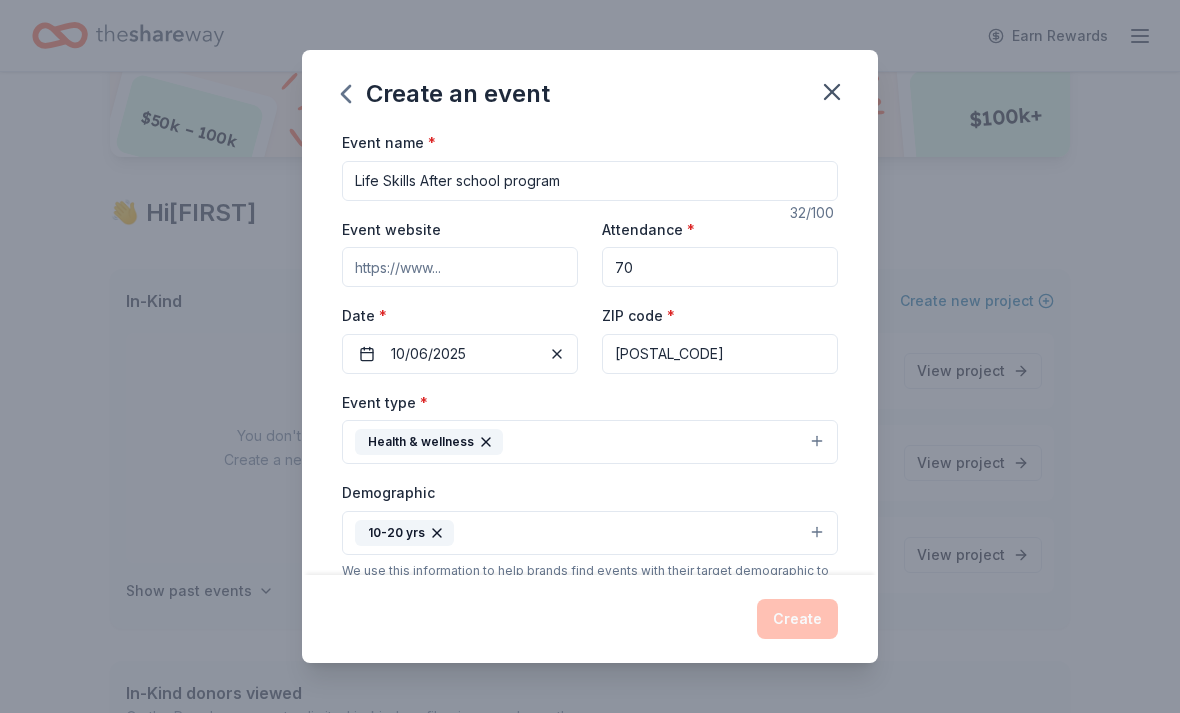 scroll, scrollTop: 236, scrollLeft: 0, axis: vertical 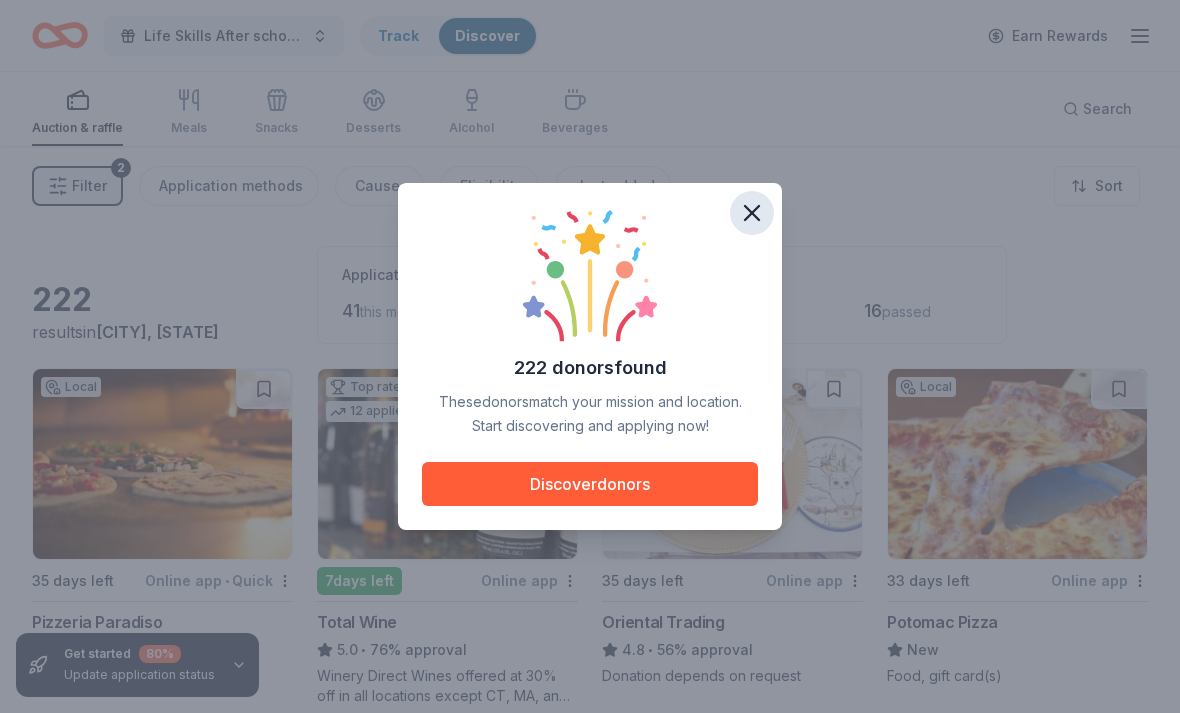 click 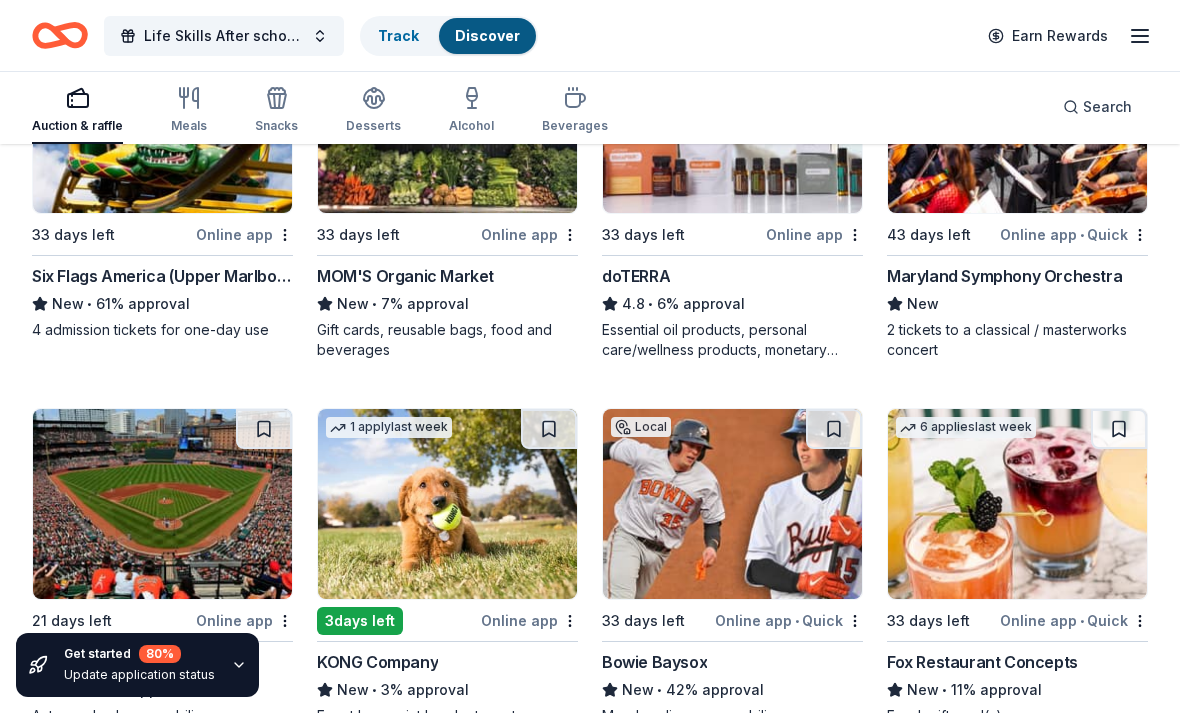 scroll, scrollTop: 6025, scrollLeft: 0, axis: vertical 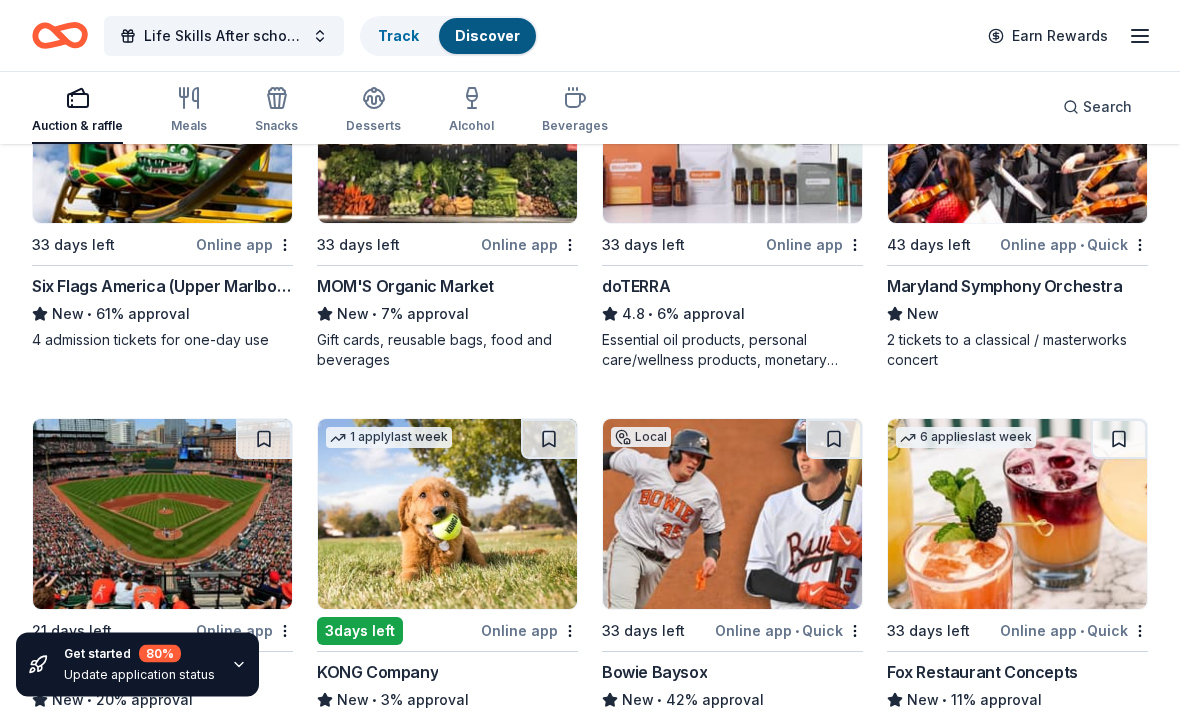 click on "MOM'S Organic Market" at bounding box center (405, 287) 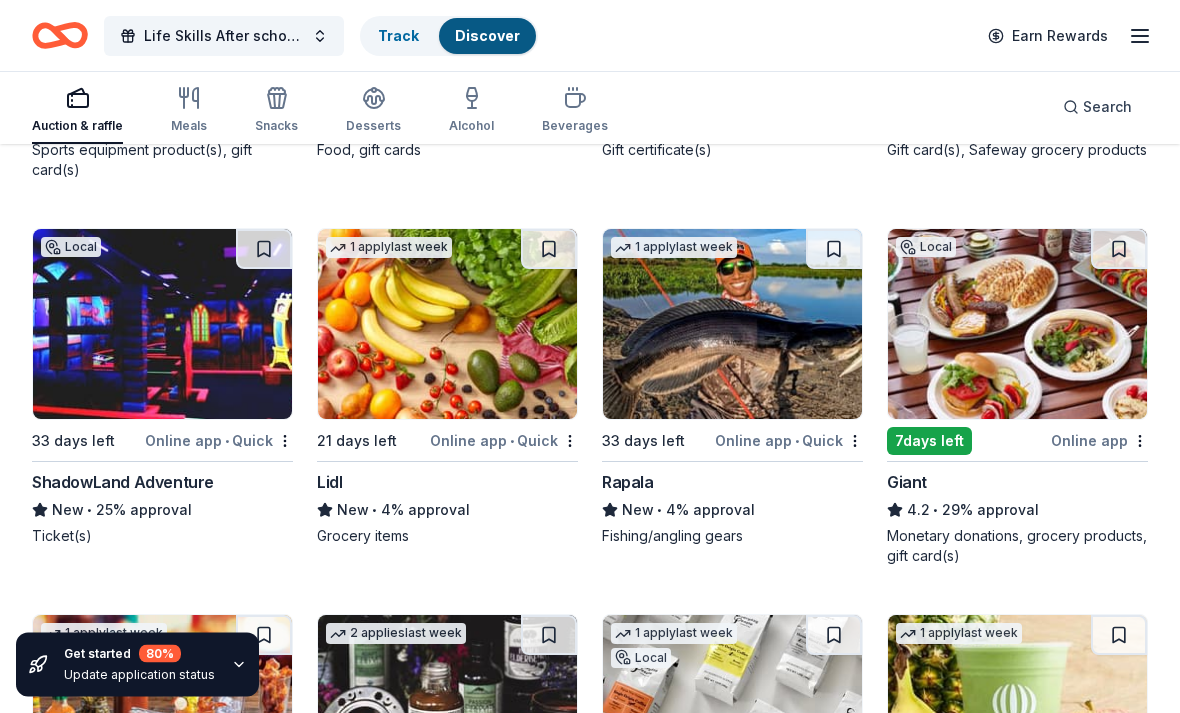 scroll, scrollTop: 9264, scrollLeft: 0, axis: vertical 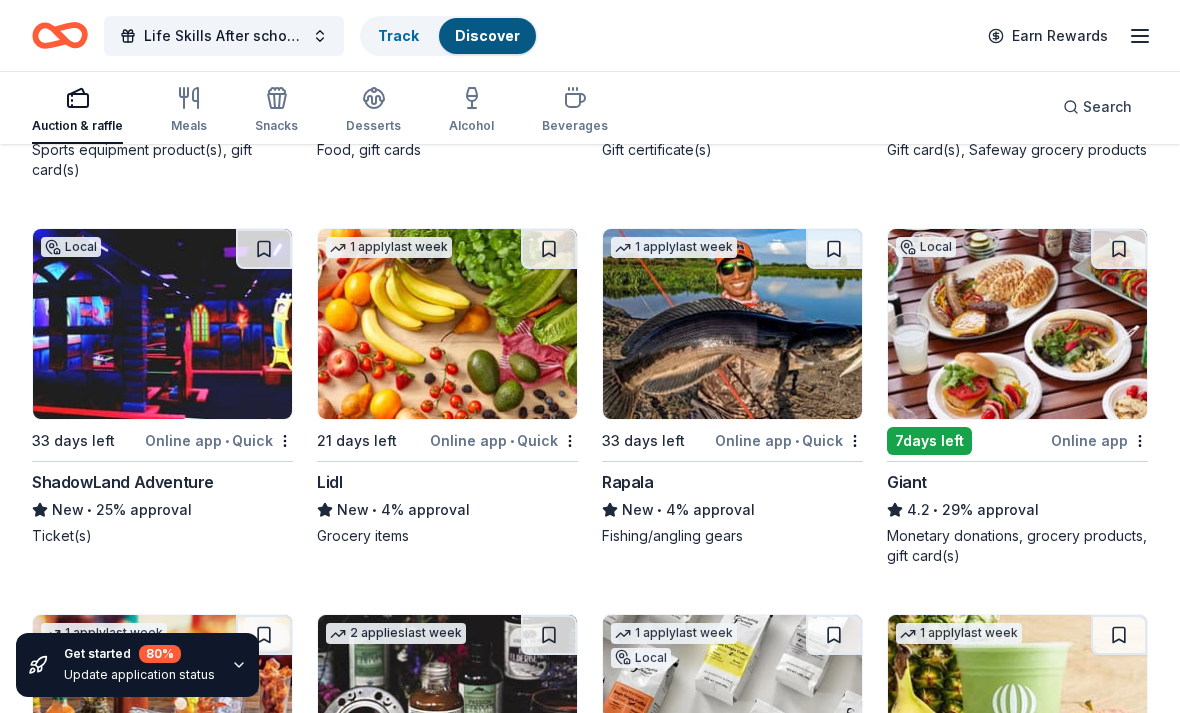 click on "Monetary donations, grocery products, gift card(s)" at bounding box center [1017, 546] 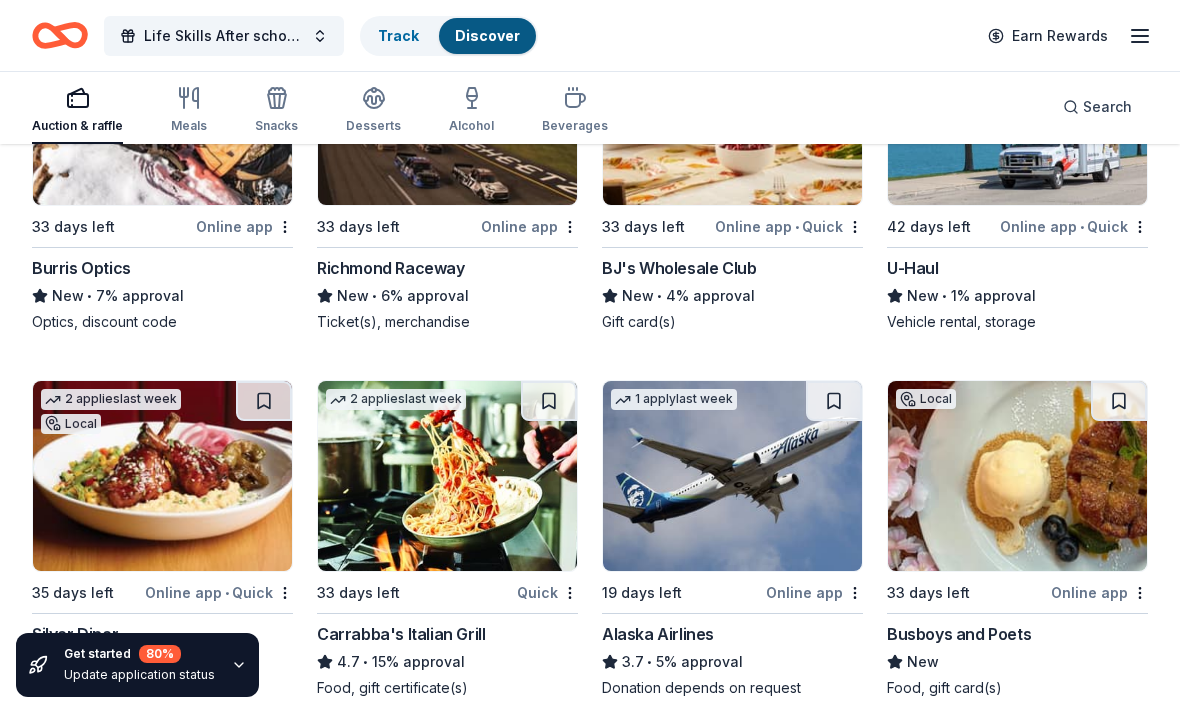 scroll, scrollTop: 10262, scrollLeft: 0, axis: vertical 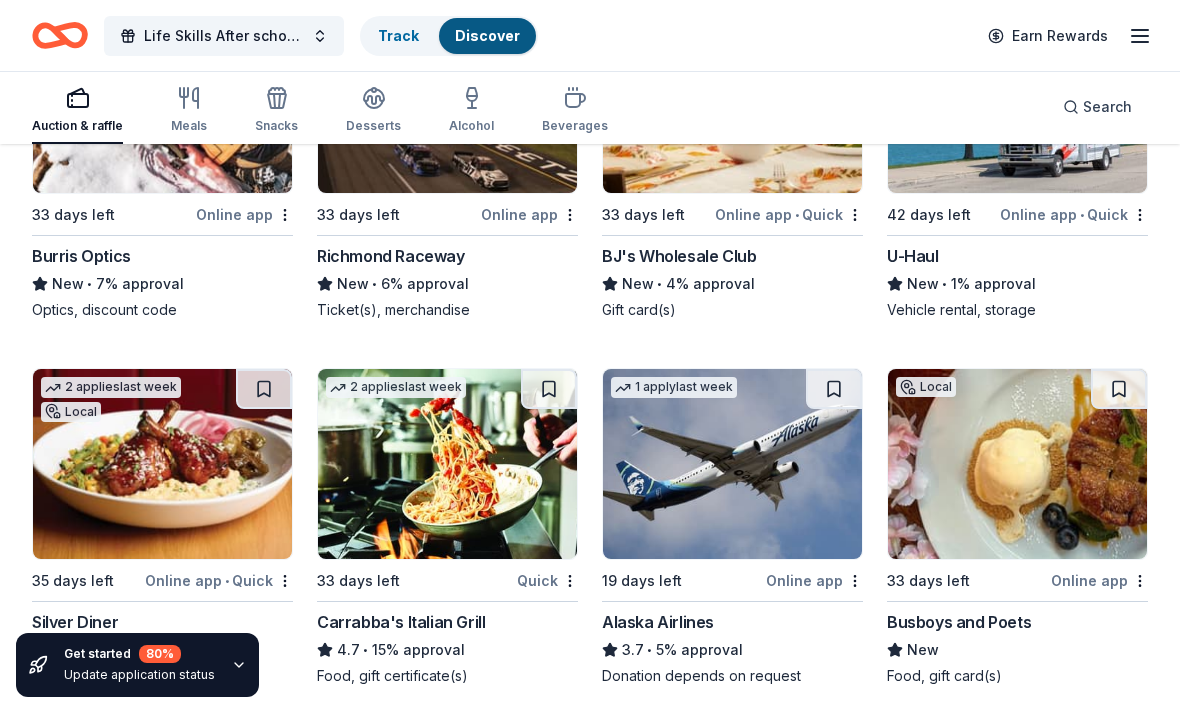 click at bounding box center [1017, 464] 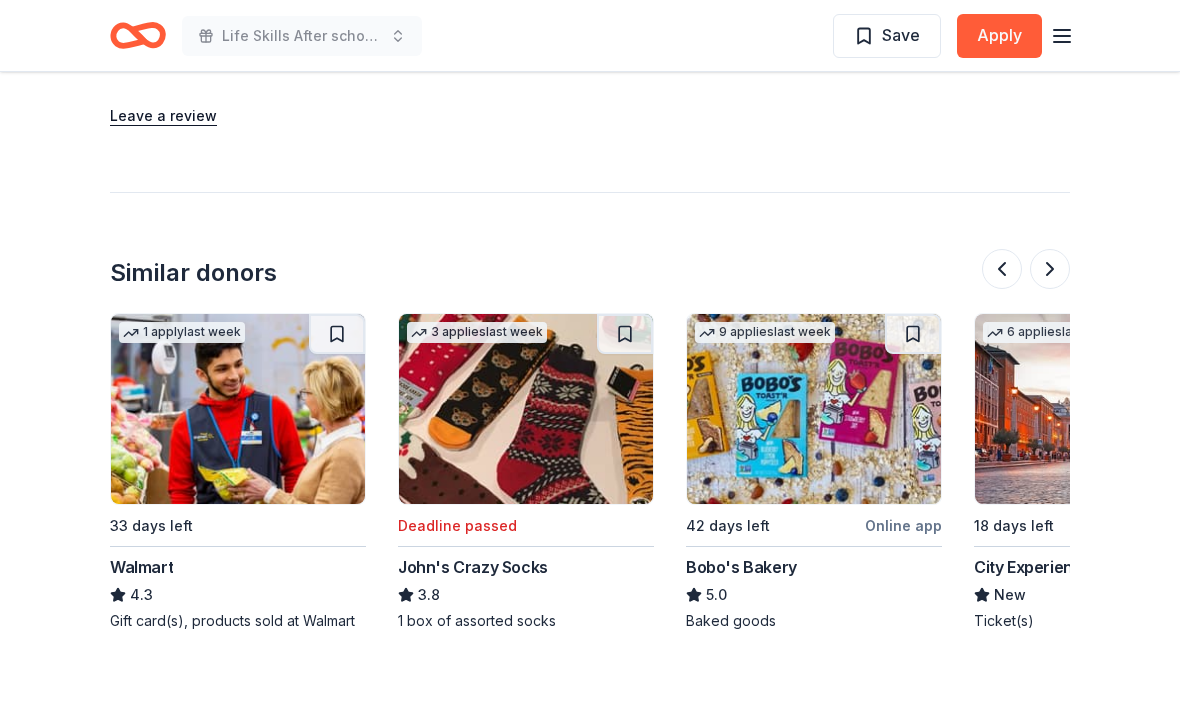 scroll, scrollTop: 2070, scrollLeft: 0, axis: vertical 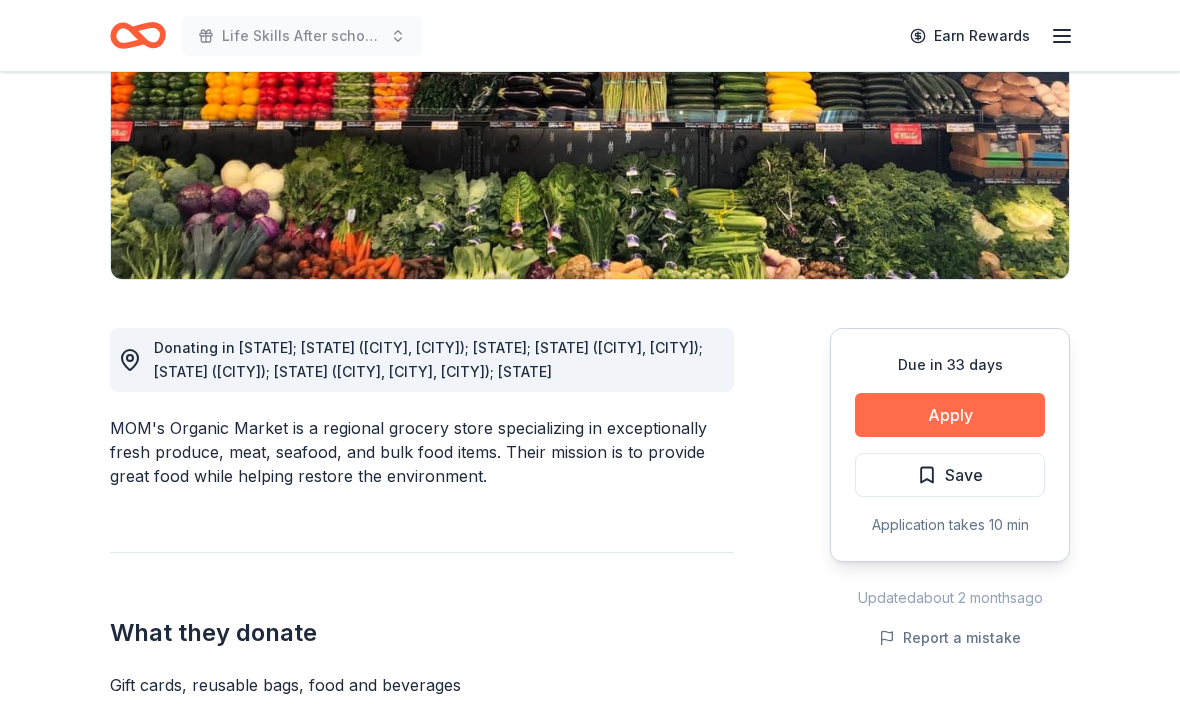 click on "Apply" at bounding box center [950, 416] 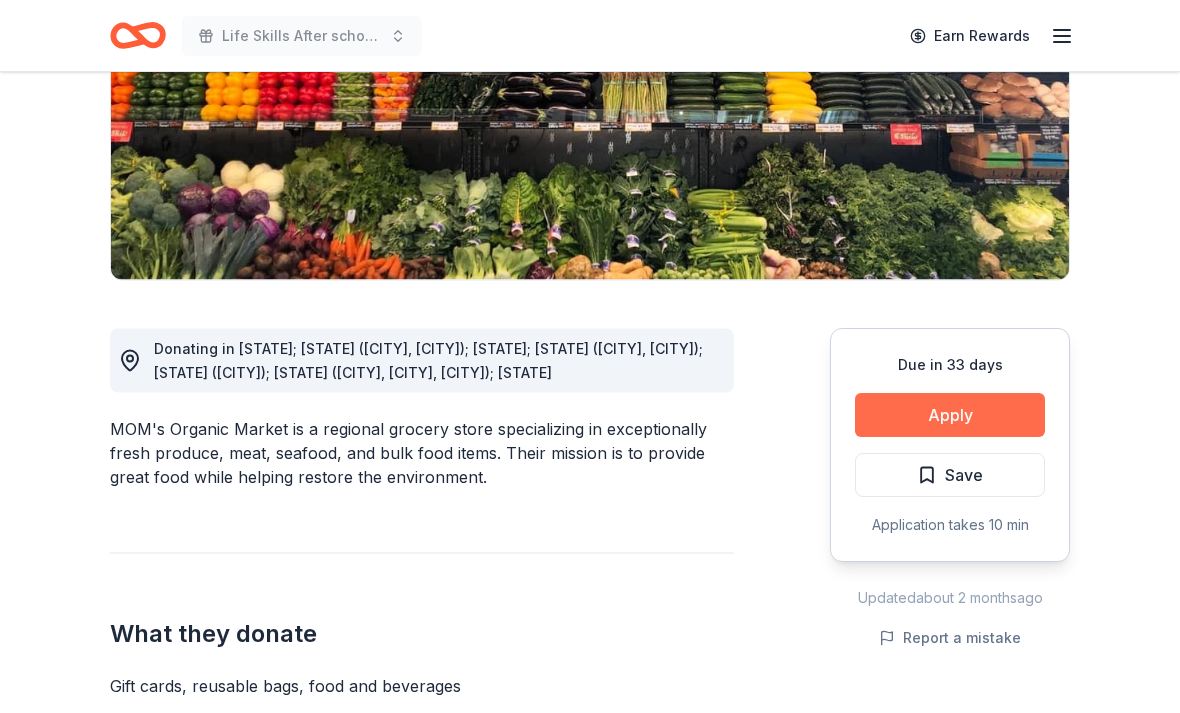 scroll, scrollTop: 328, scrollLeft: 0, axis: vertical 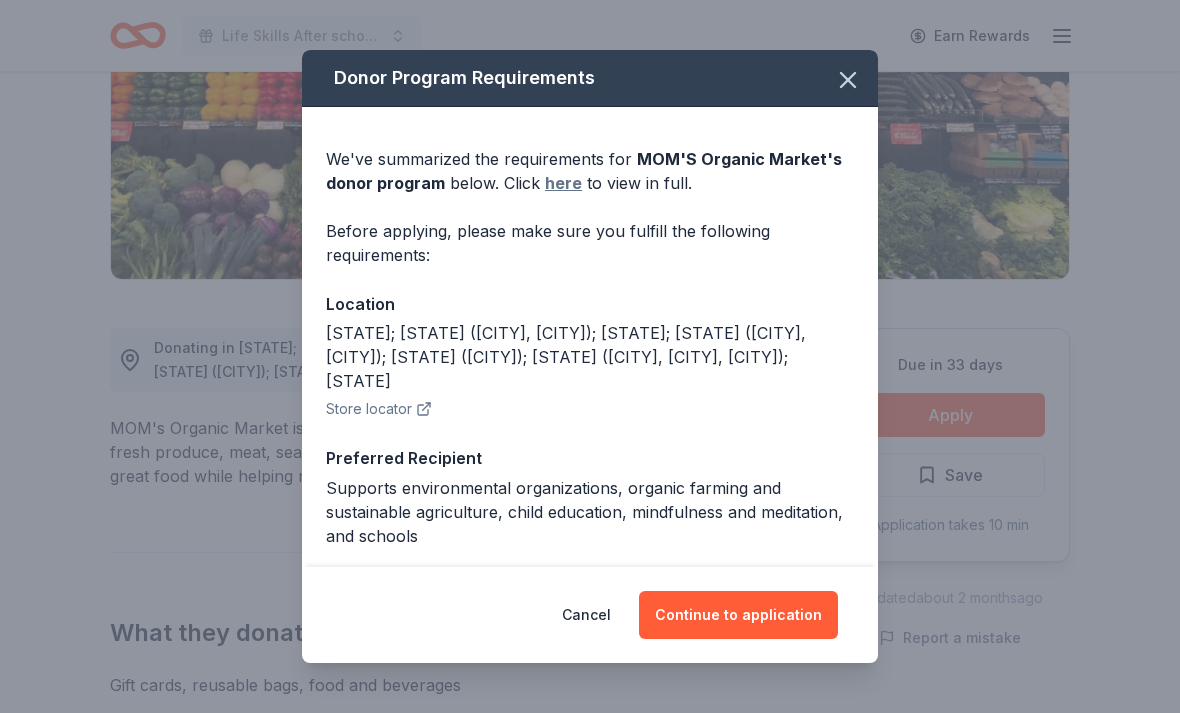 click on "here" at bounding box center [563, 183] 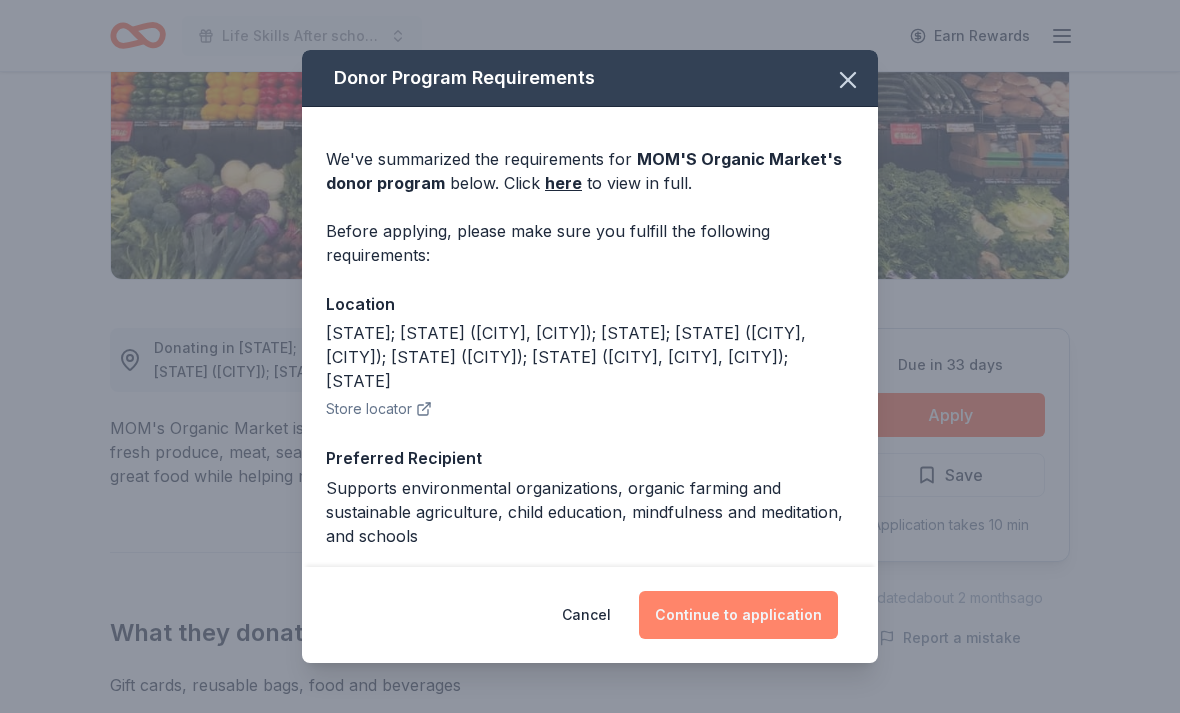 click on "Continue to application" at bounding box center (738, 615) 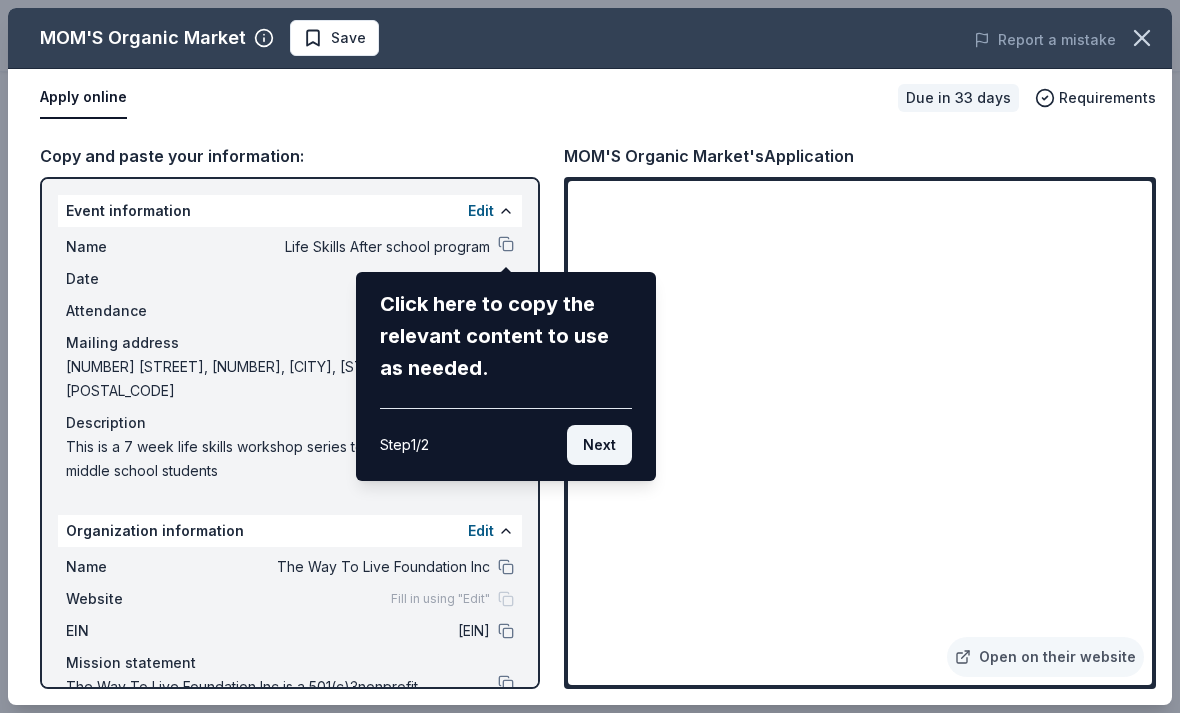 click on "Next" at bounding box center (599, 445) 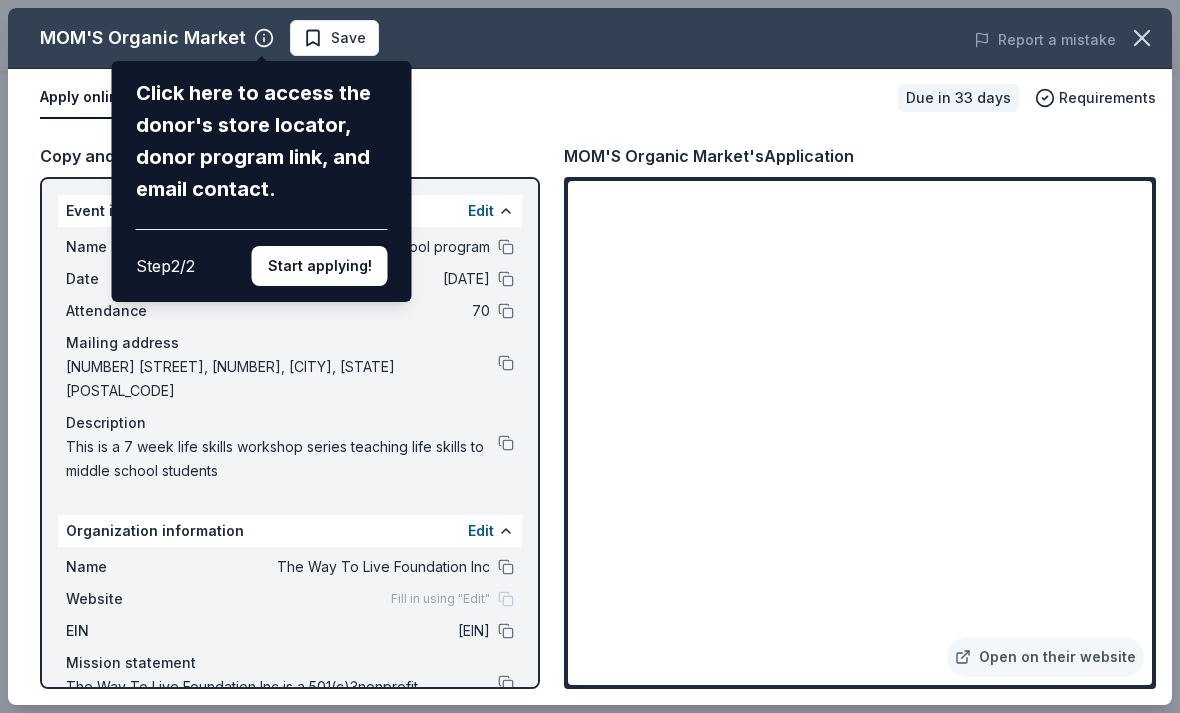 click on "Click here to access the donor's store locator, donor program link, and email contact." at bounding box center (262, 141) 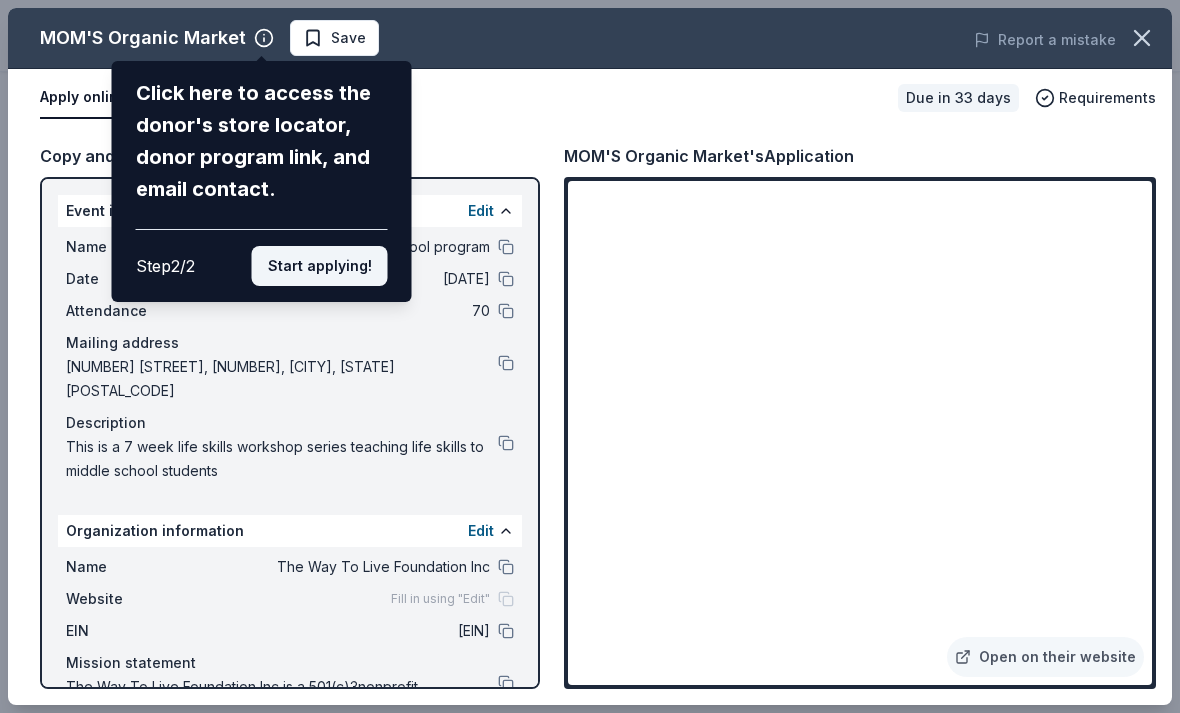 click on "Start applying!" at bounding box center (320, 266) 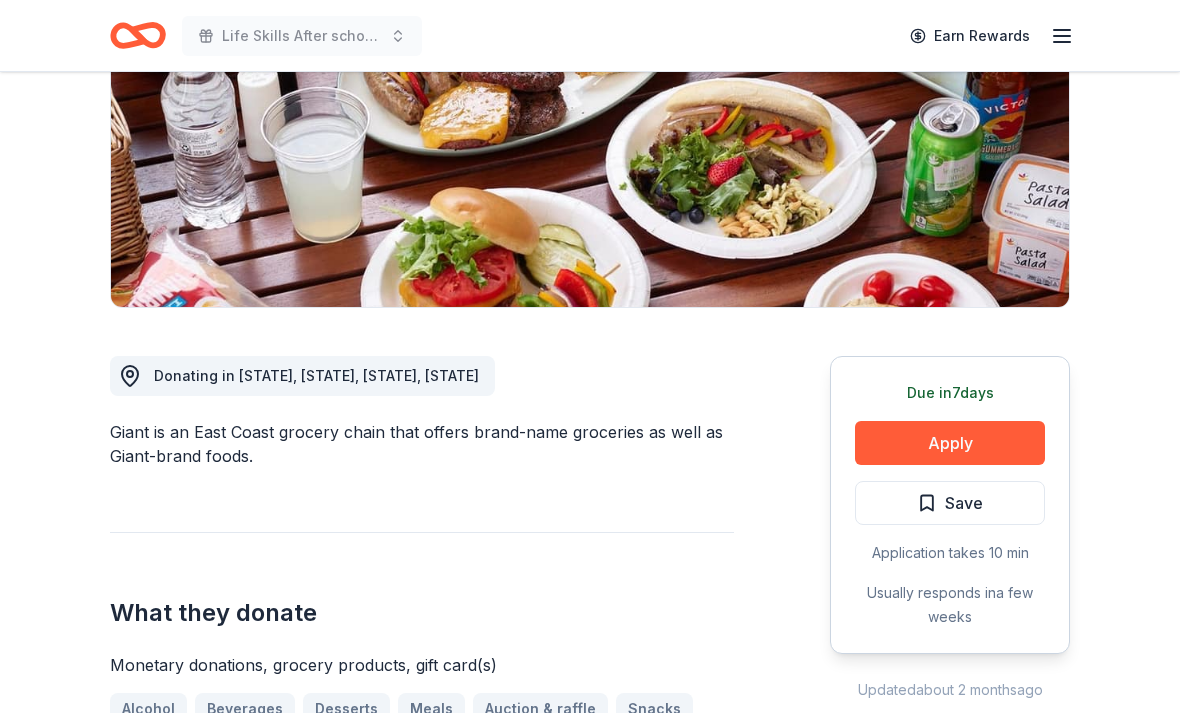 scroll, scrollTop: 305, scrollLeft: 0, axis: vertical 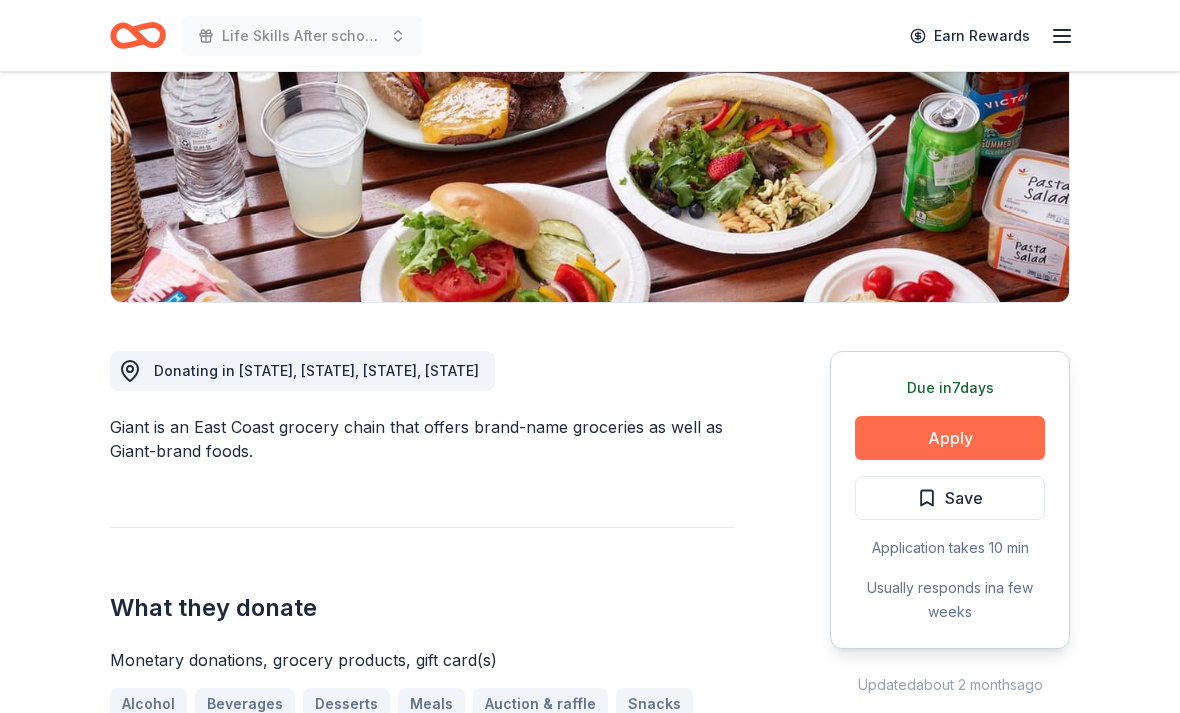 click on "Apply" at bounding box center [950, 438] 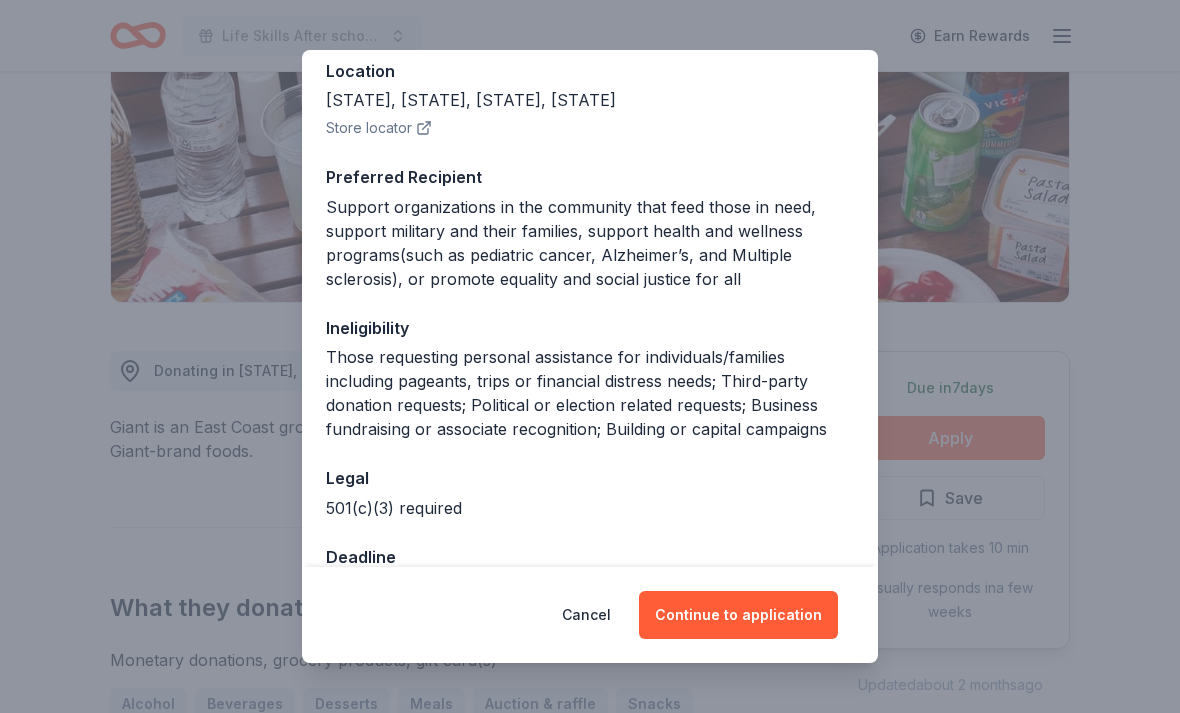 scroll, scrollTop: 232, scrollLeft: 0, axis: vertical 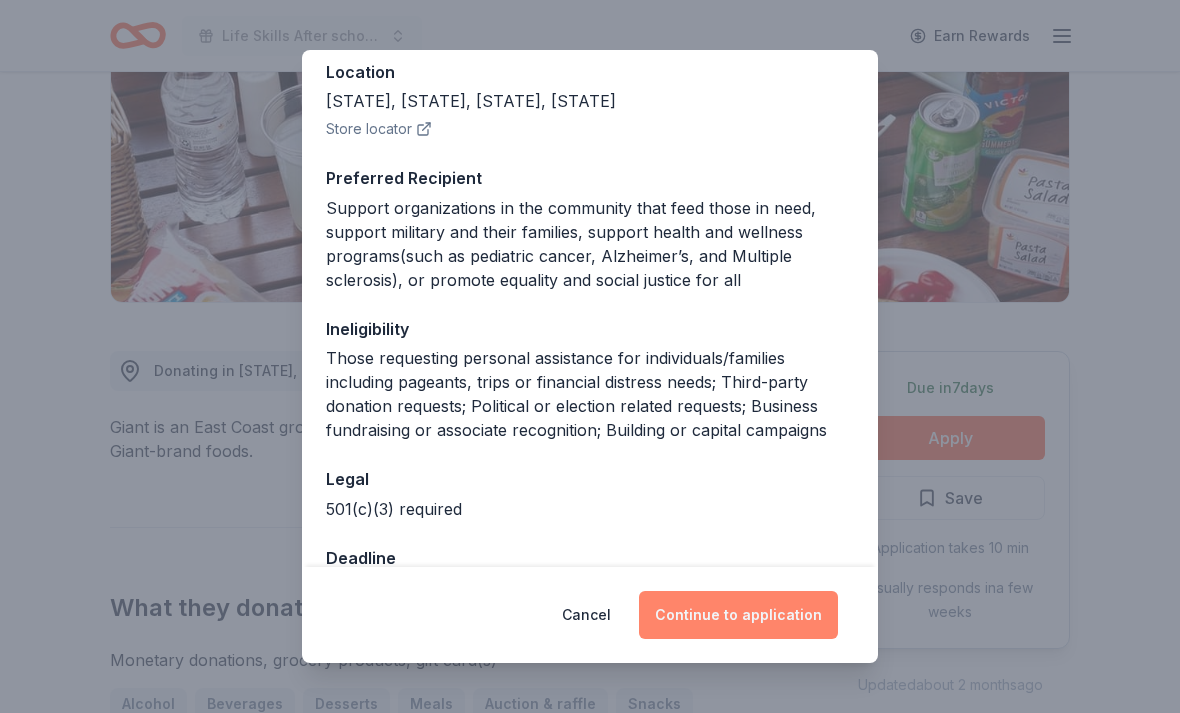 click on "Continue to application" at bounding box center (738, 615) 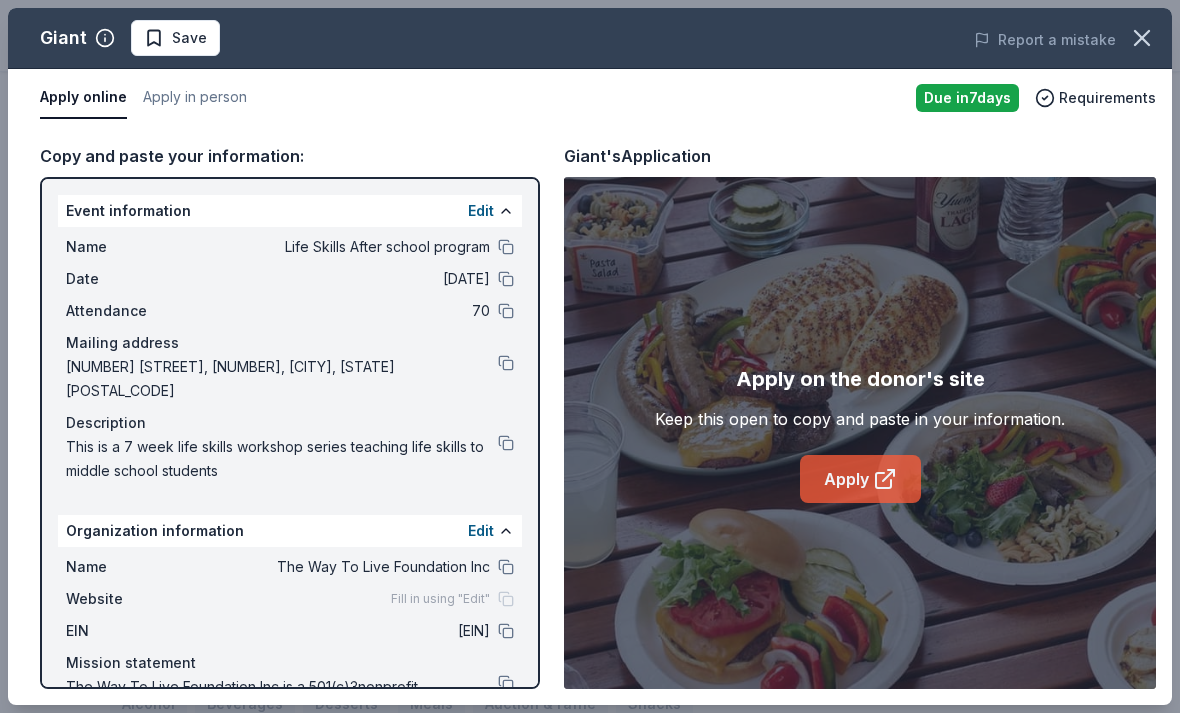 click on "Apply" at bounding box center [860, 479] 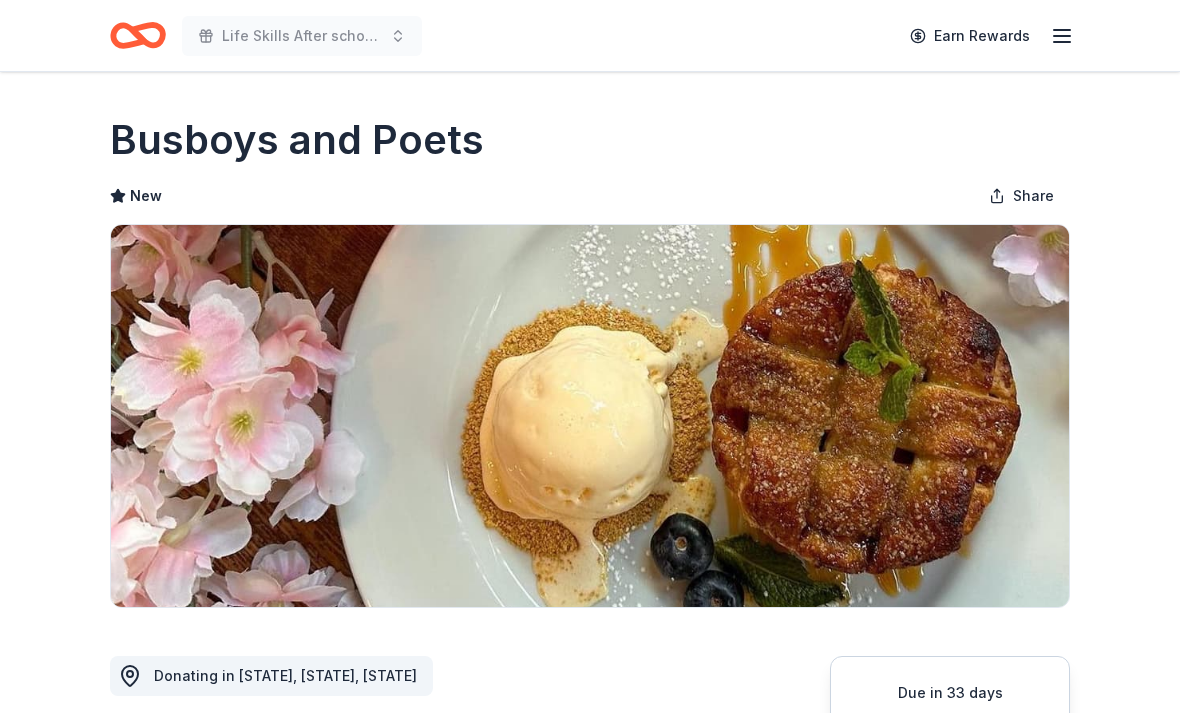 scroll, scrollTop: 0, scrollLeft: 0, axis: both 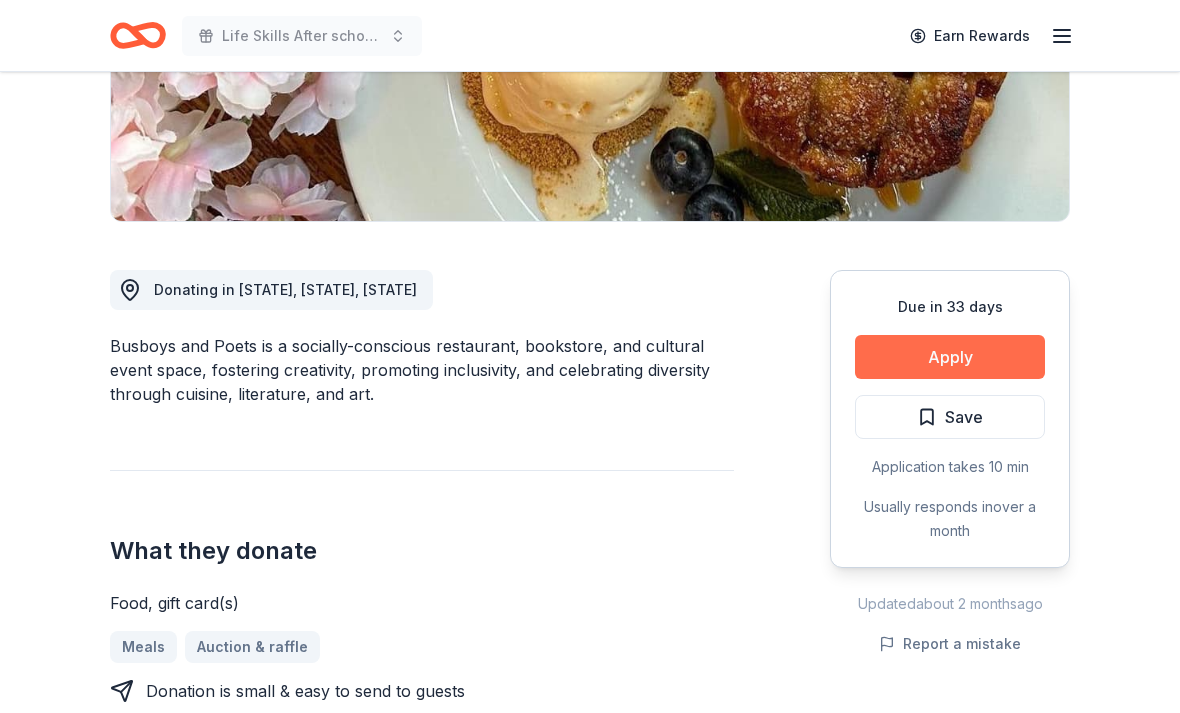 click on "Apply" at bounding box center (950, 358) 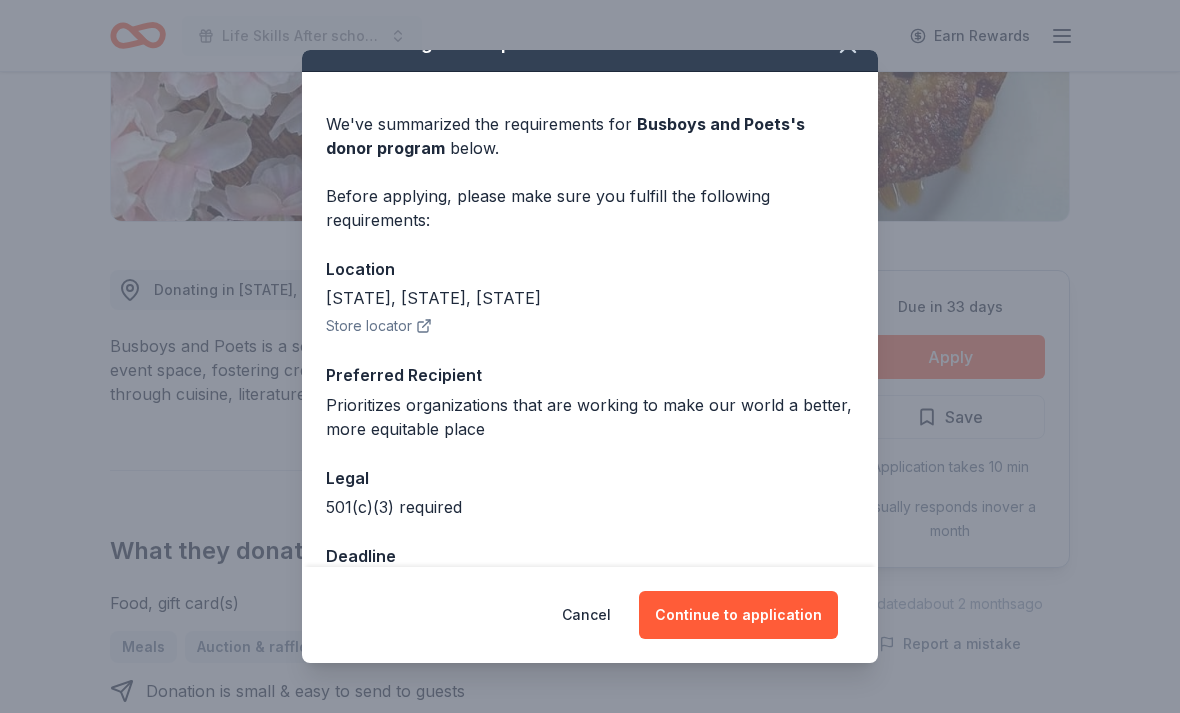 scroll, scrollTop: 34, scrollLeft: 0, axis: vertical 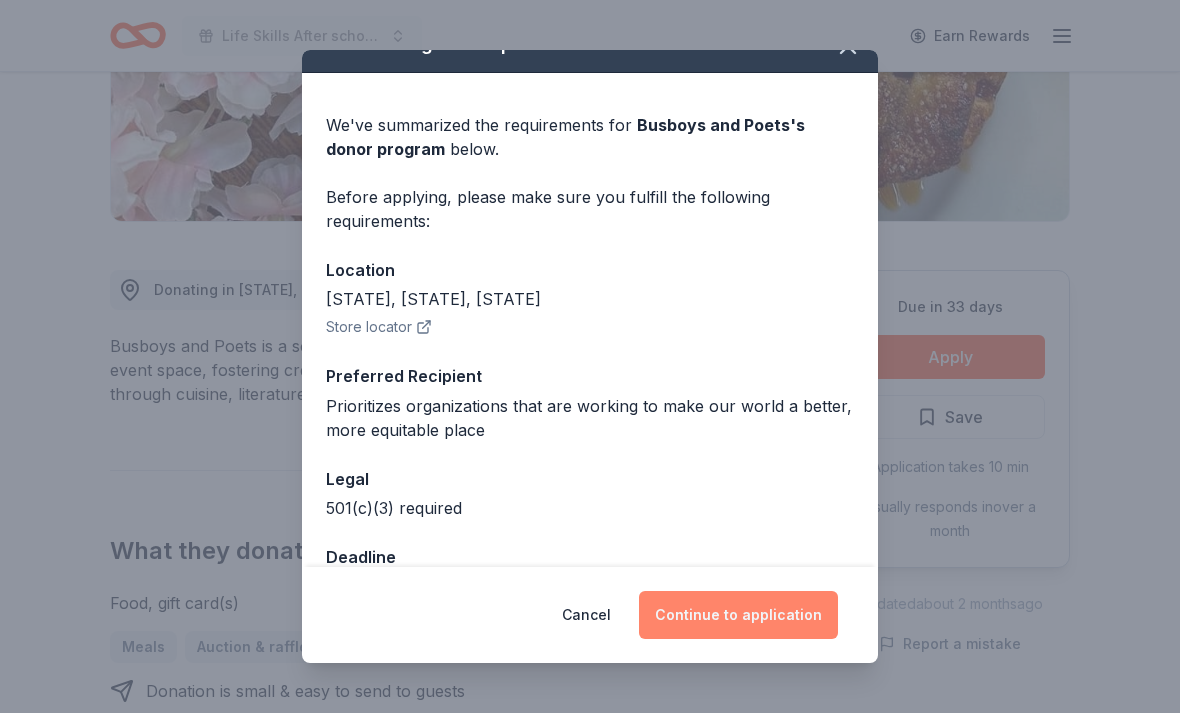 click on "Continue to application" at bounding box center (738, 615) 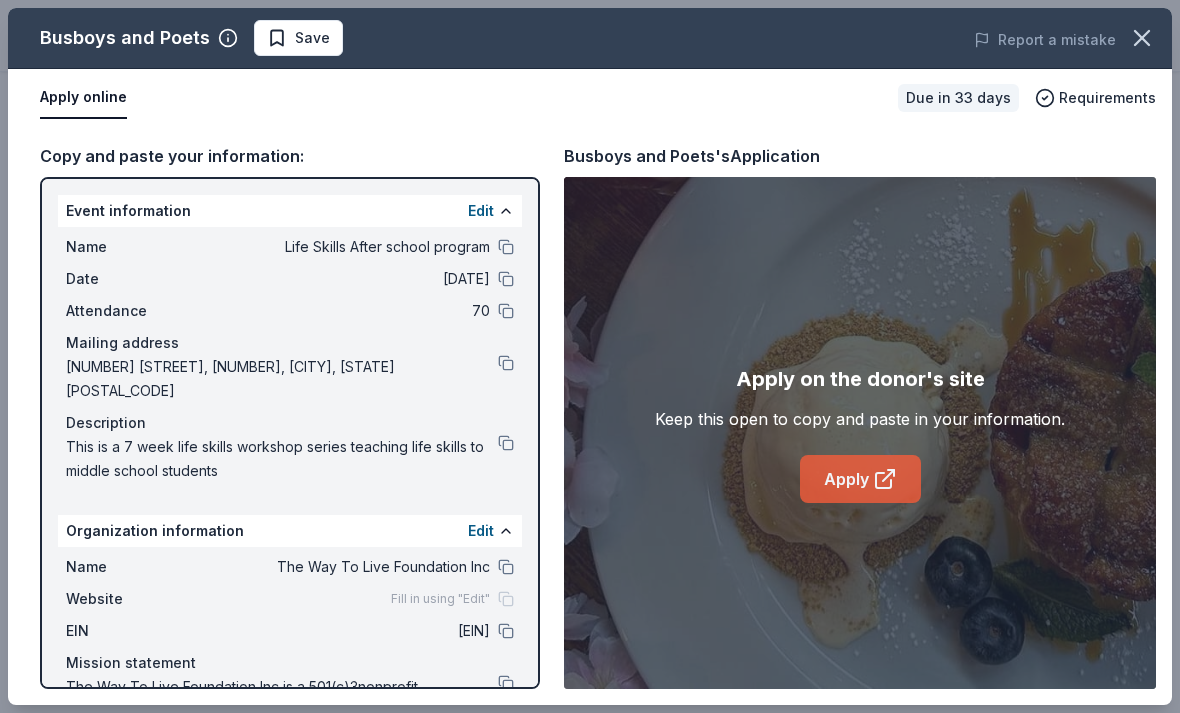 click 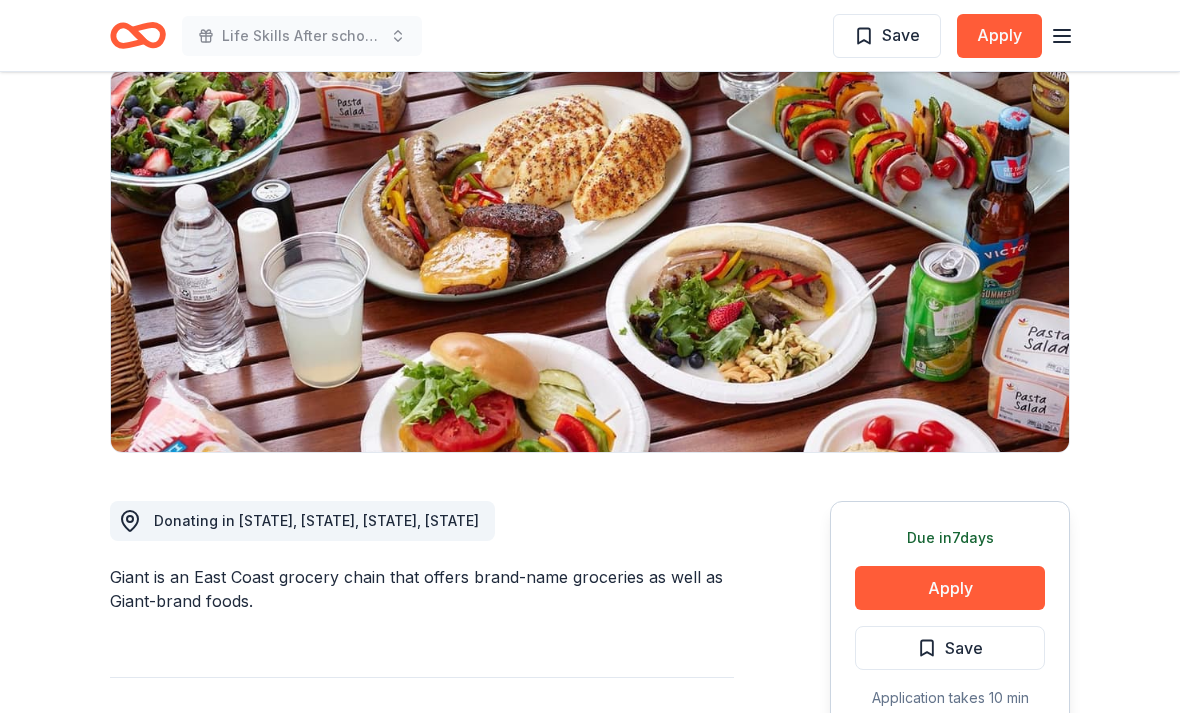 scroll, scrollTop: 0, scrollLeft: 0, axis: both 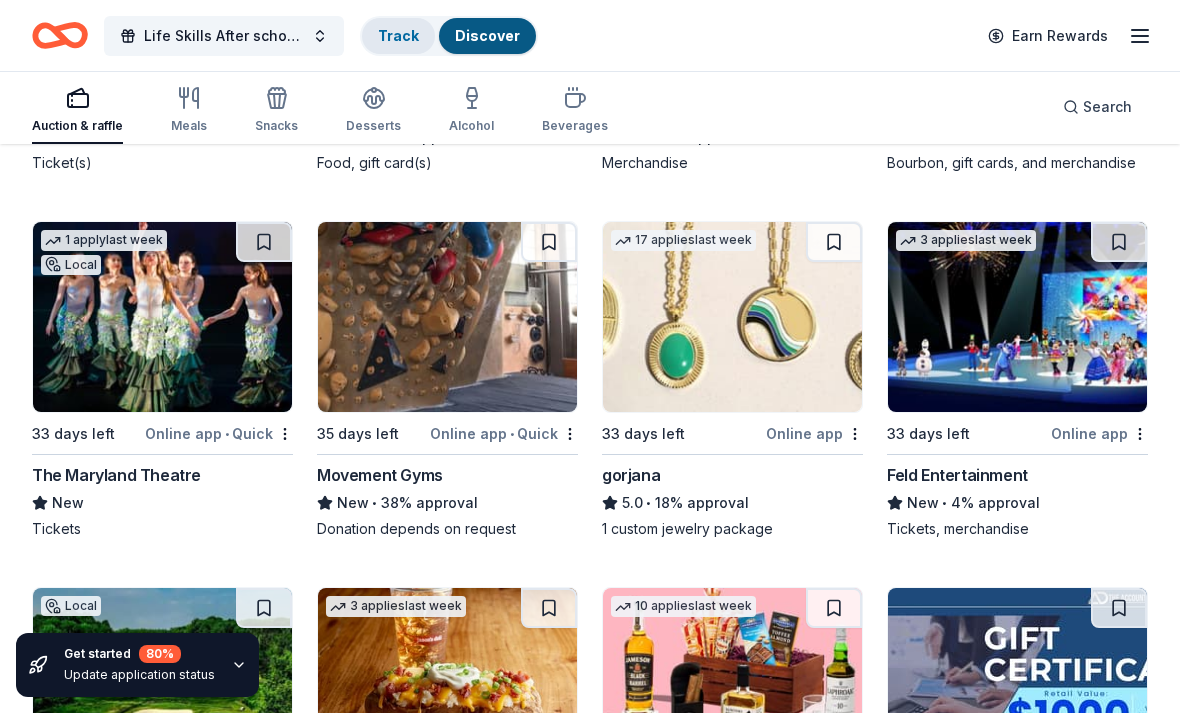 click on "Track" at bounding box center [398, 35] 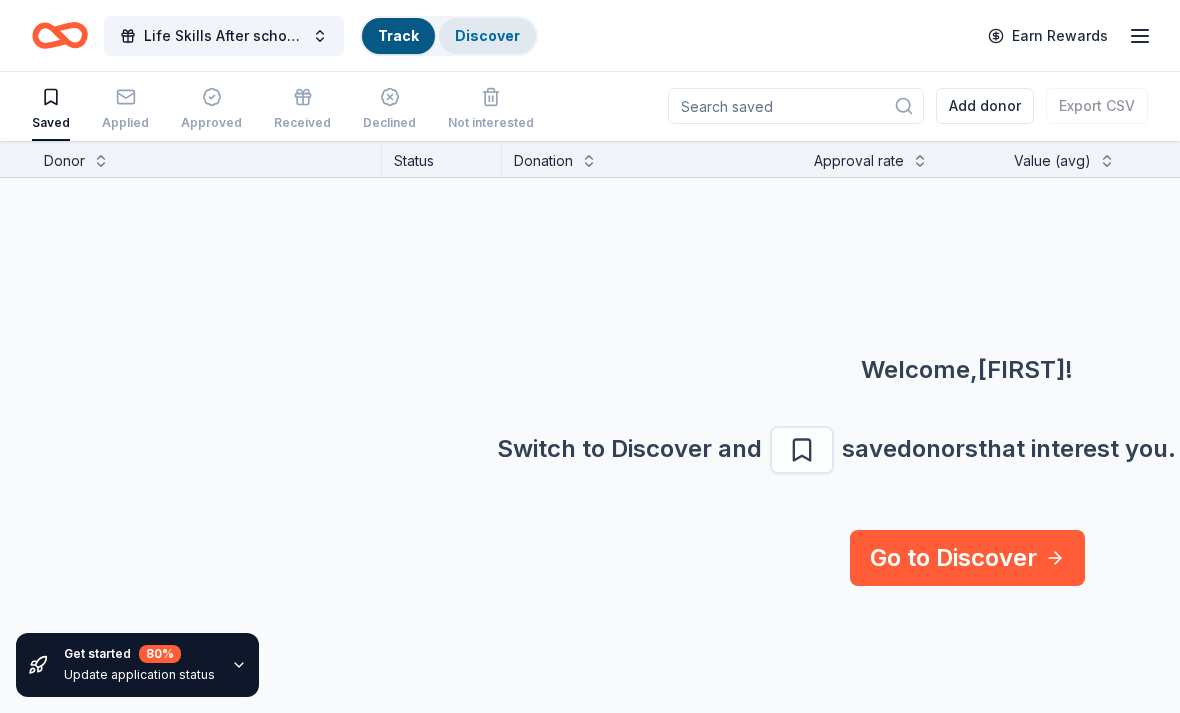click on "Discover" at bounding box center [487, 35] 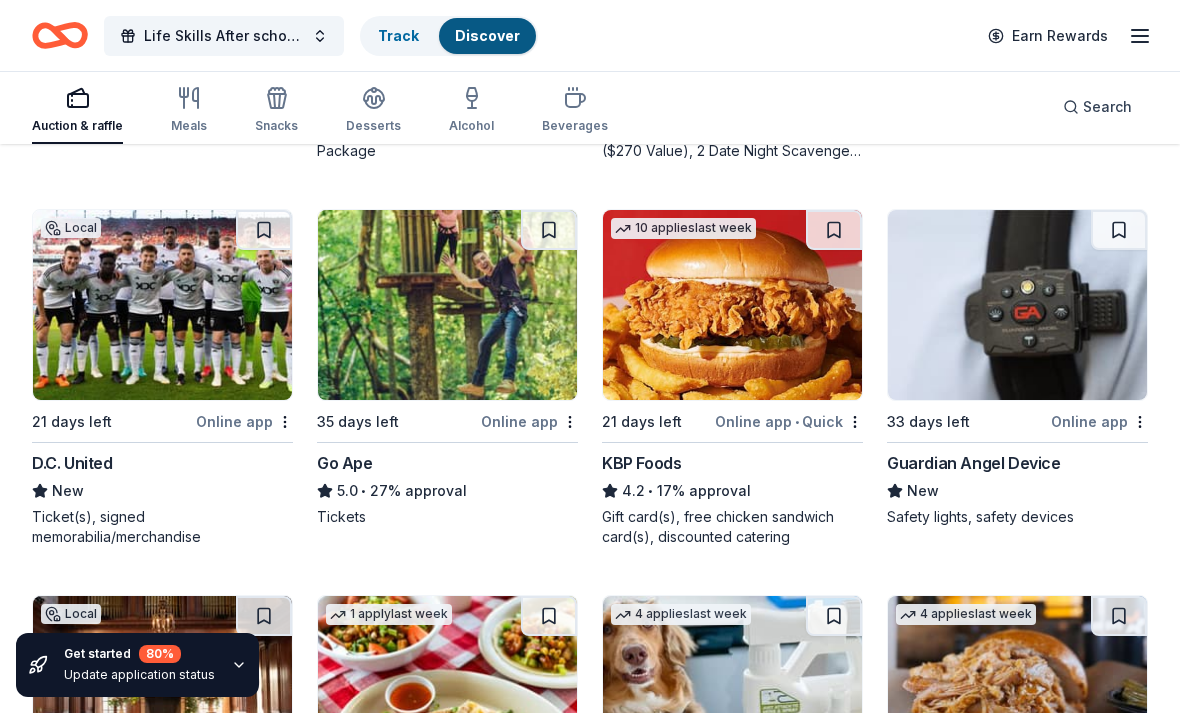 scroll, scrollTop: 1316, scrollLeft: 0, axis: vertical 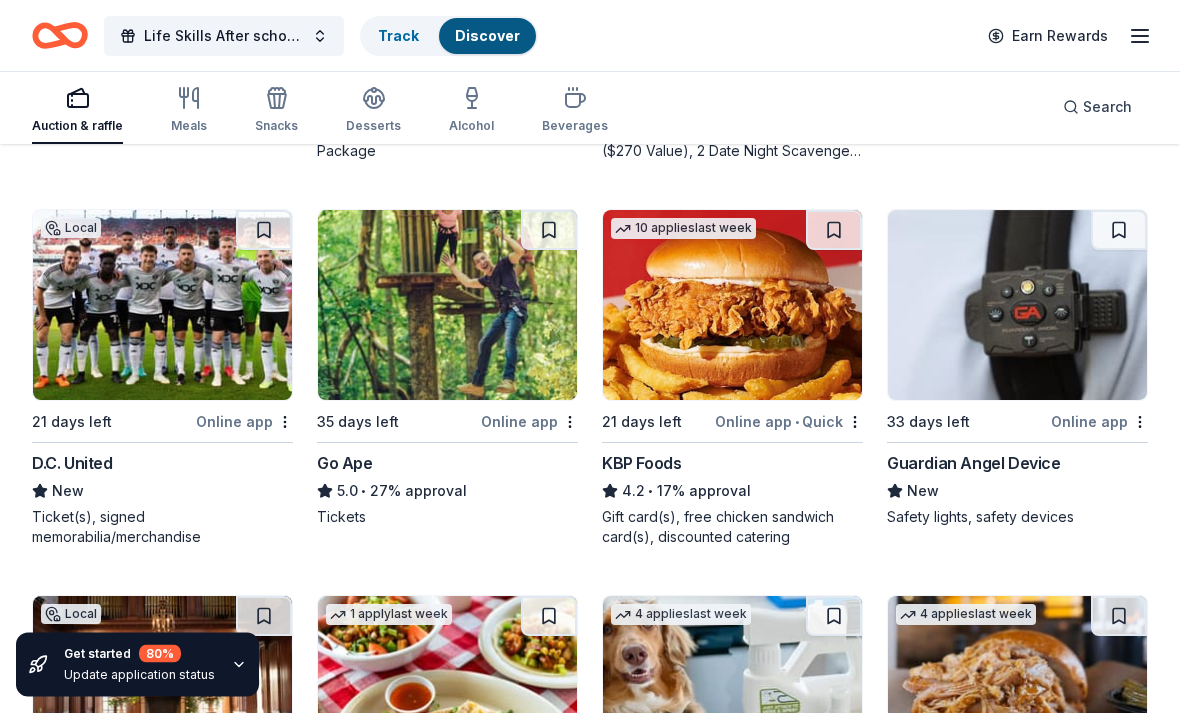 click at bounding box center (1017, 306) 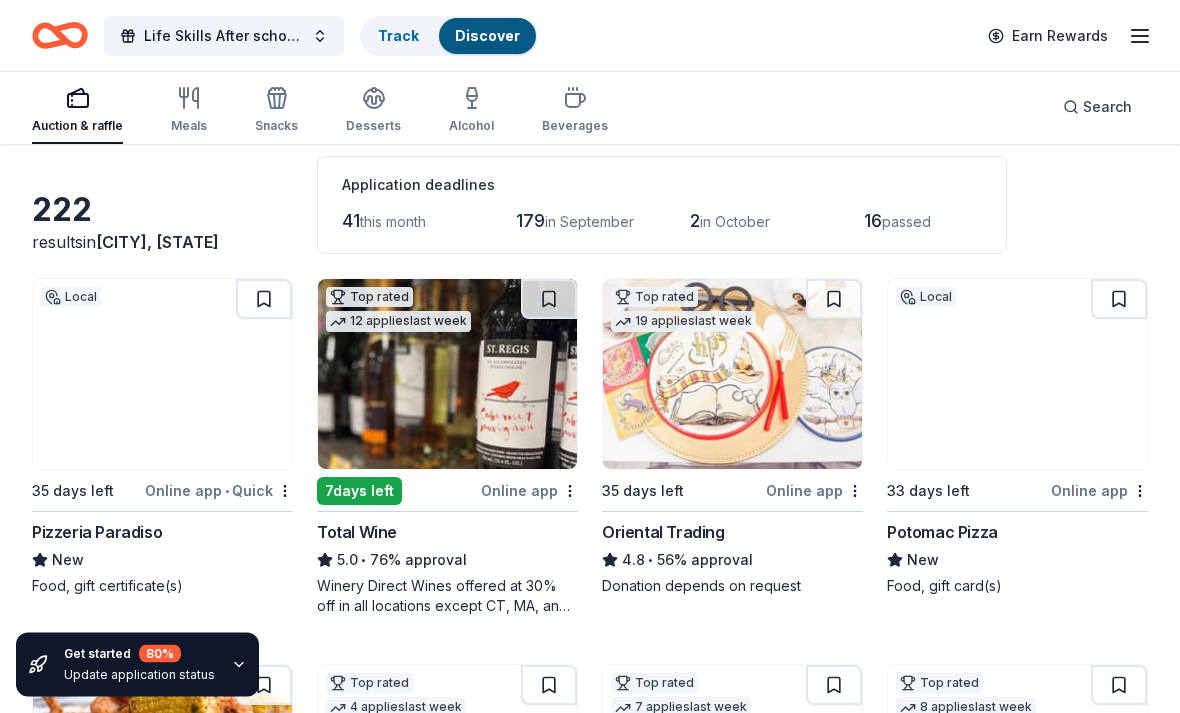 scroll, scrollTop: 0, scrollLeft: 0, axis: both 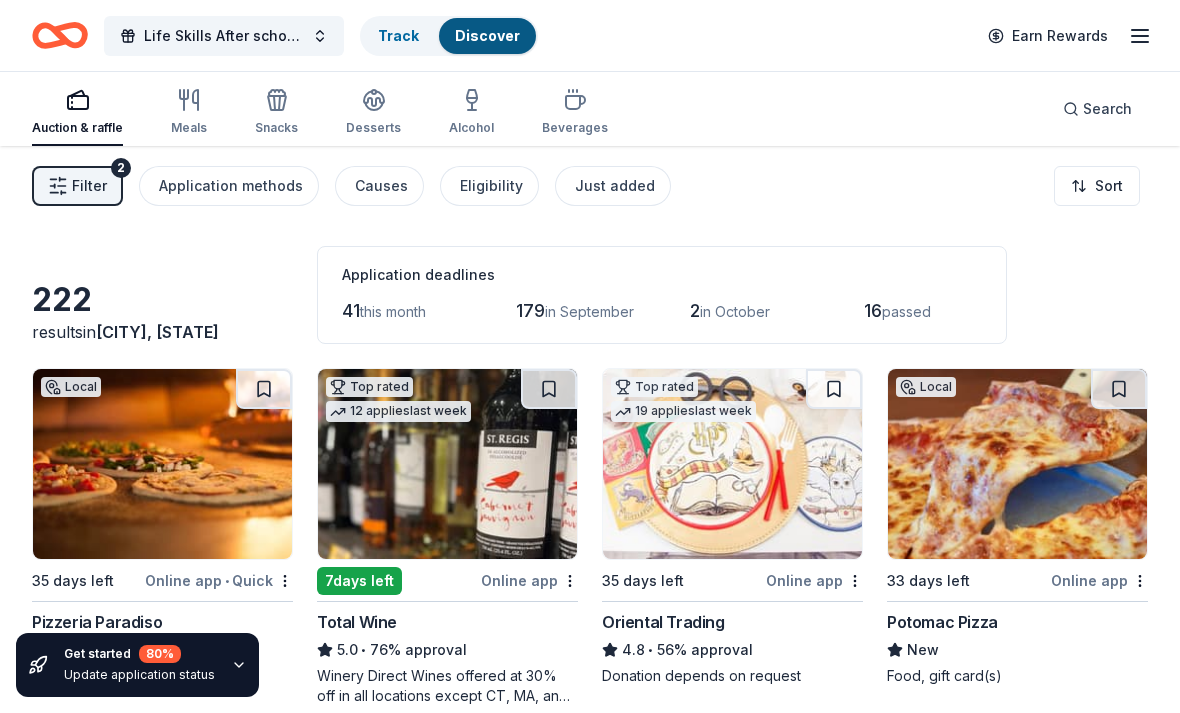 click on "Filter" at bounding box center [89, 186] 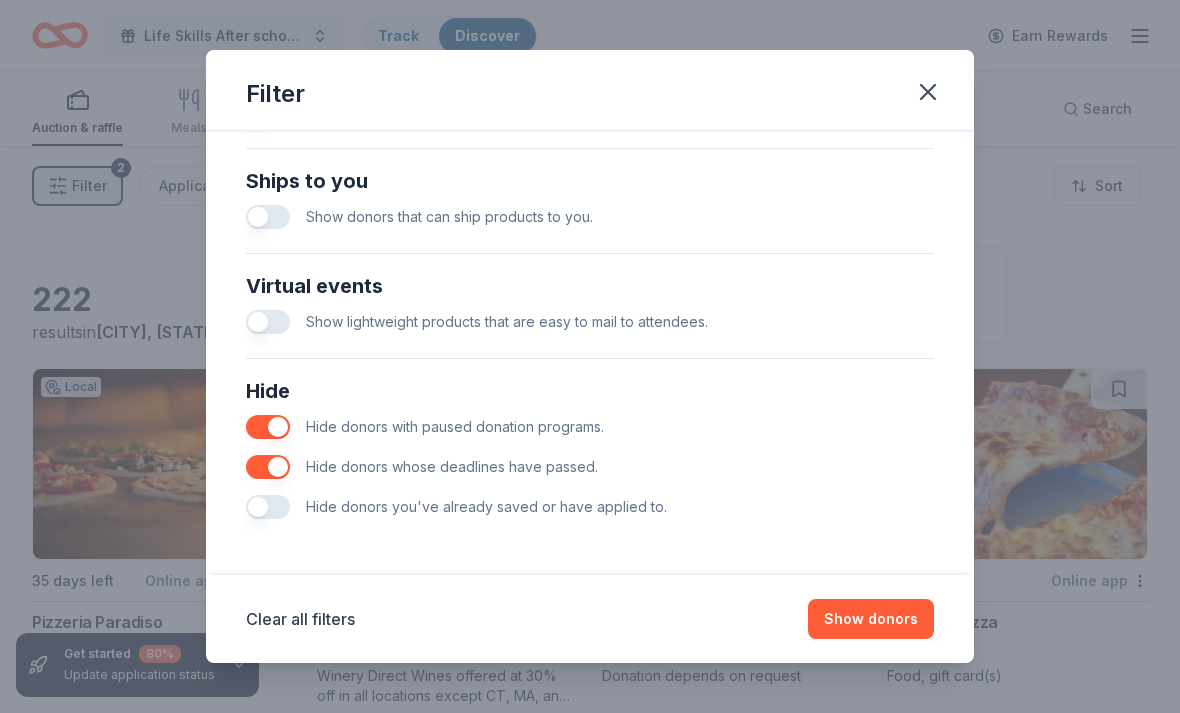 scroll, scrollTop: 874, scrollLeft: 0, axis: vertical 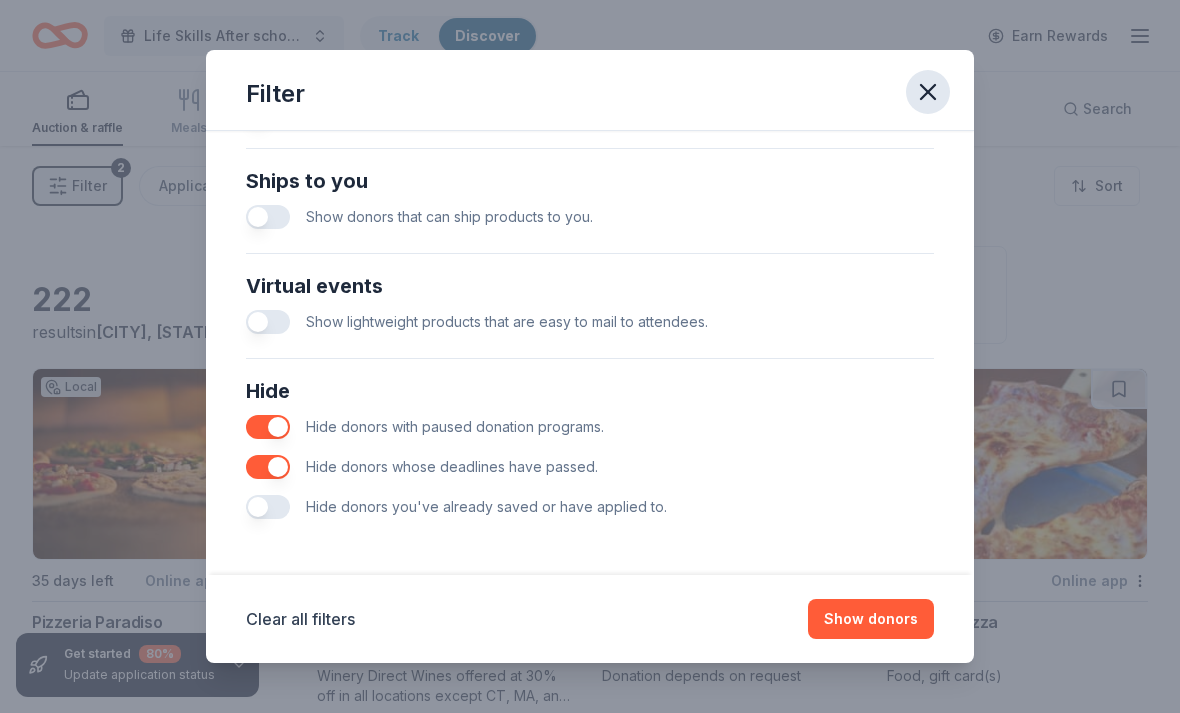 click at bounding box center (928, 92) 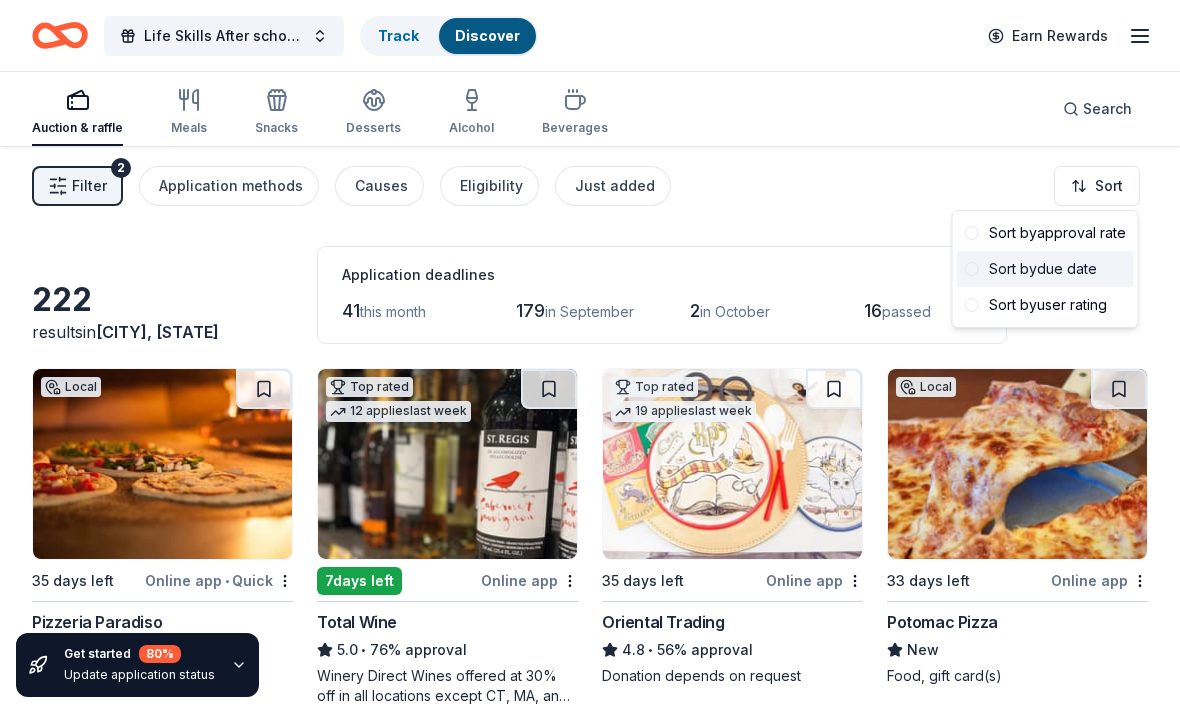 click on "Sort by  due date" at bounding box center [1045, 269] 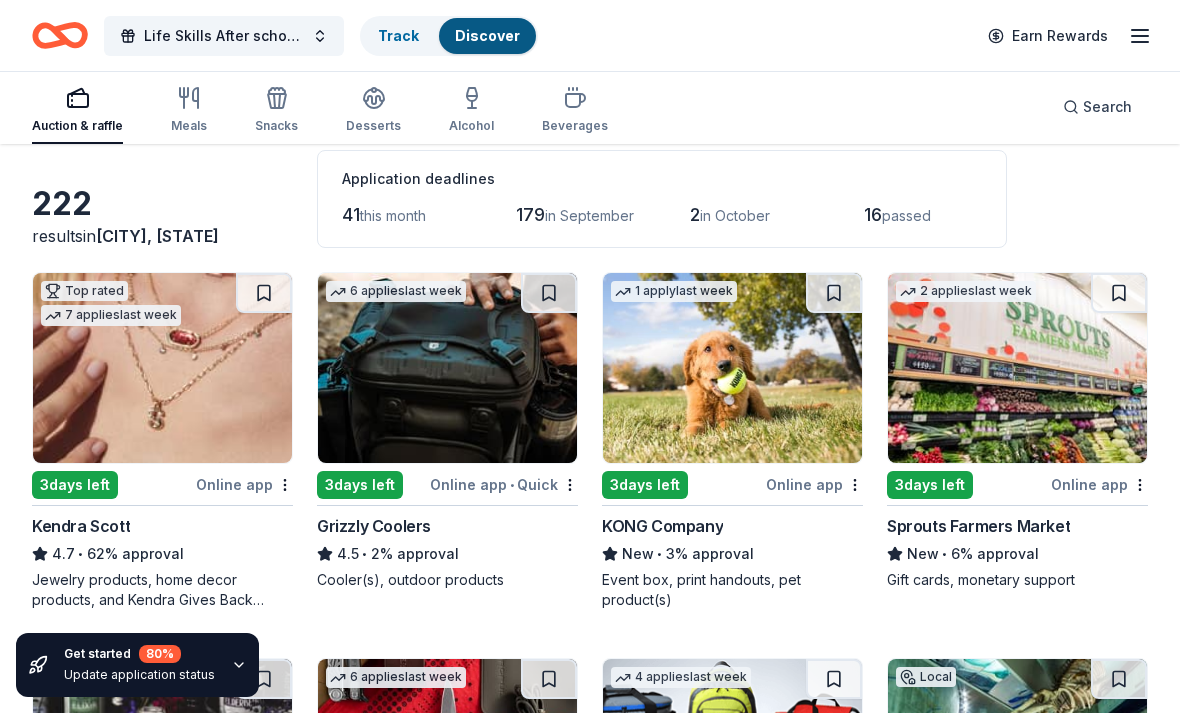 scroll, scrollTop: 97, scrollLeft: 0, axis: vertical 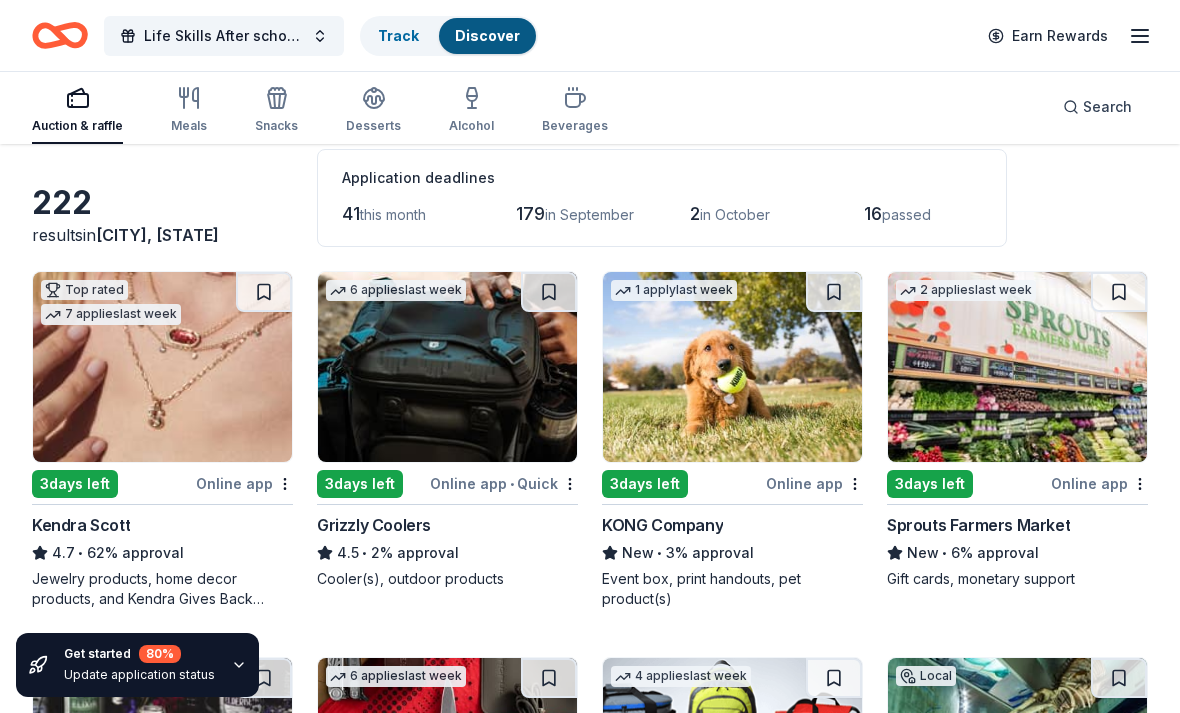click on "Grizzly Coolers" at bounding box center [447, 525] 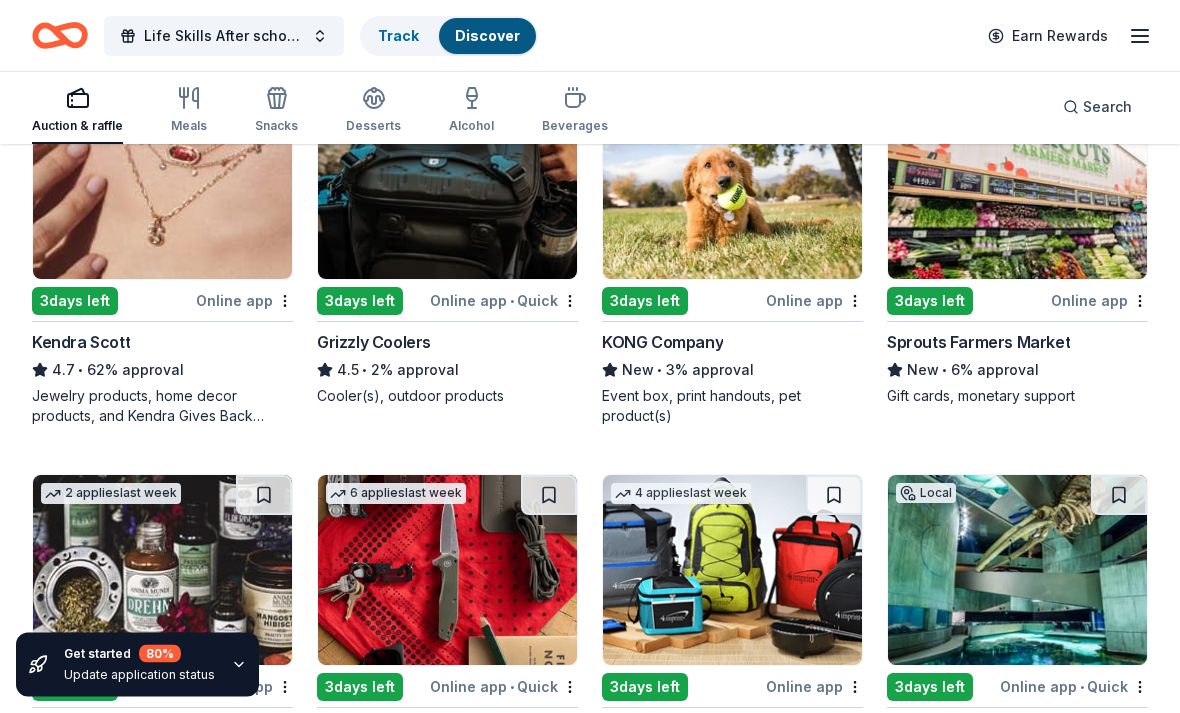 scroll, scrollTop: 274, scrollLeft: 0, axis: vertical 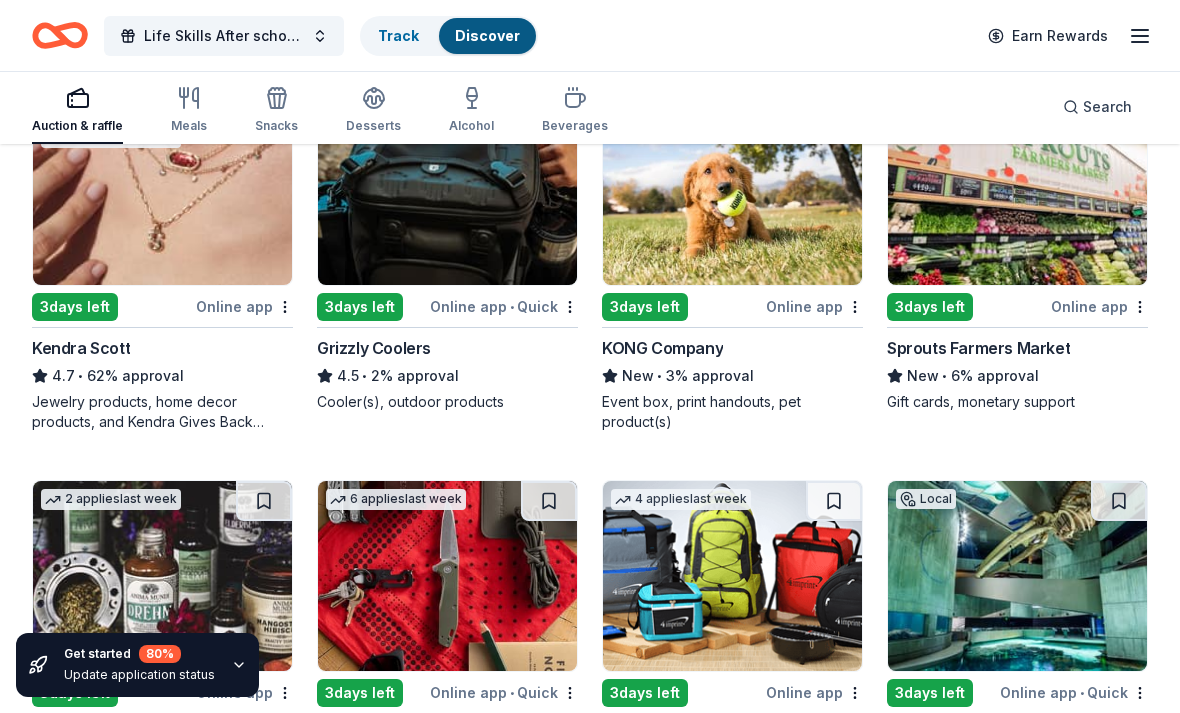 click at bounding box center [1017, 190] 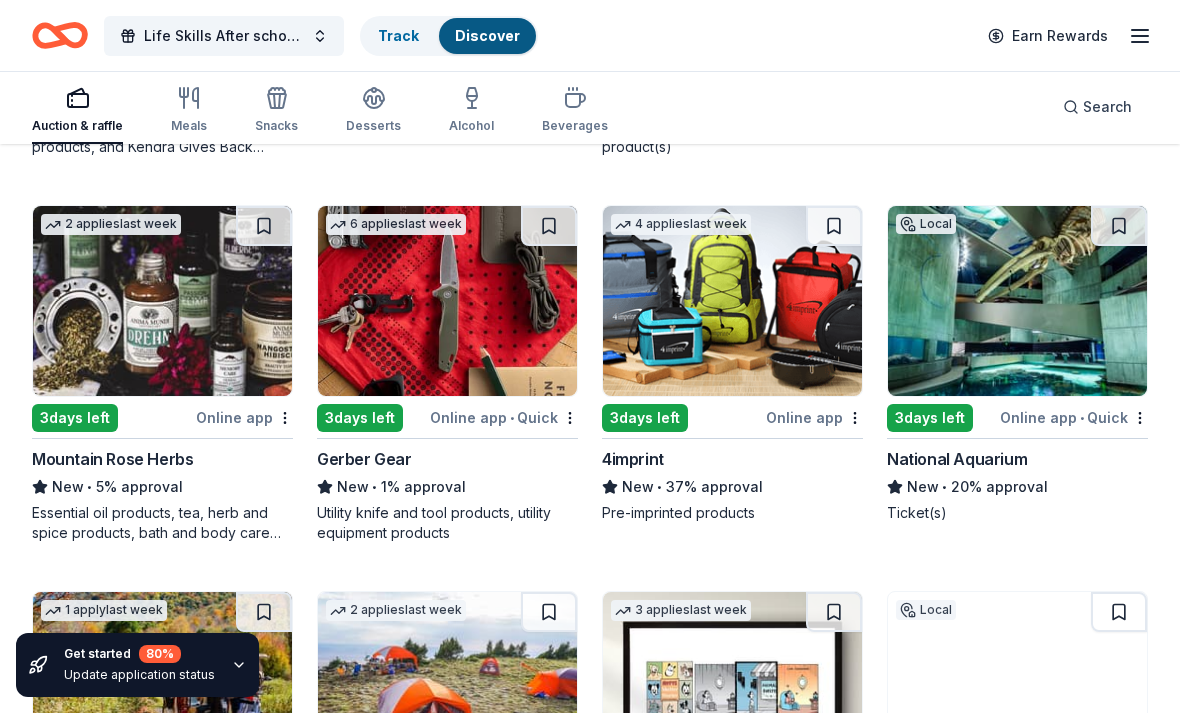 scroll, scrollTop: 545, scrollLeft: 0, axis: vertical 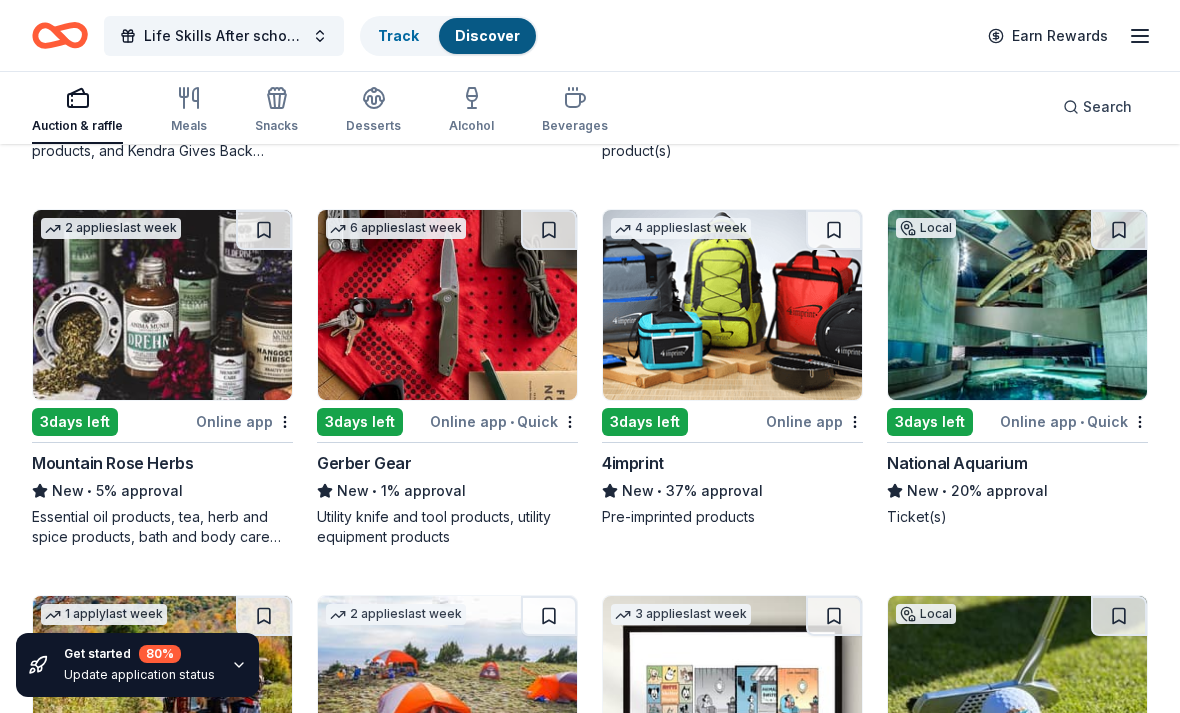 click at bounding box center (732, 305) 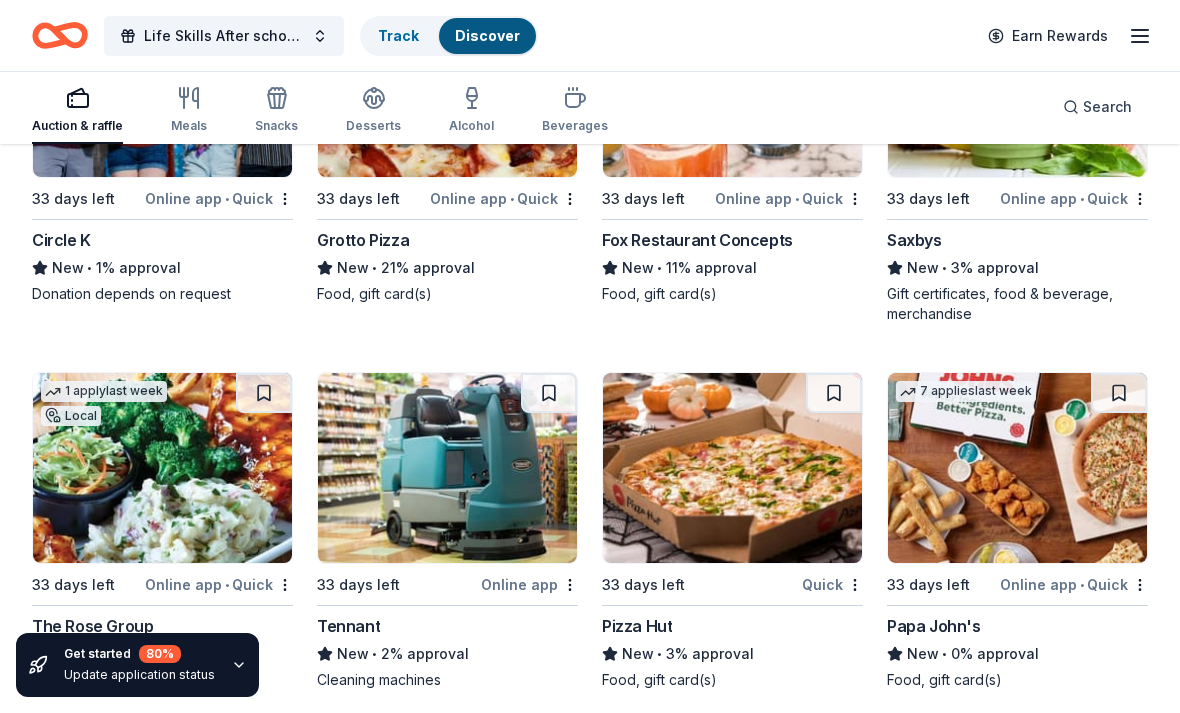 scroll, scrollTop: 15914, scrollLeft: 0, axis: vertical 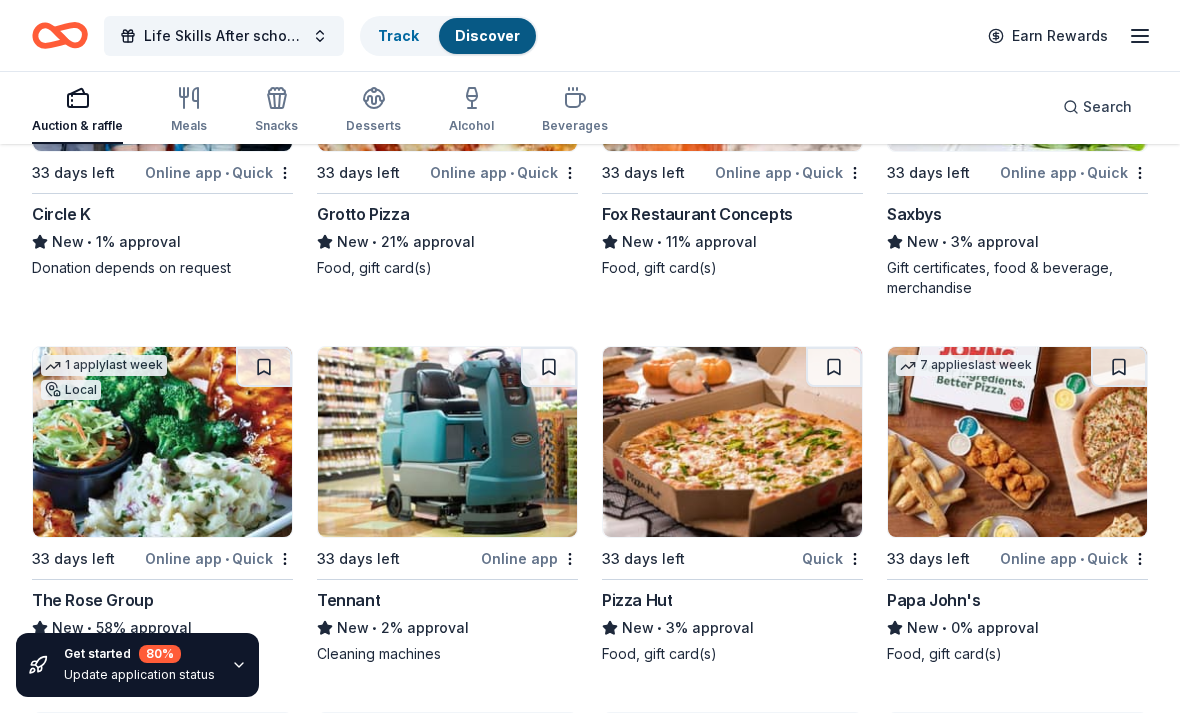 click on "New • 0% approval" at bounding box center [1017, 628] 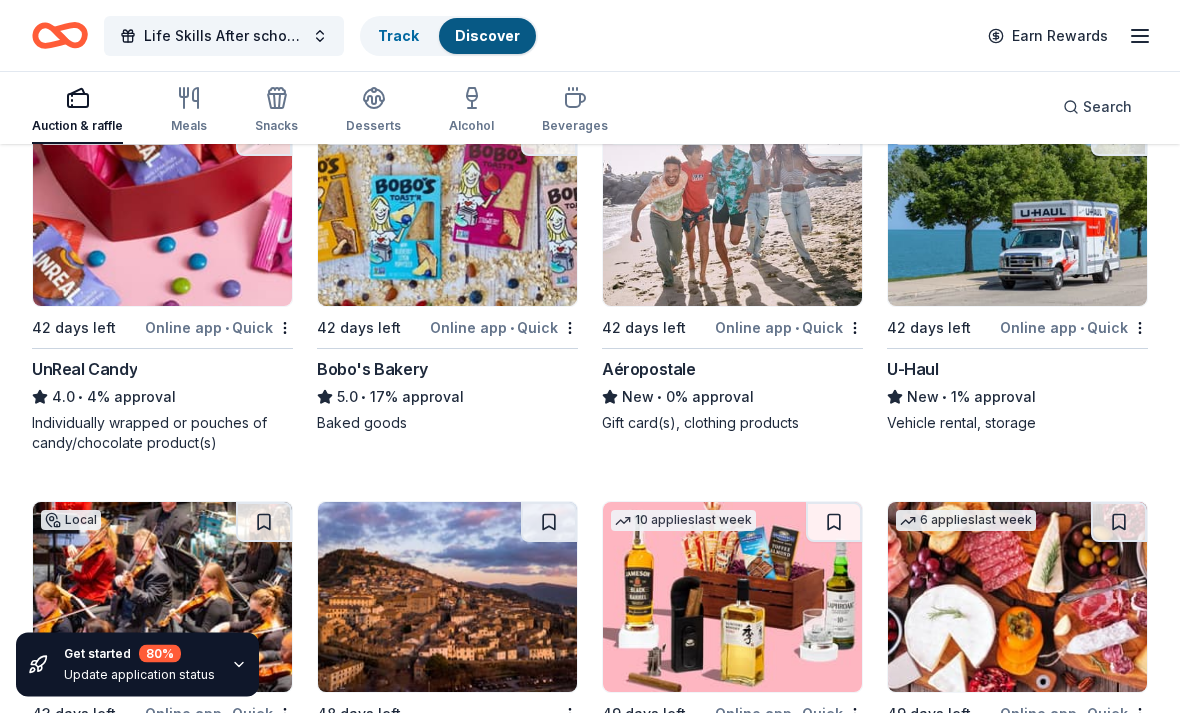 scroll, scrollTop: 19927, scrollLeft: 0, axis: vertical 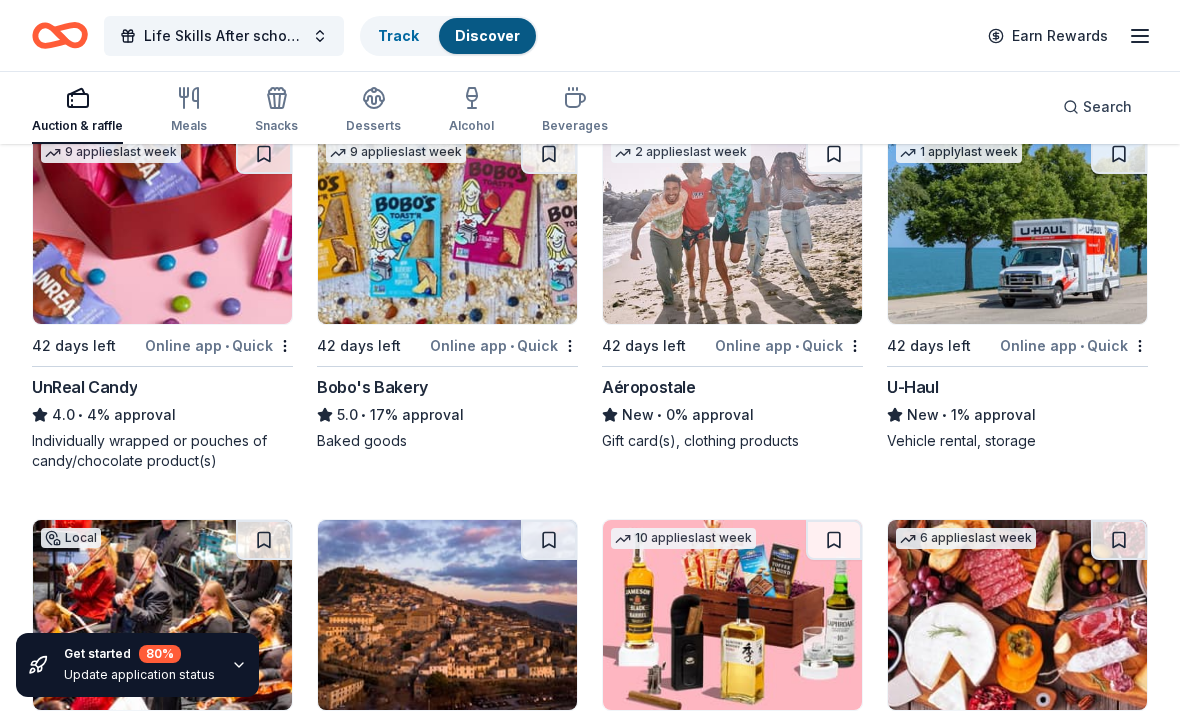 click on "U-Haul New • 1% approval Vehicle rental, storage" at bounding box center [1017, 413] 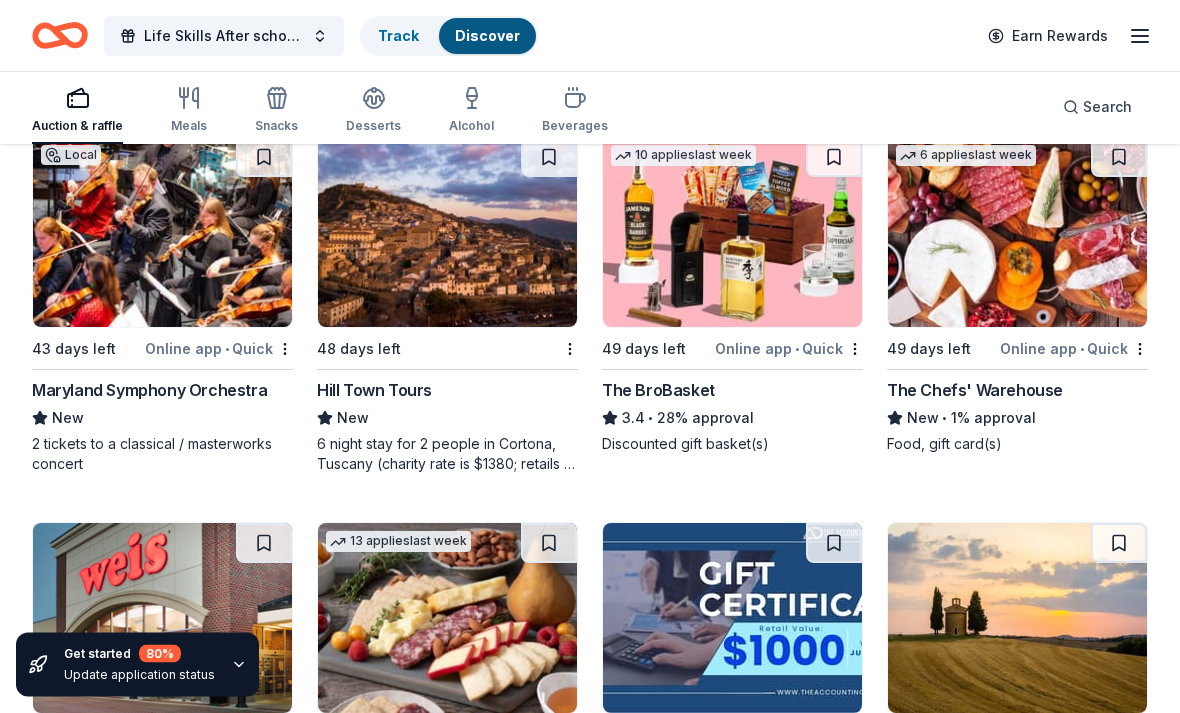 scroll, scrollTop: 20311, scrollLeft: 0, axis: vertical 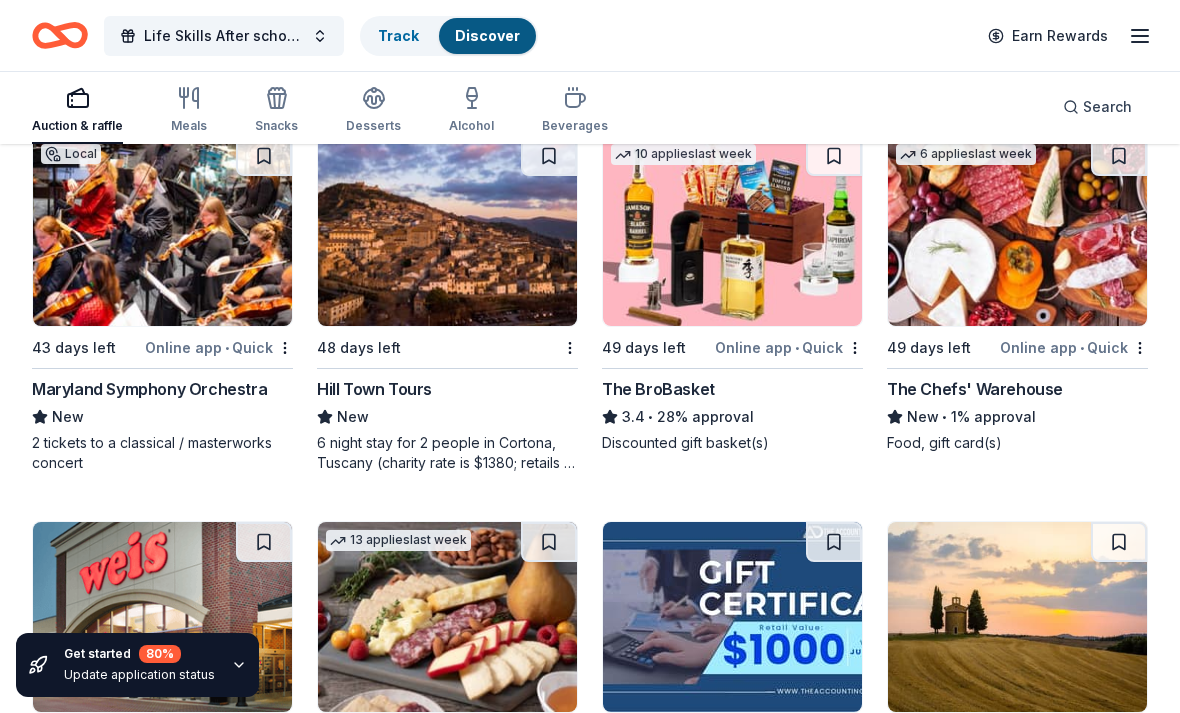 click at bounding box center (732, 231) 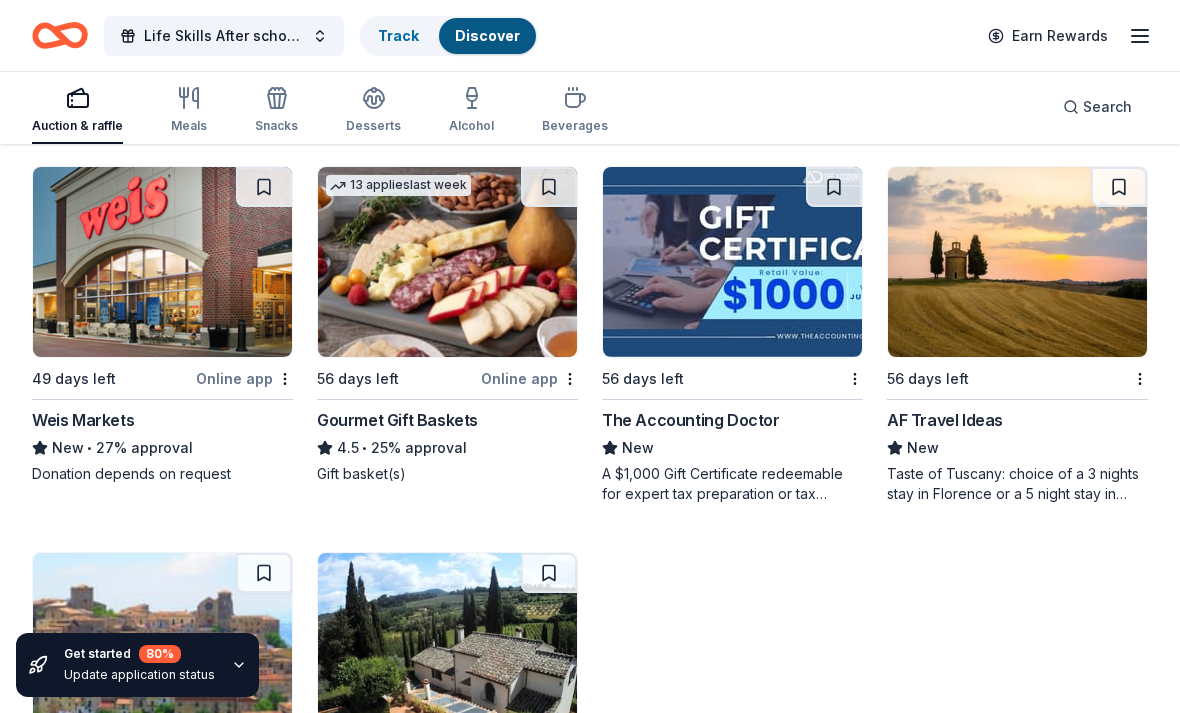 scroll, scrollTop: 20663, scrollLeft: 0, axis: vertical 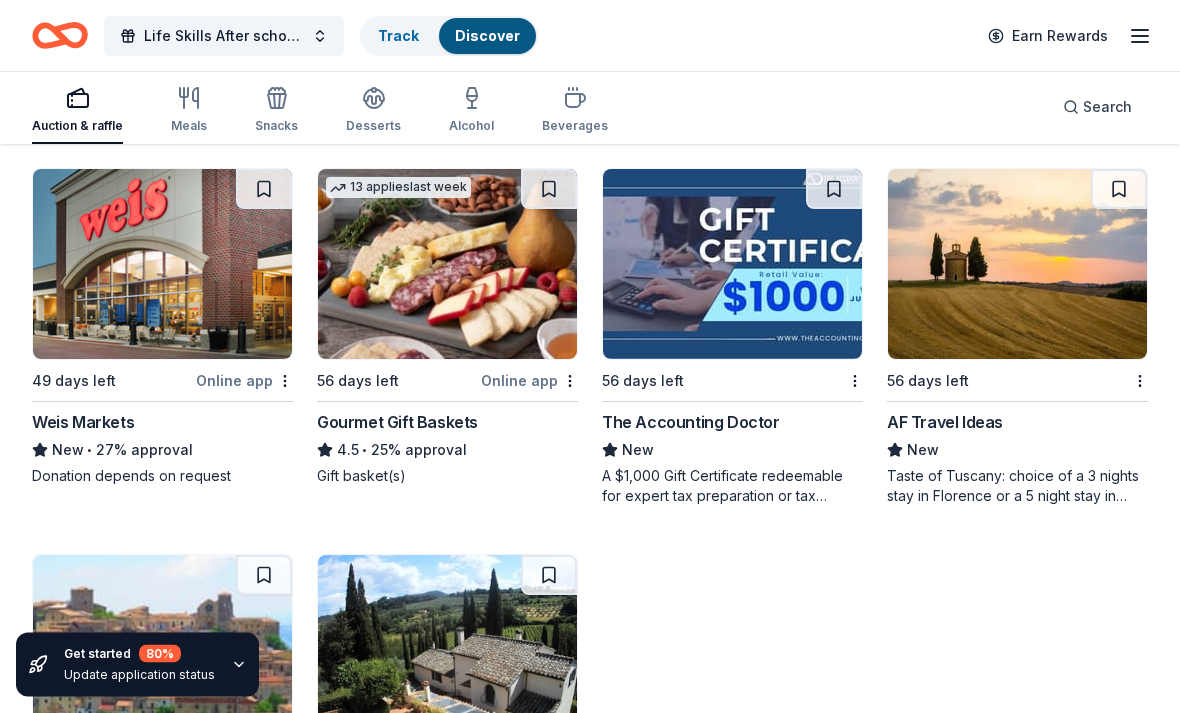 click at bounding box center (1017, 265) 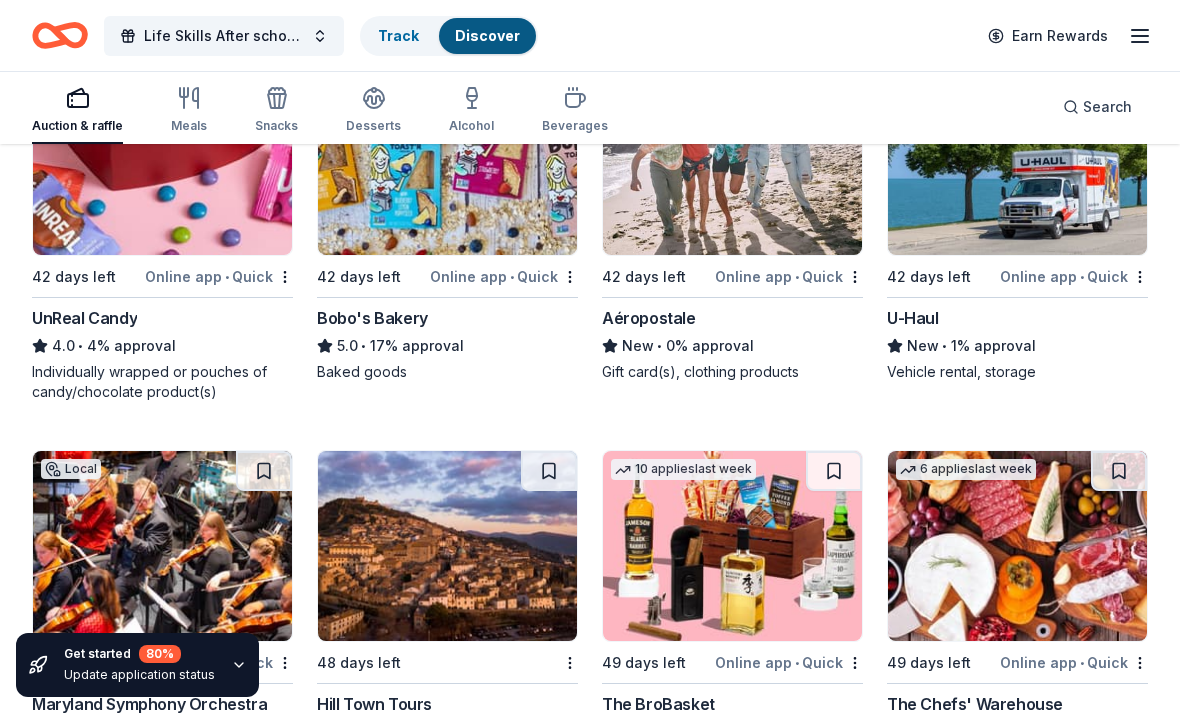 scroll, scrollTop: 19992, scrollLeft: 0, axis: vertical 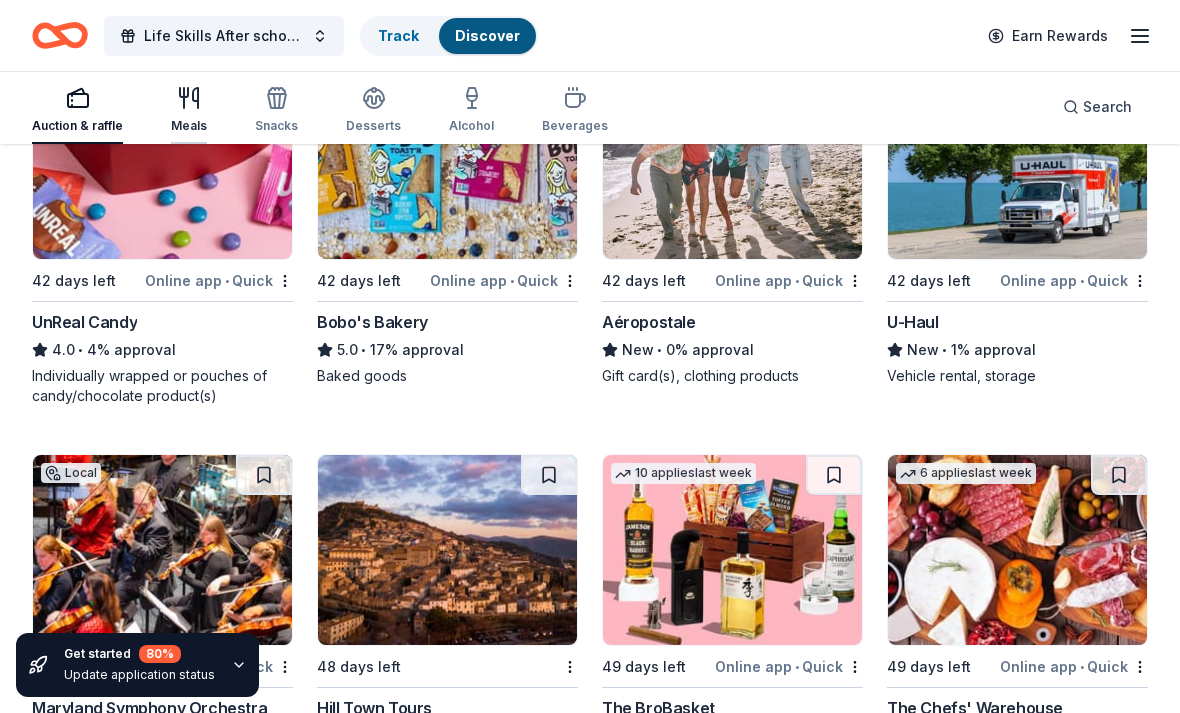 click on "Meals" at bounding box center (189, 110) 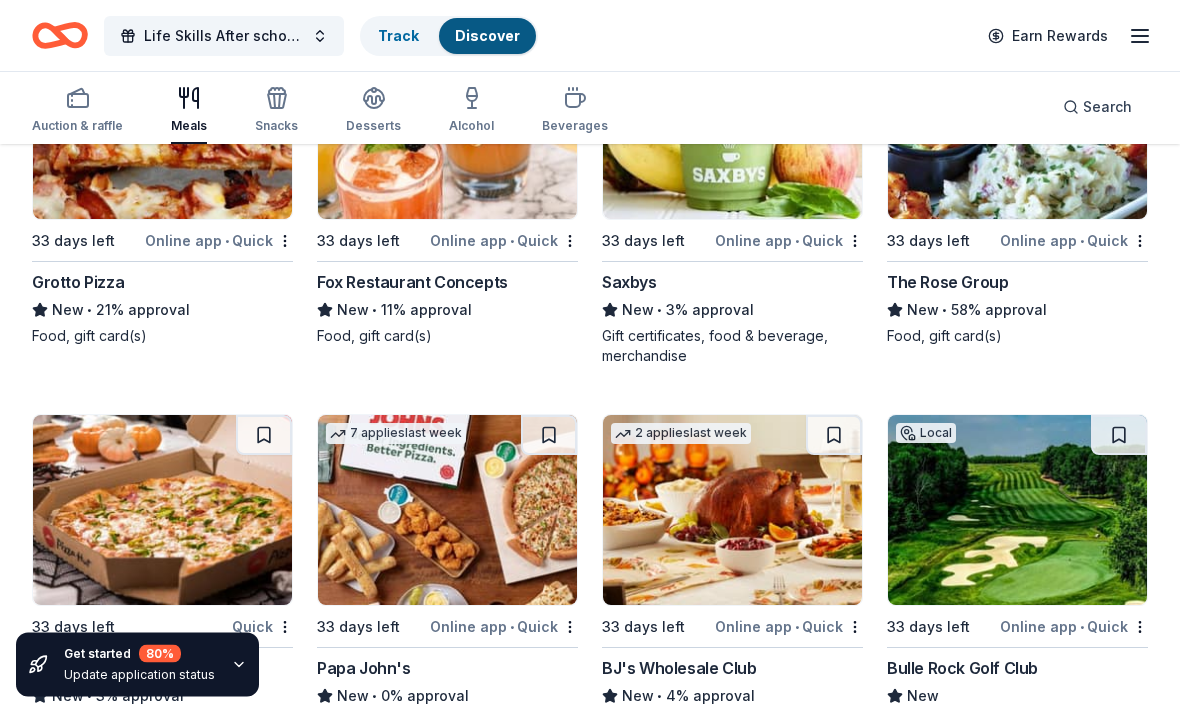 scroll, scrollTop: 4427, scrollLeft: 0, axis: vertical 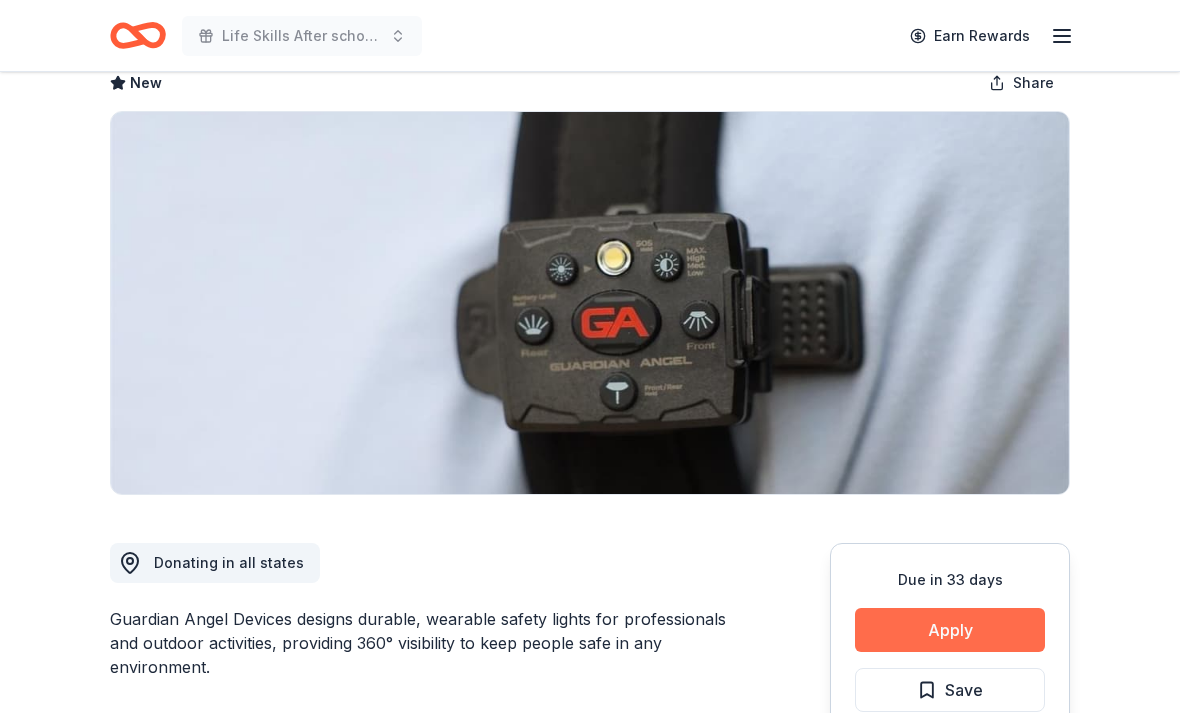 click on "Apply" at bounding box center (950, 630) 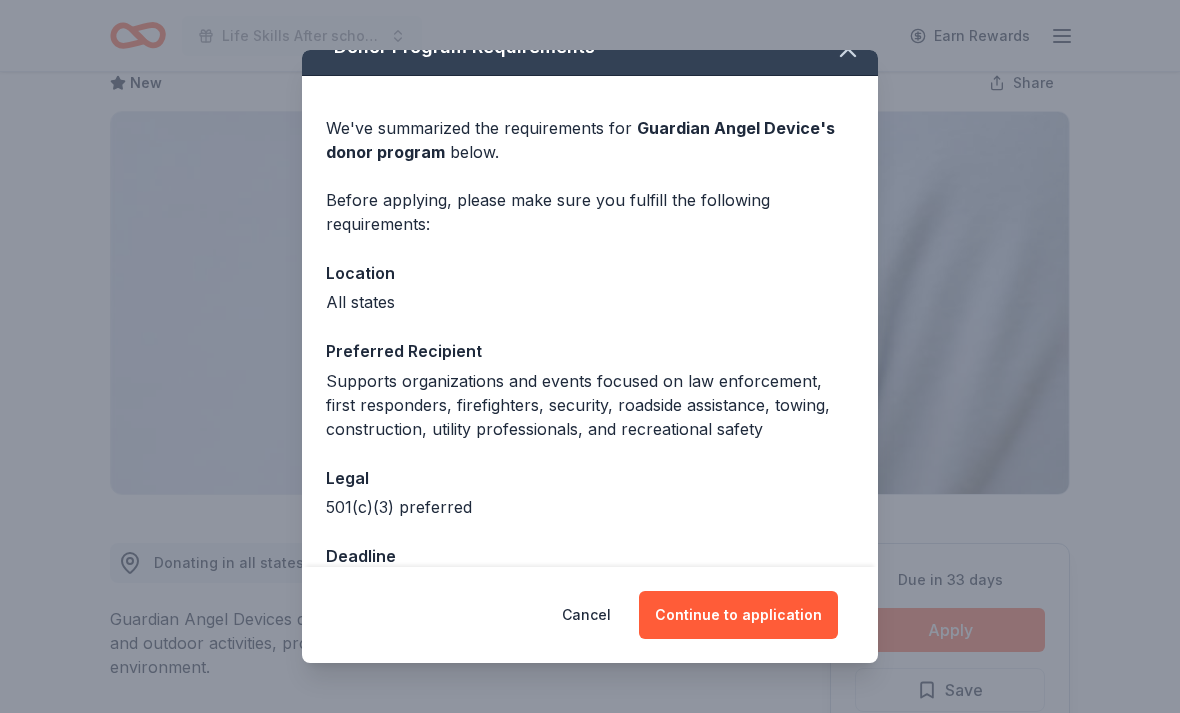 scroll, scrollTop: 30, scrollLeft: 0, axis: vertical 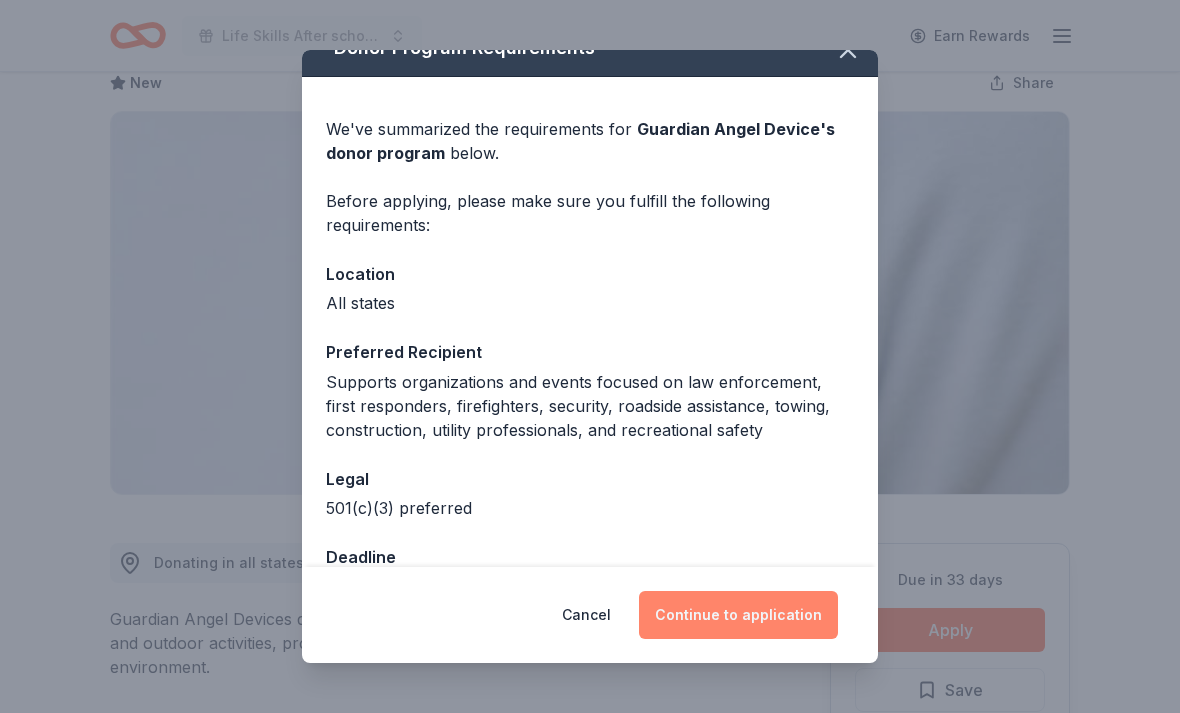 click on "Continue to application" at bounding box center [738, 615] 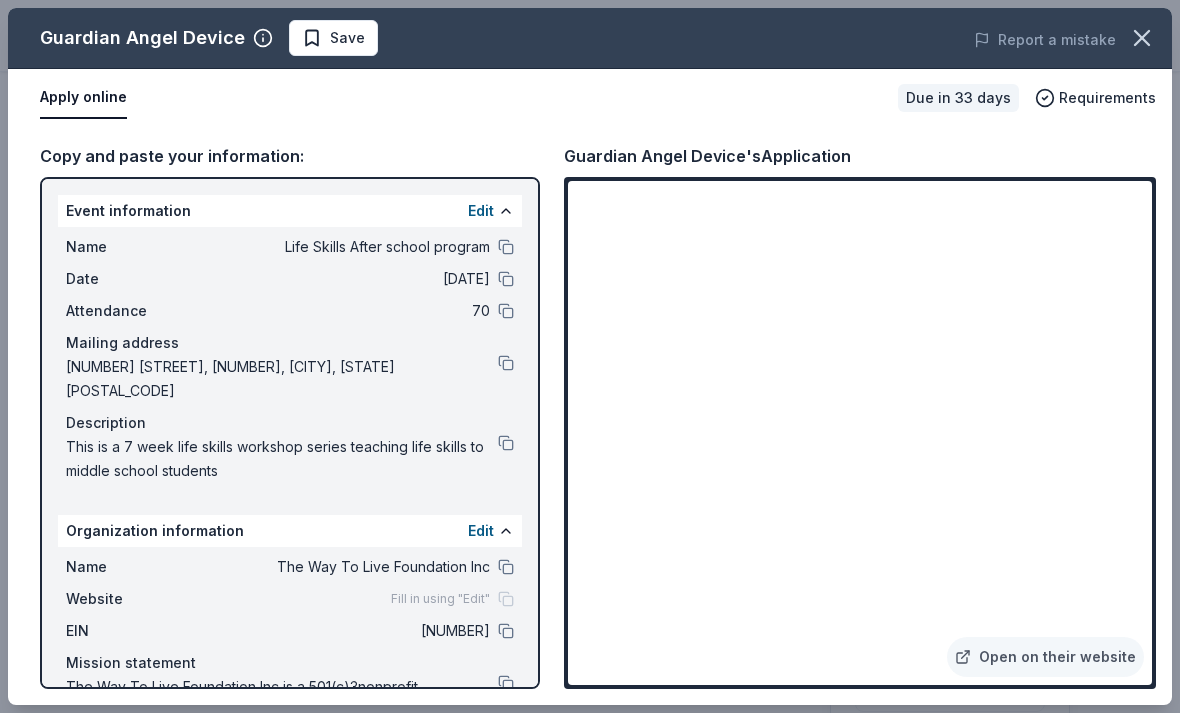 scroll, scrollTop: 0, scrollLeft: 0, axis: both 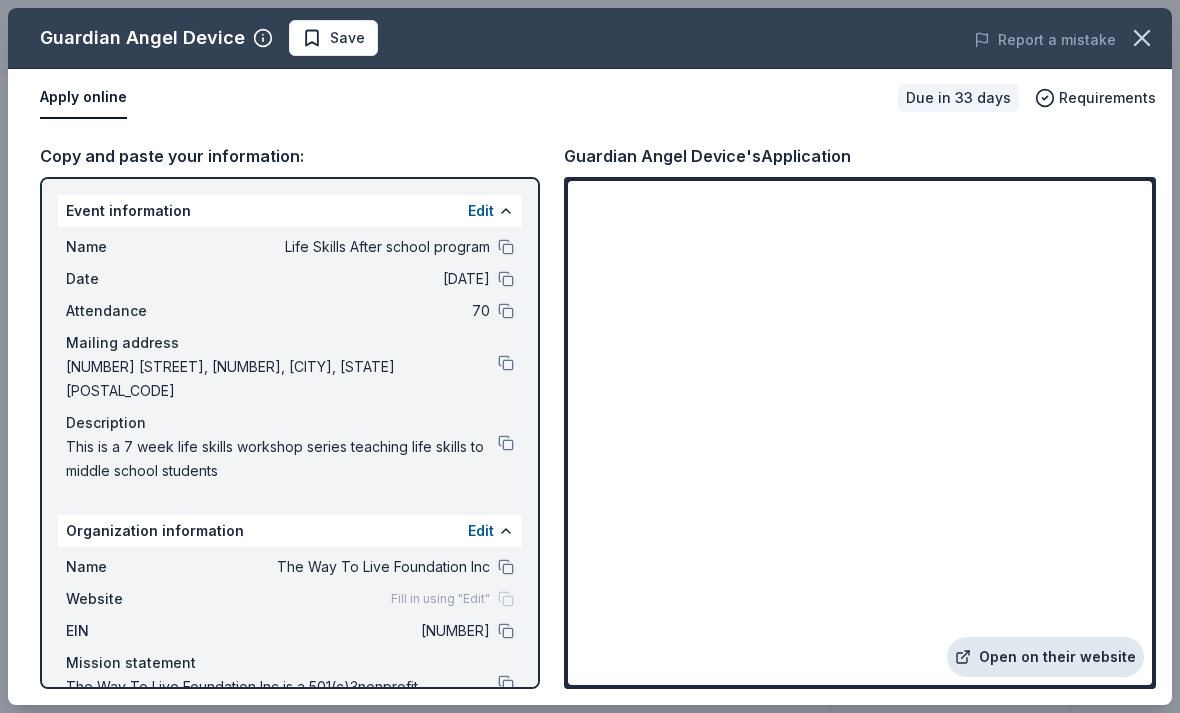 click on "Open on their website" at bounding box center [1045, 657] 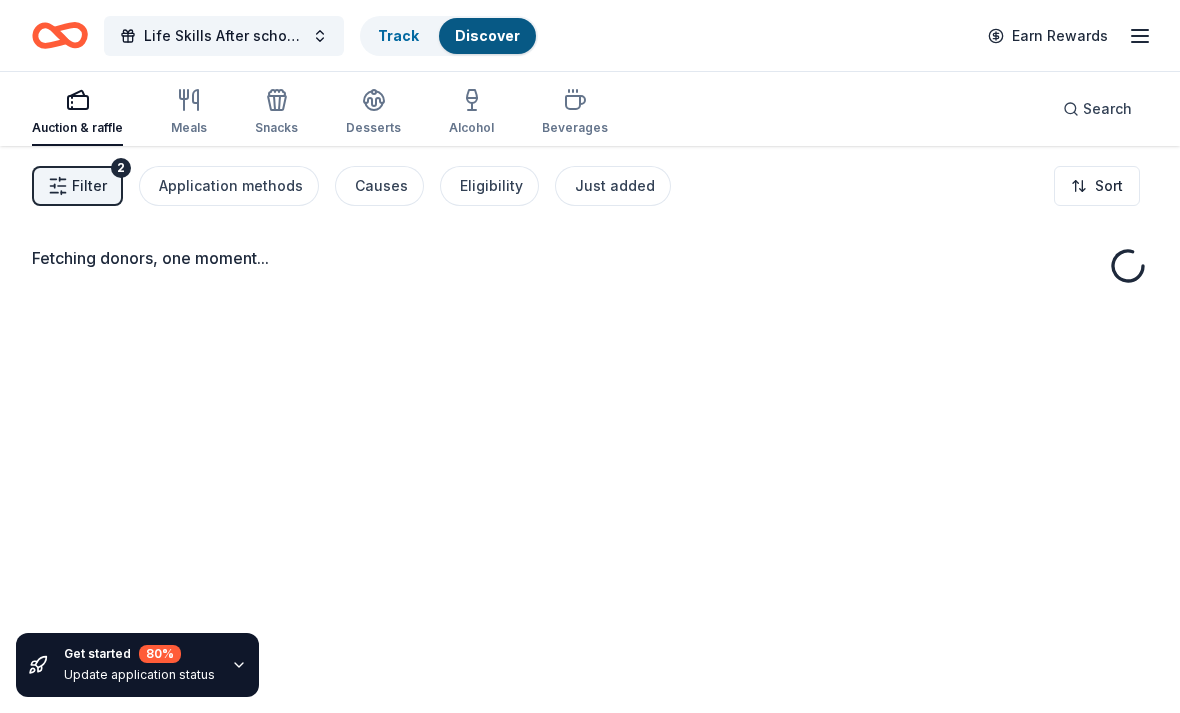 scroll, scrollTop: 0, scrollLeft: 0, axis: both 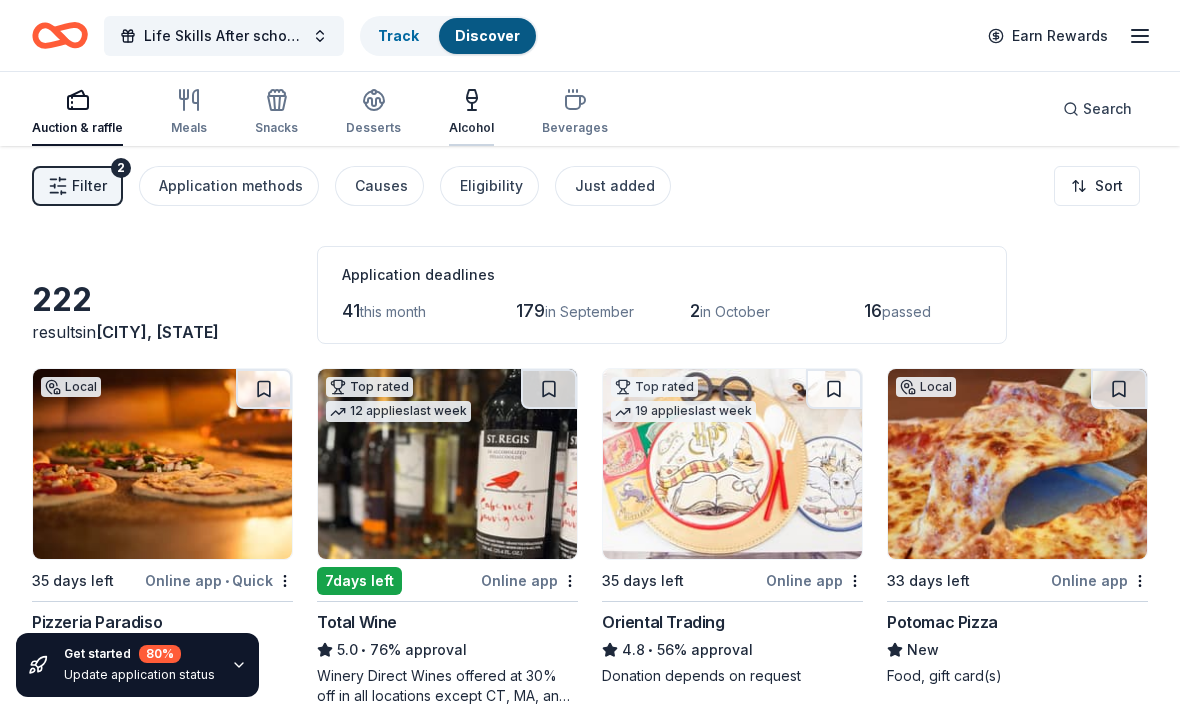 click at bounding box center [471, 100] 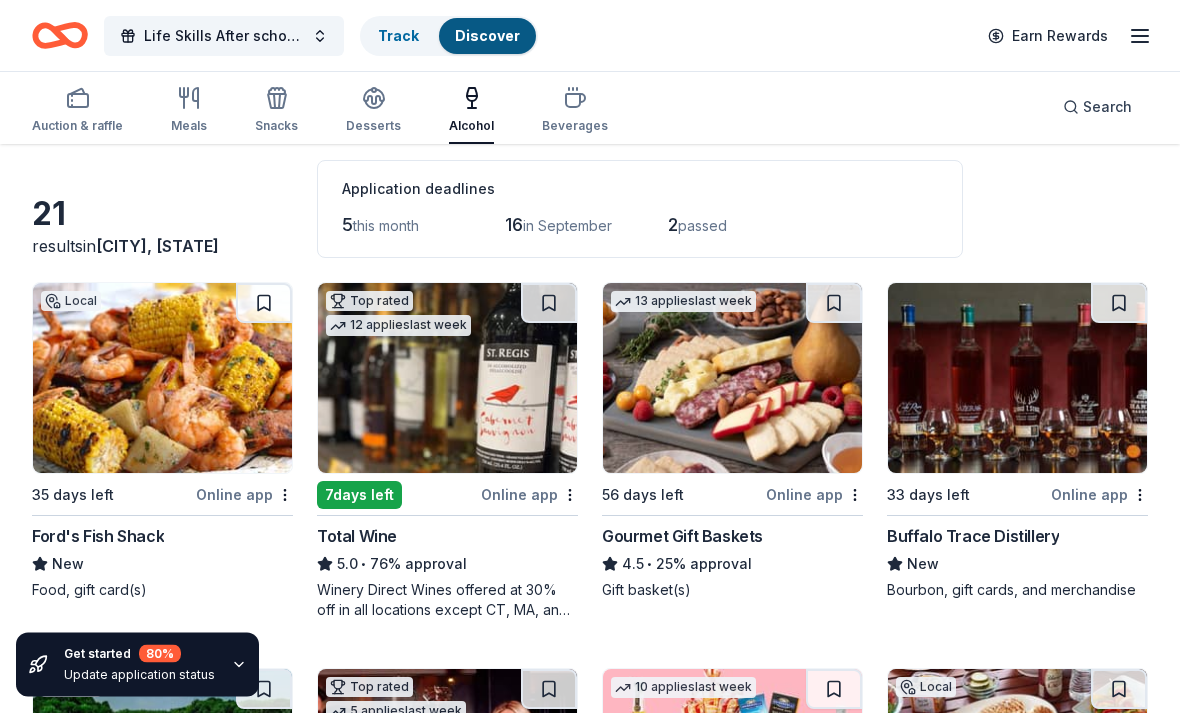scroll, scrollTop: 86, scrollLeft: 0, axis: vertical 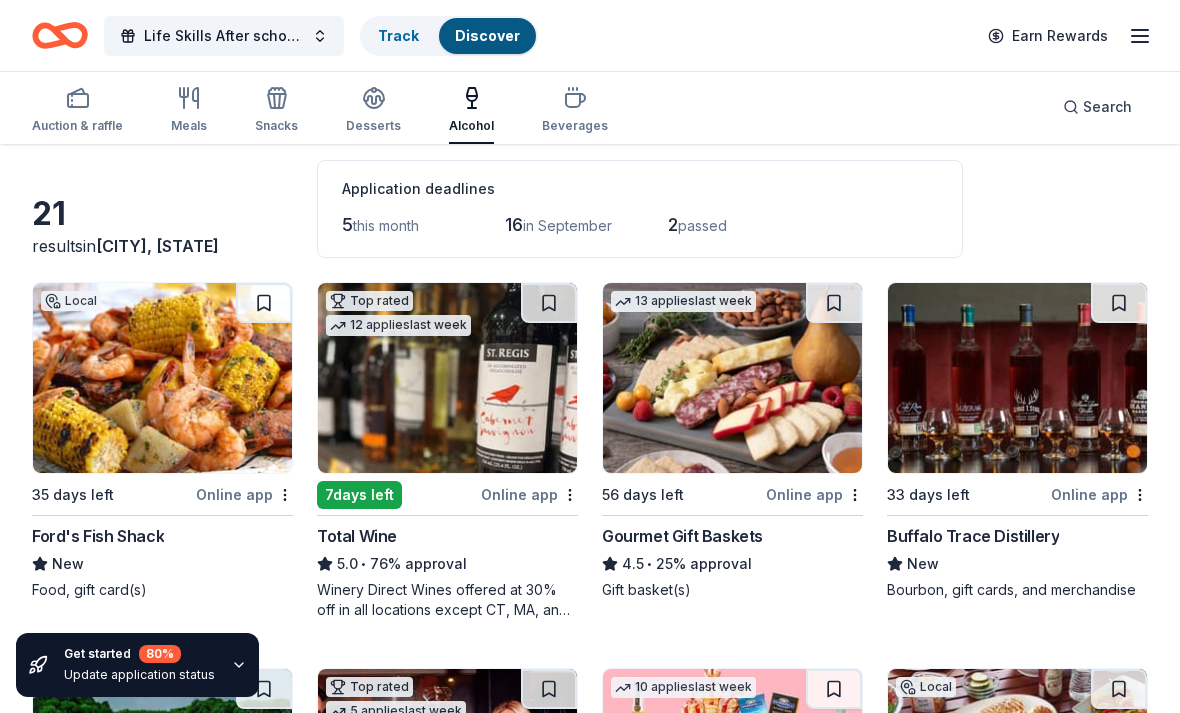 click at bounding box center (447, 378) 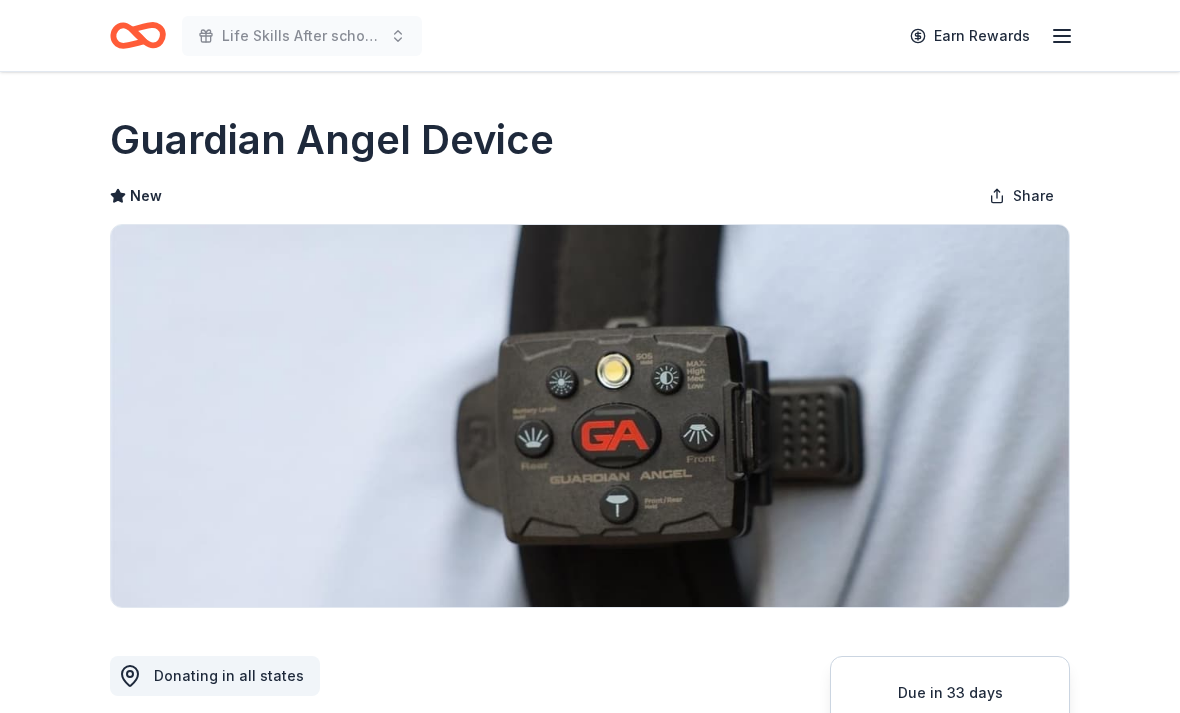 scroll, scrollTop: 0, scrollLeft: 0, axis: both 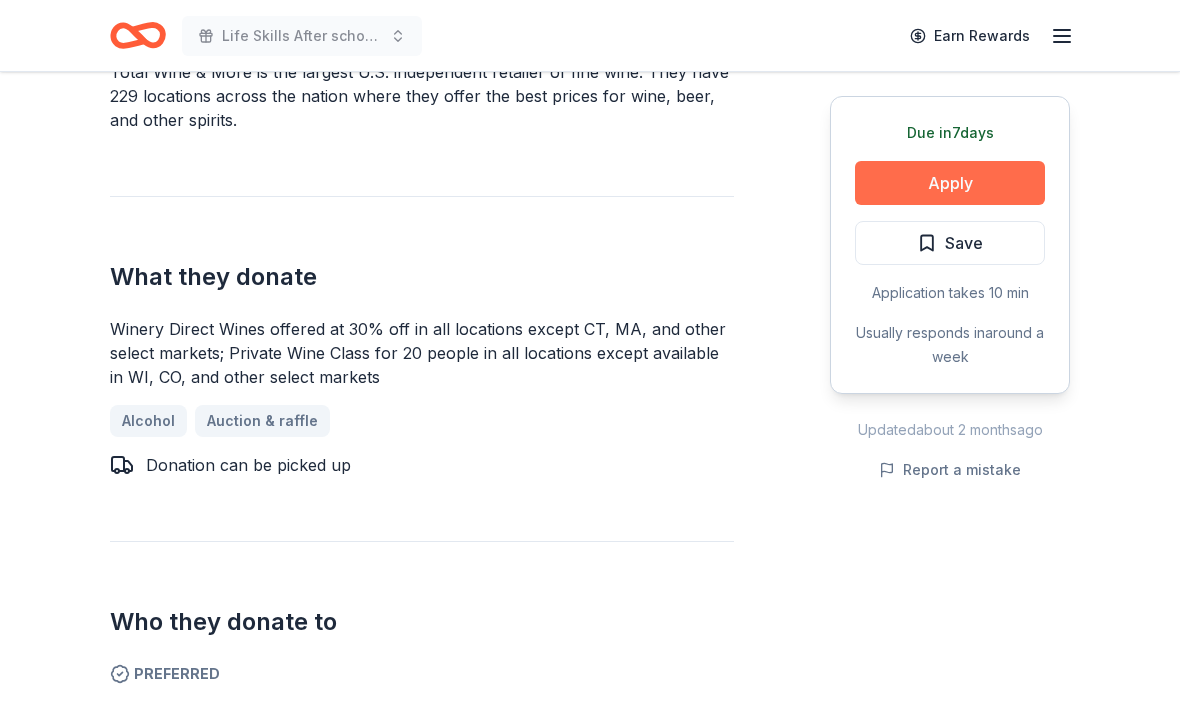 click on "Apply" at bounding box center (950, 183) 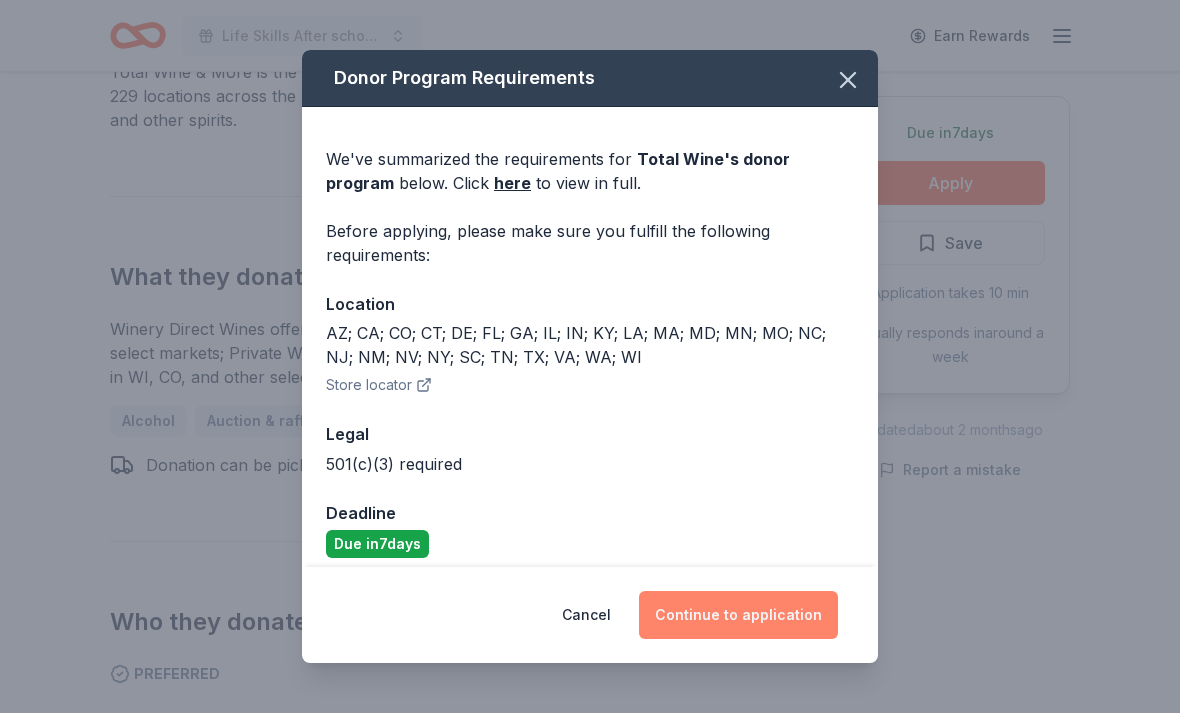 click on "Continue to application" at bounding box center [738, 615] 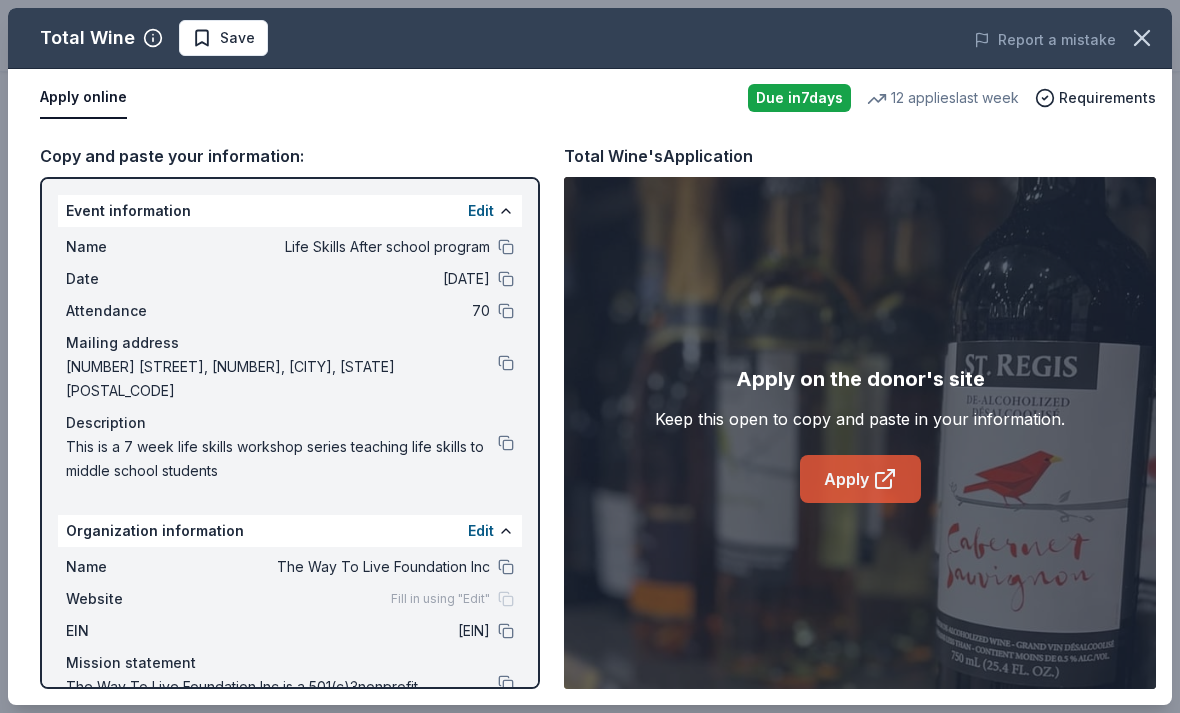 click on "Apply" at bounding box center [860, 479] 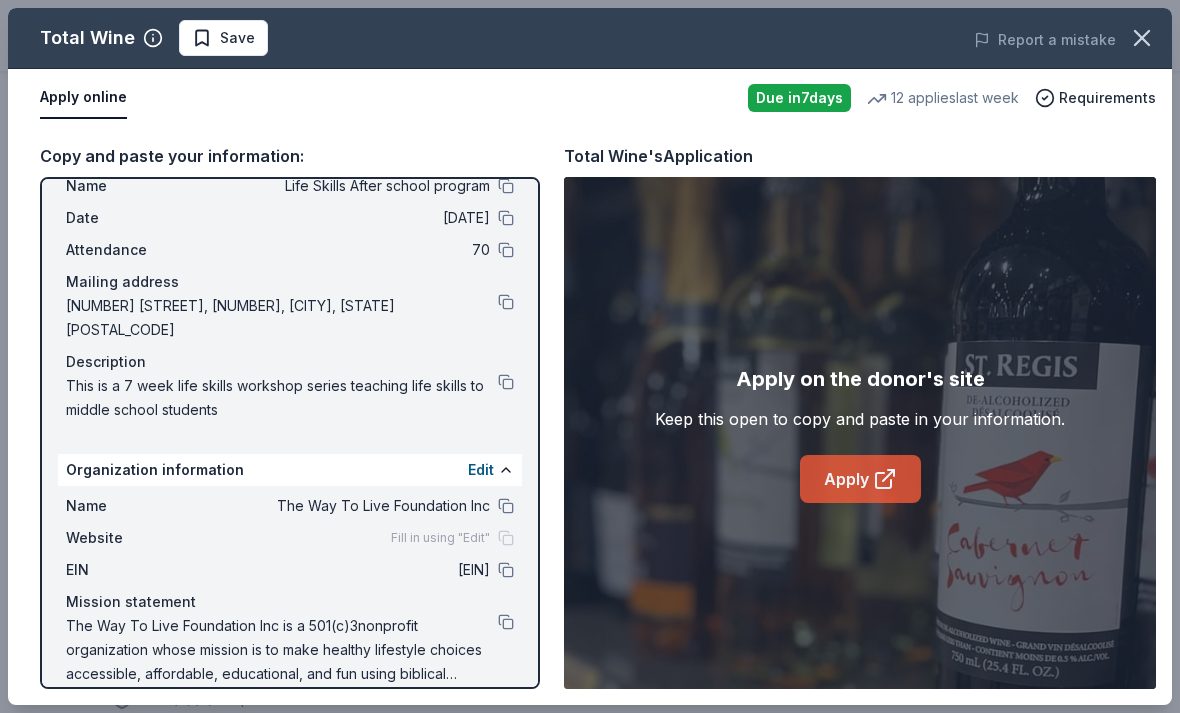 scroll, scrollTop: 60, scrollLeft: 0, axis: vertical 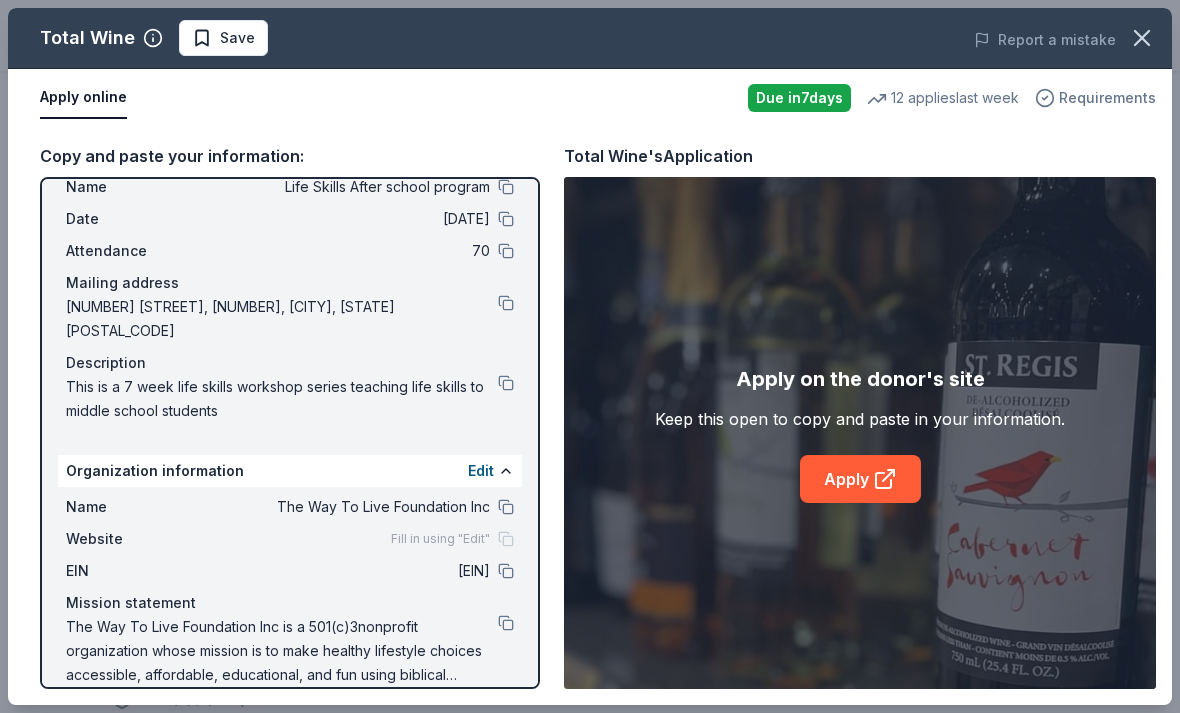click on "Requirements" at bounding box center [1107, 98] 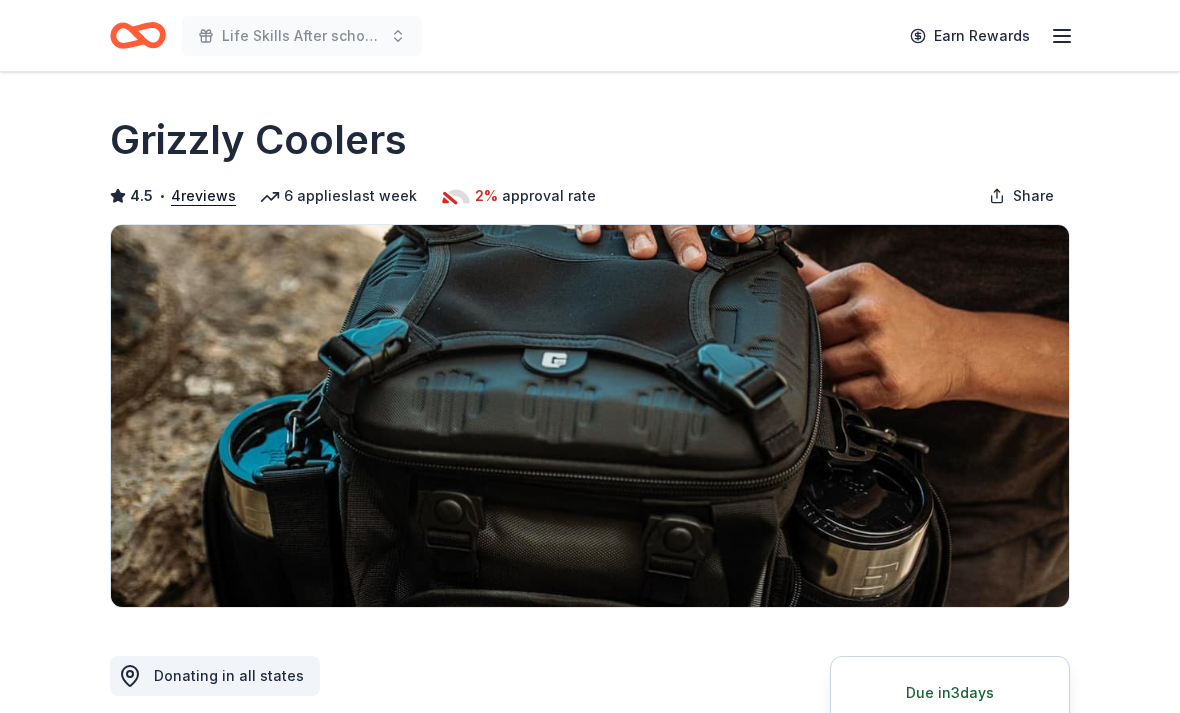 scroll, scrollTop: 0, scrollLeft: 0, axis: both 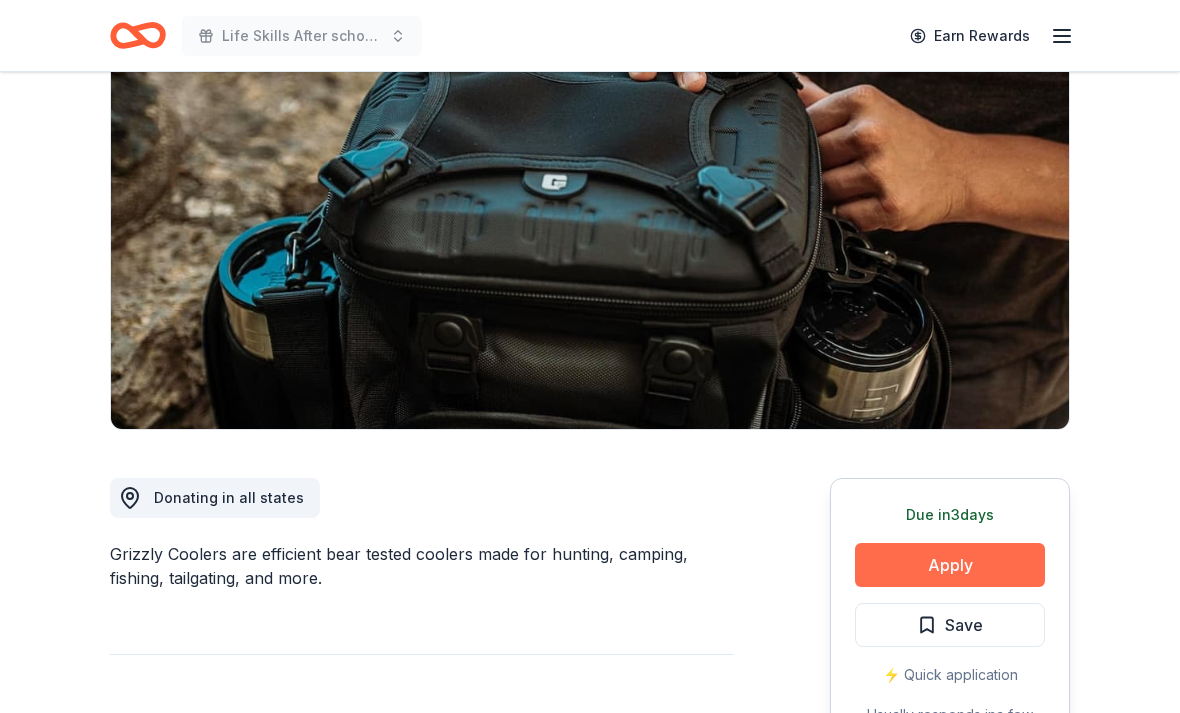 click on "Apply" at bounding box center [950, 566] 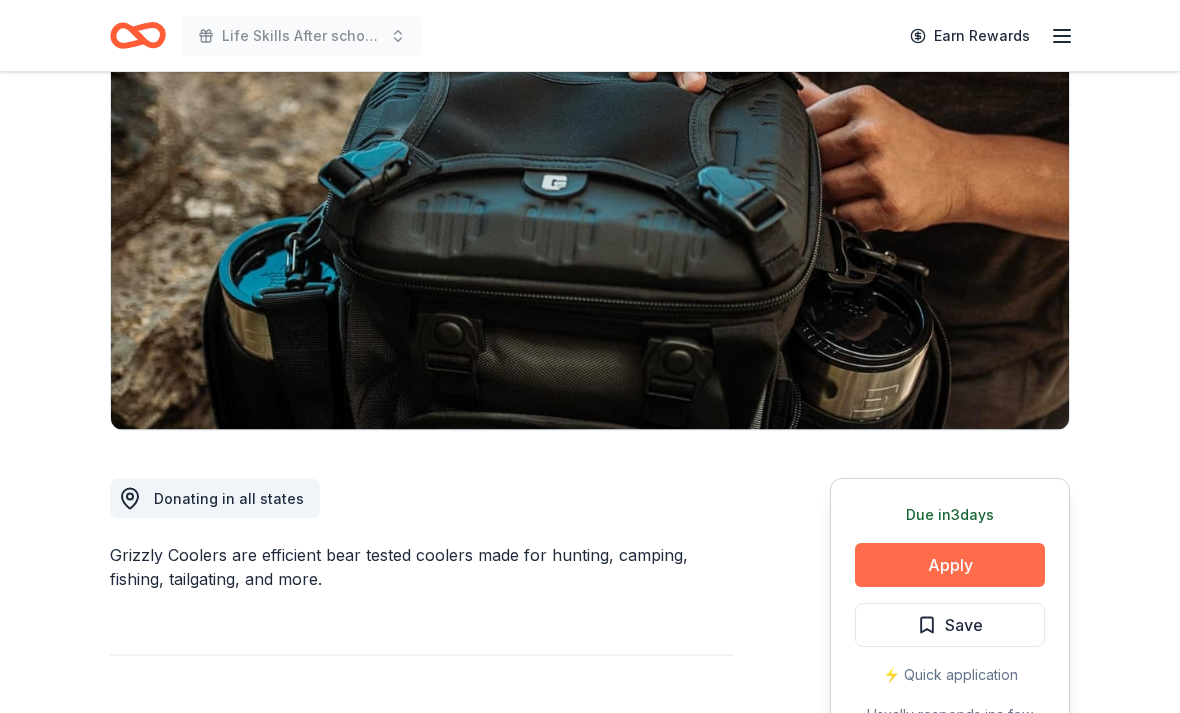 scroll, scrollTop: 178, scrollLeft: 0, axis: vertical 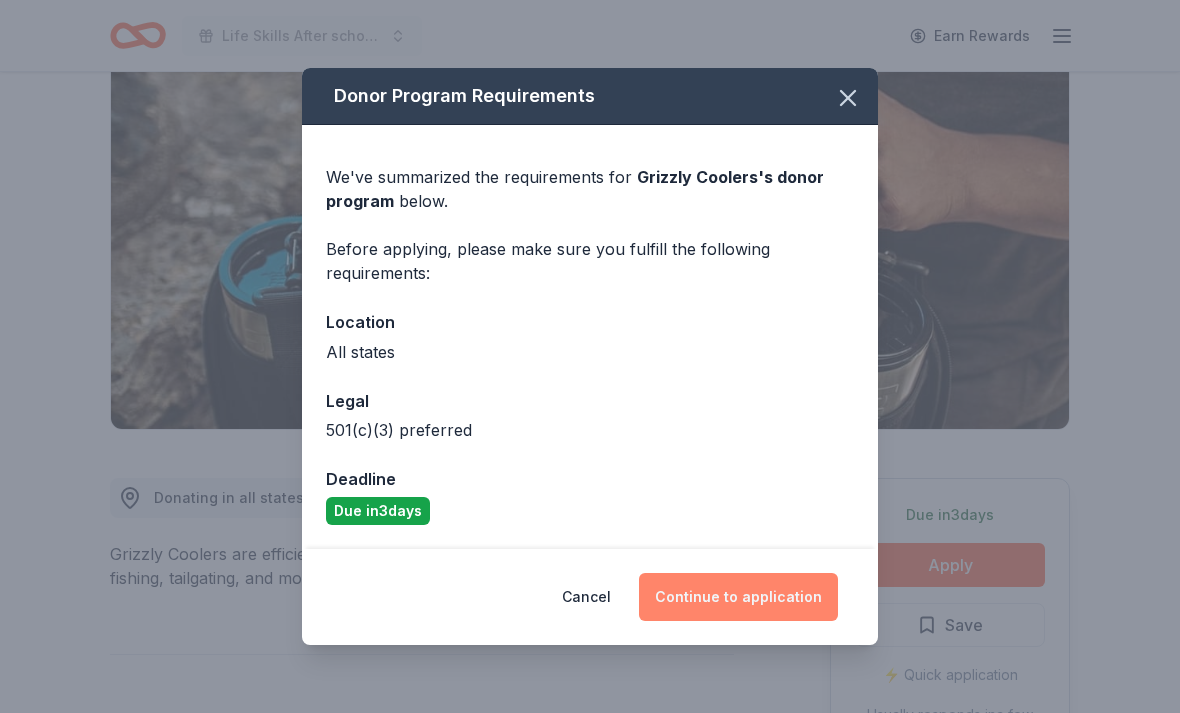 click on "Continue to application" at bounding box center (738, 597) 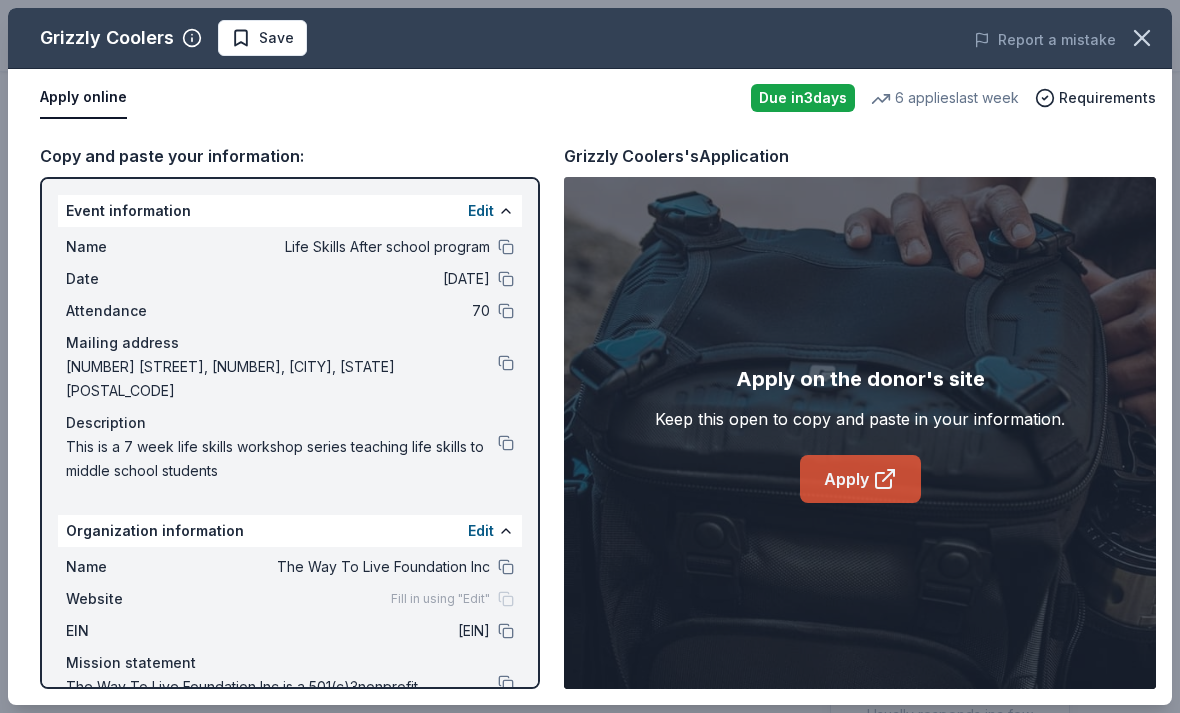click on "Apply" at bounding box center [860, 479] 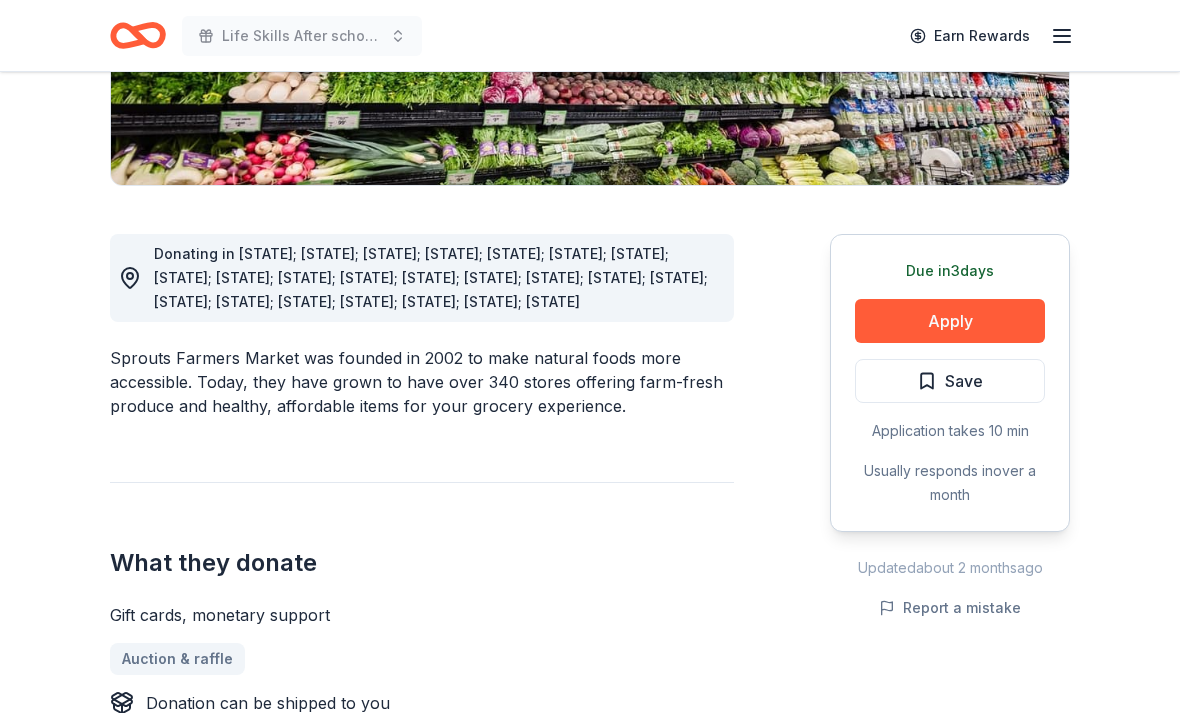 scroll, scrollTop: 399, scrollLeft: 0, axis: vertical 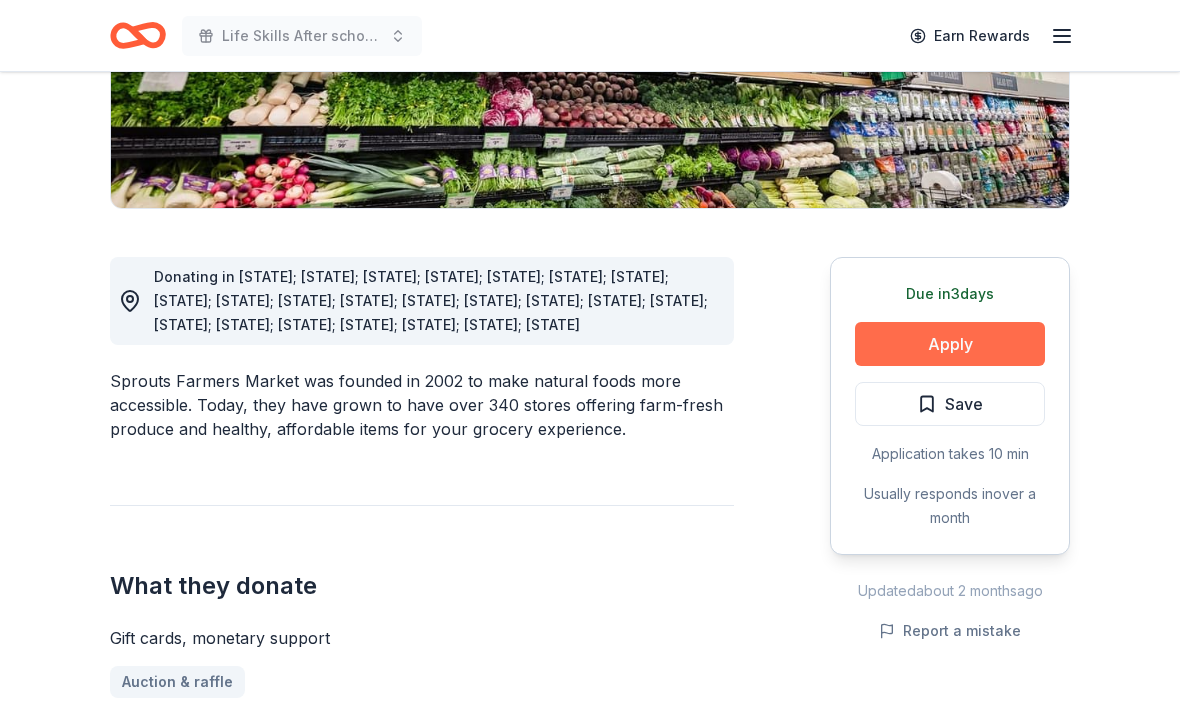 click on "Apply" at bounding box center (950, 344) 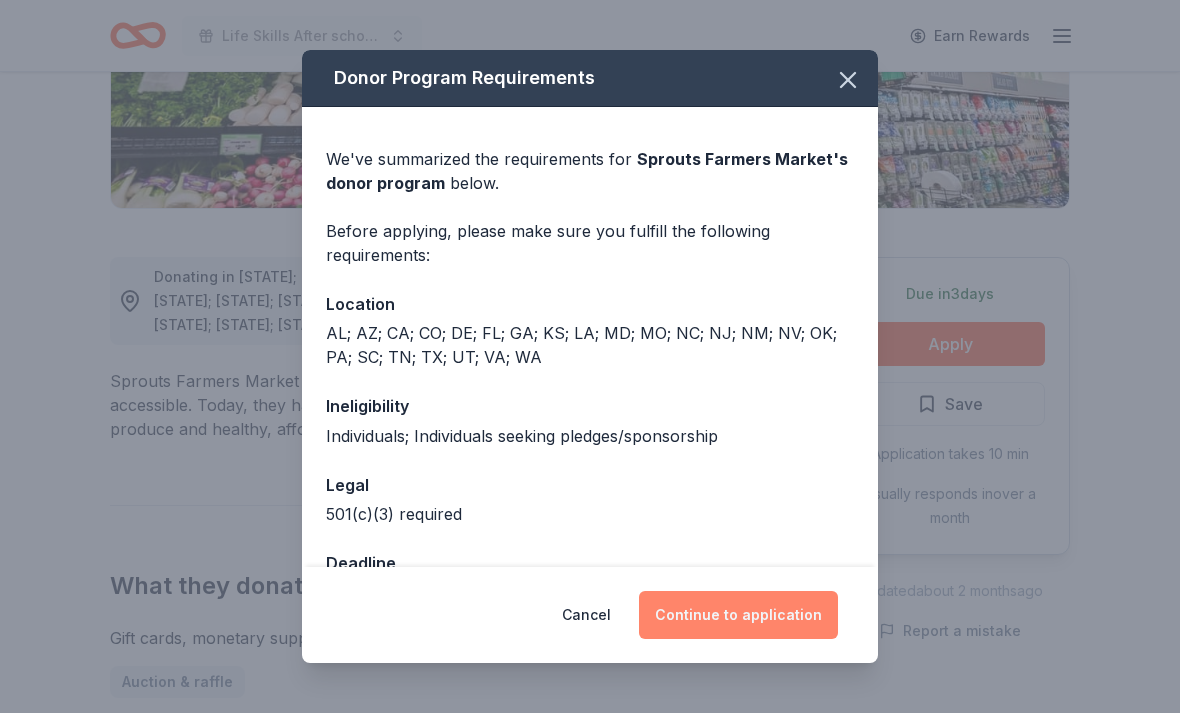 click on "Continue to application" at bounding box center [738, 615] 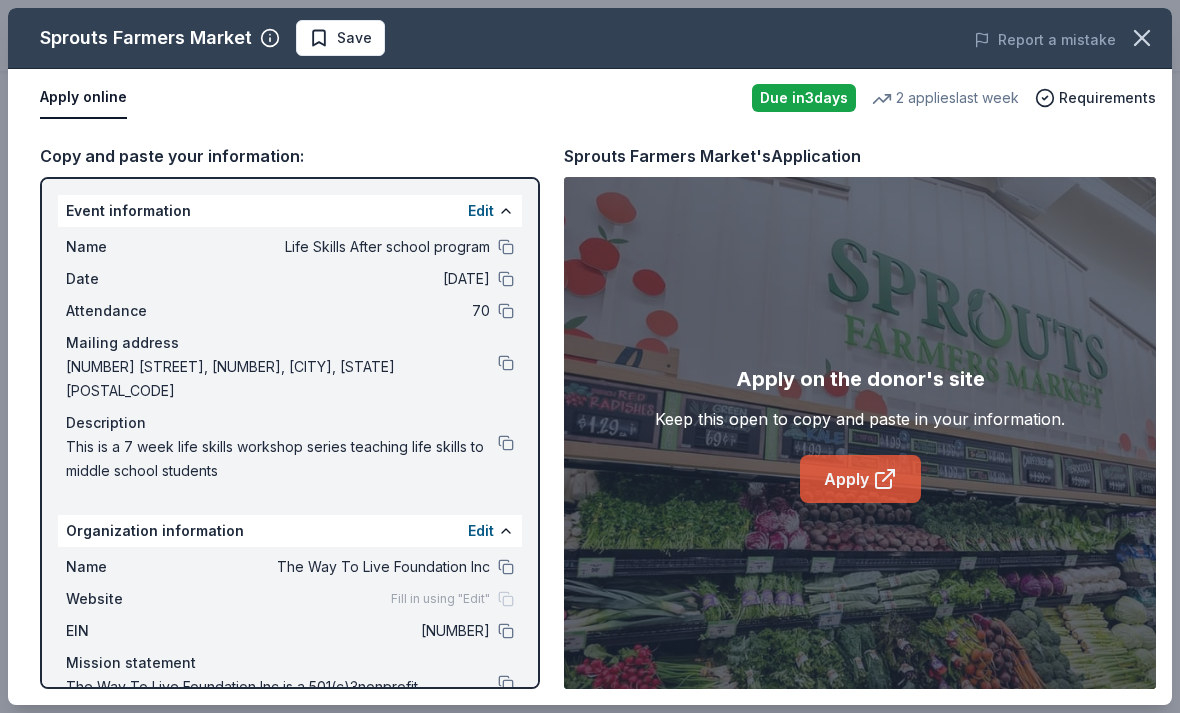 click on "Apply" at bounding box center [860, 479] 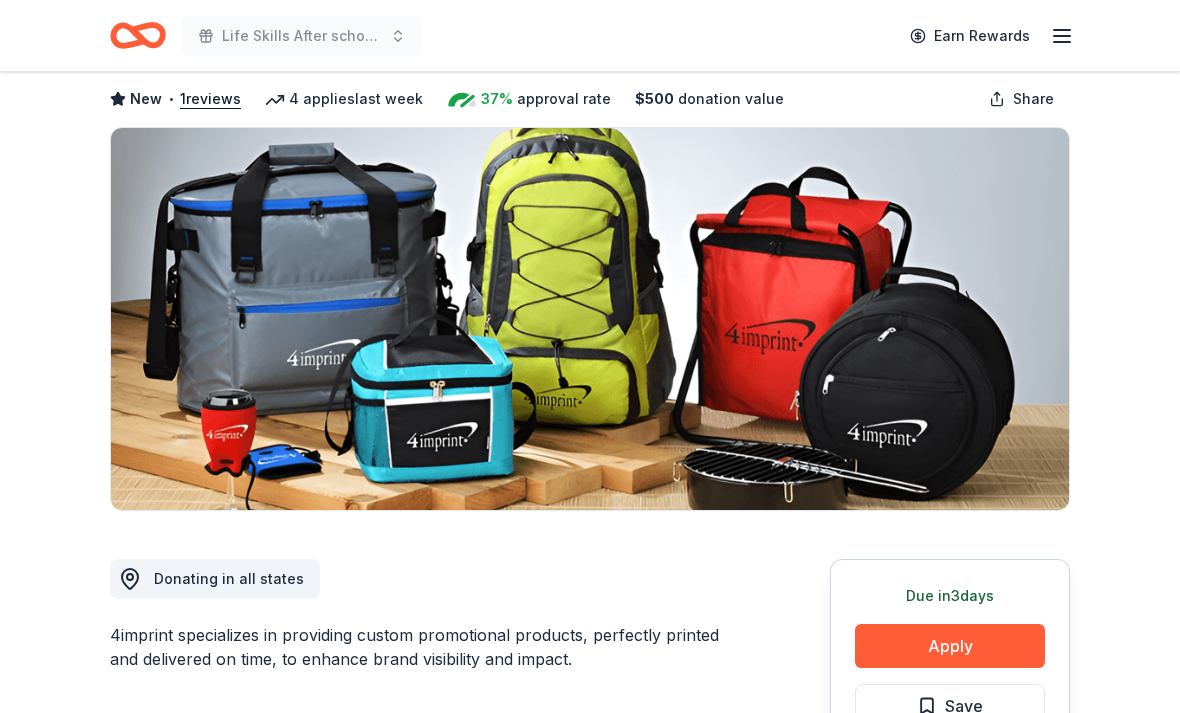 scroll, scrollTop: 99, scrollLeft: 0, axis: vertical 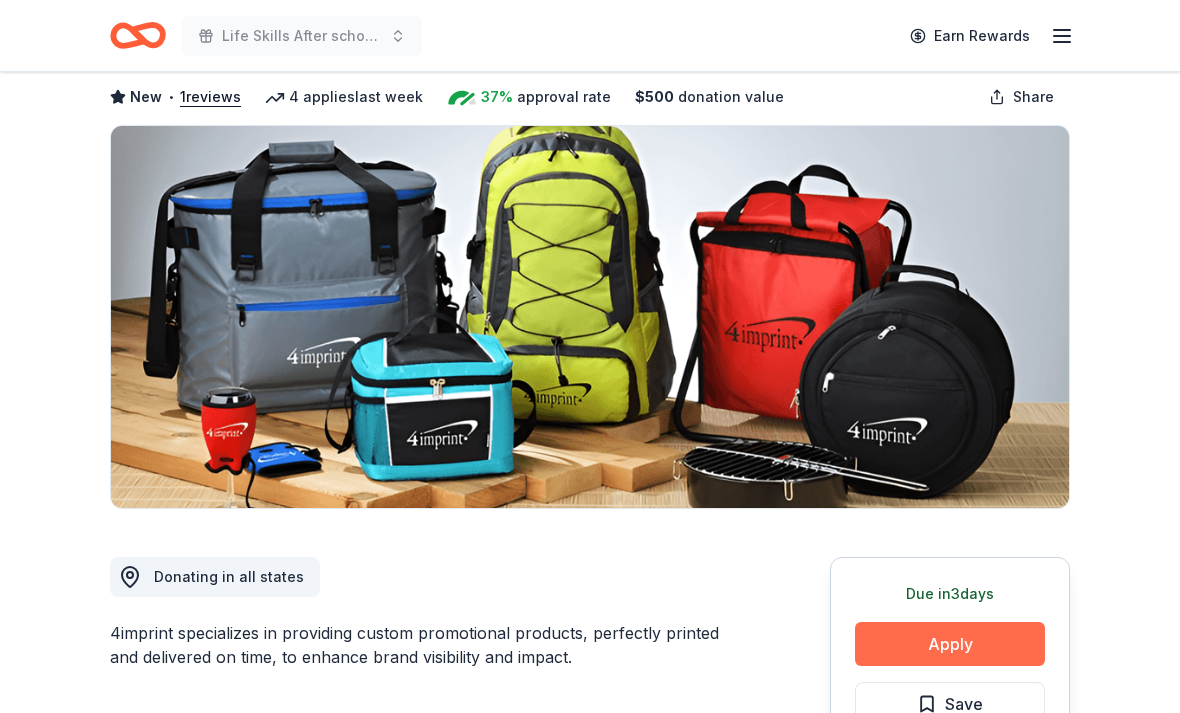 click on "Apply" at bounding box center [950, 644] 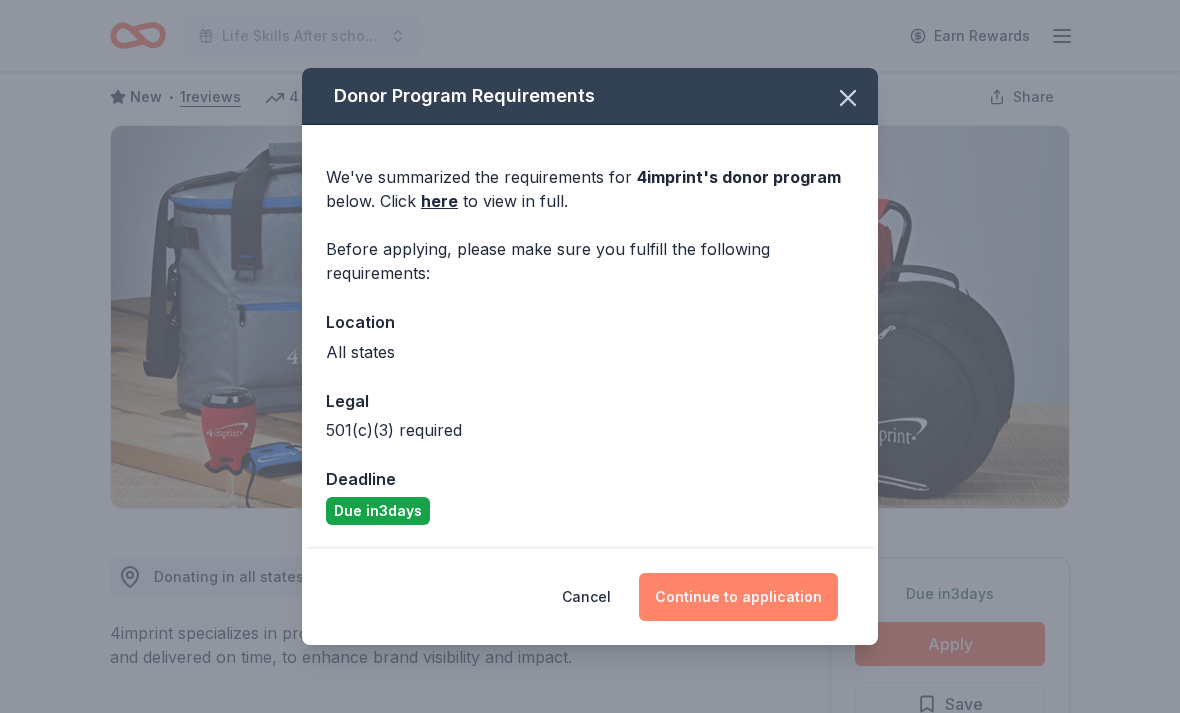 click on "Continue to application" at bounding box center [738, 597] 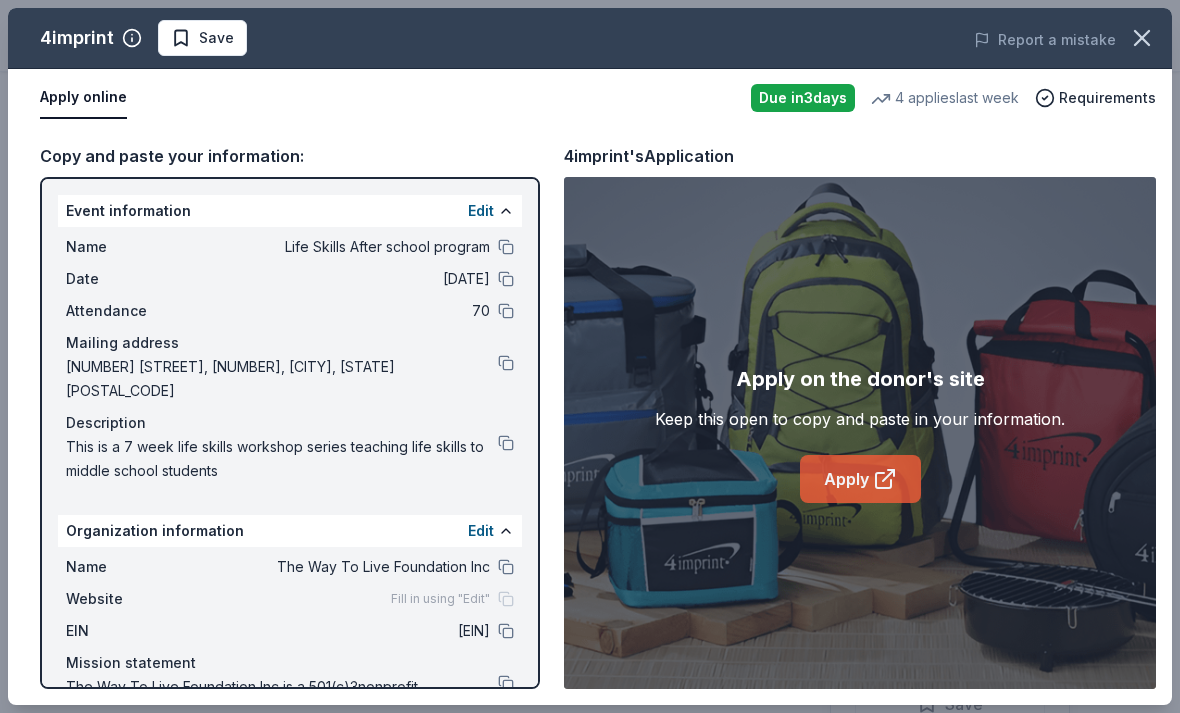 click on "Apply" at bounding box center [860, 479] 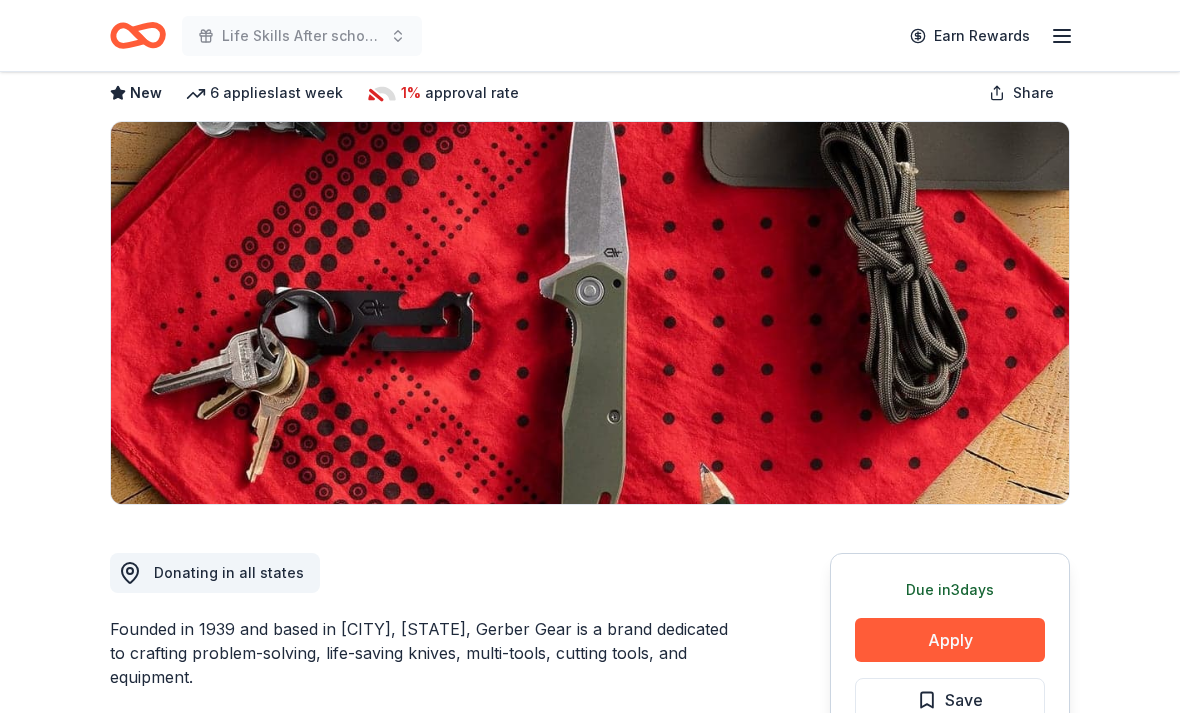 scroll, scrollTop: 108, scrollLeft: 0, axis: vertical 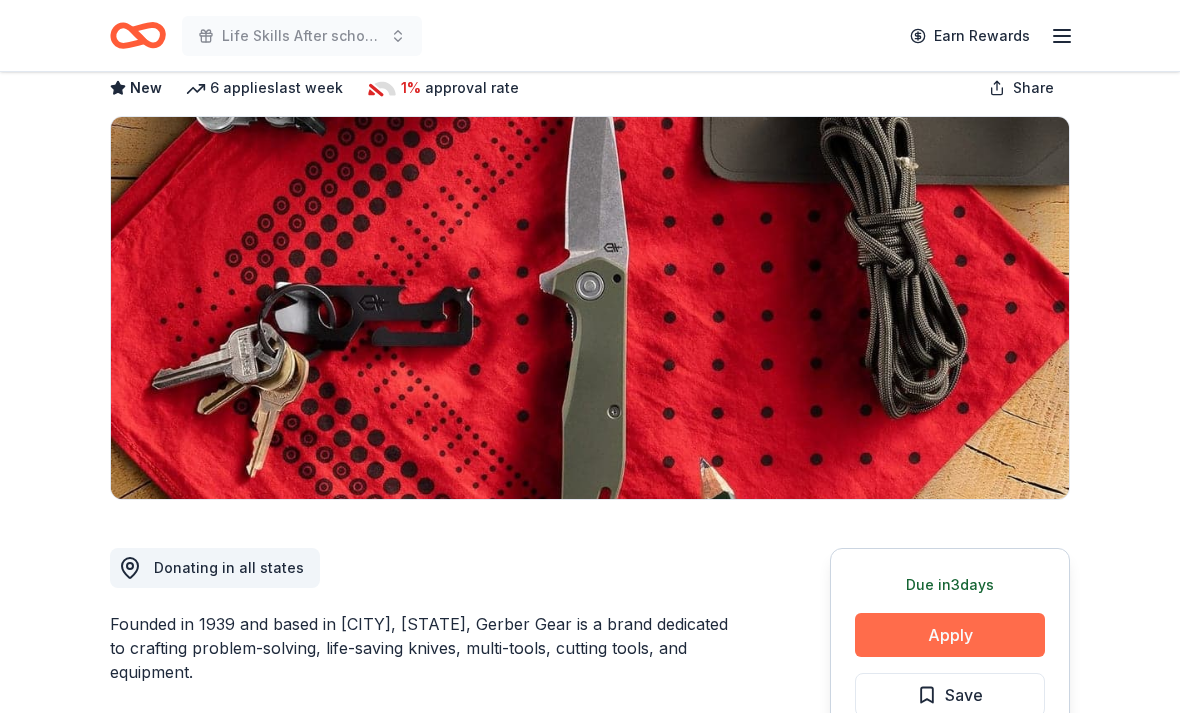 click on "Apply" at bounding box center (950, 635) 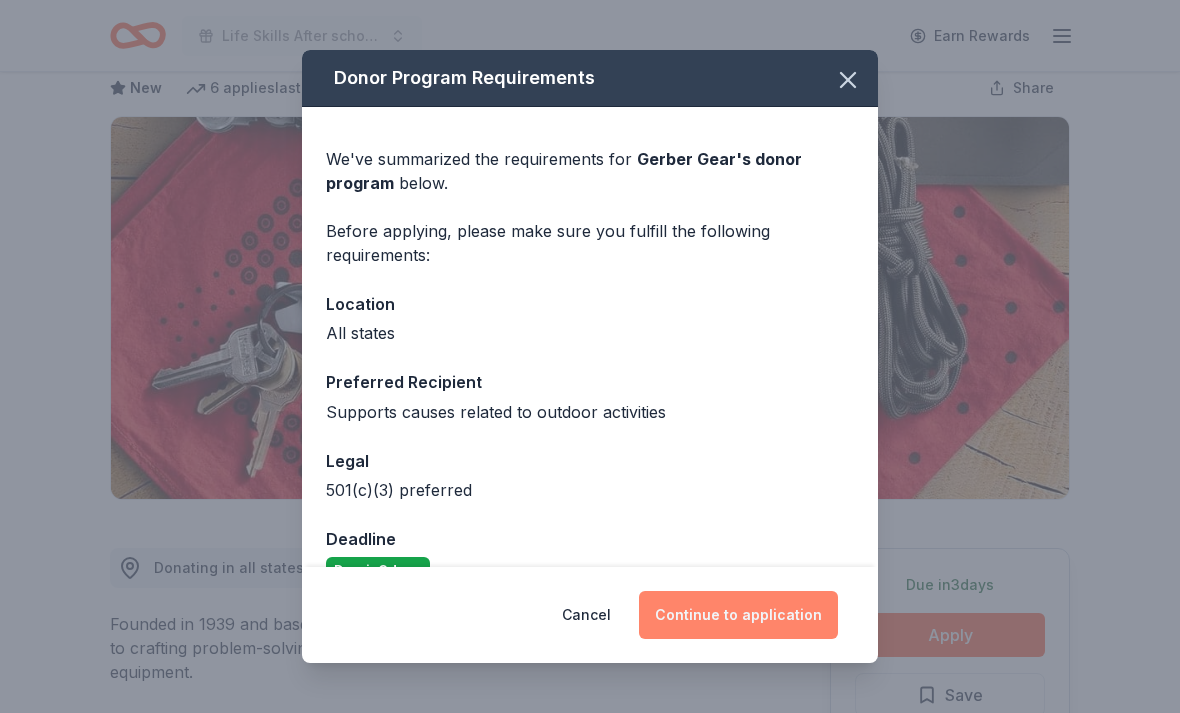 click on "Continue to application" at bounding box center (738, 615) 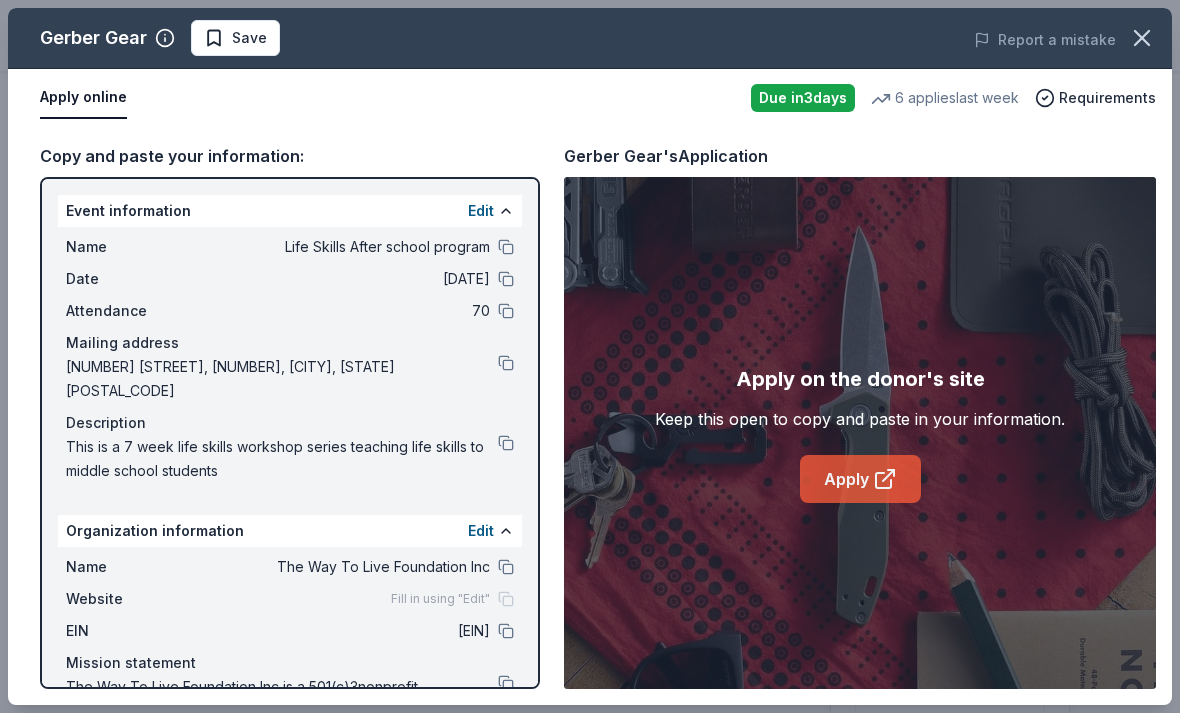 click on "Apply" at bounding box center (860, 479) 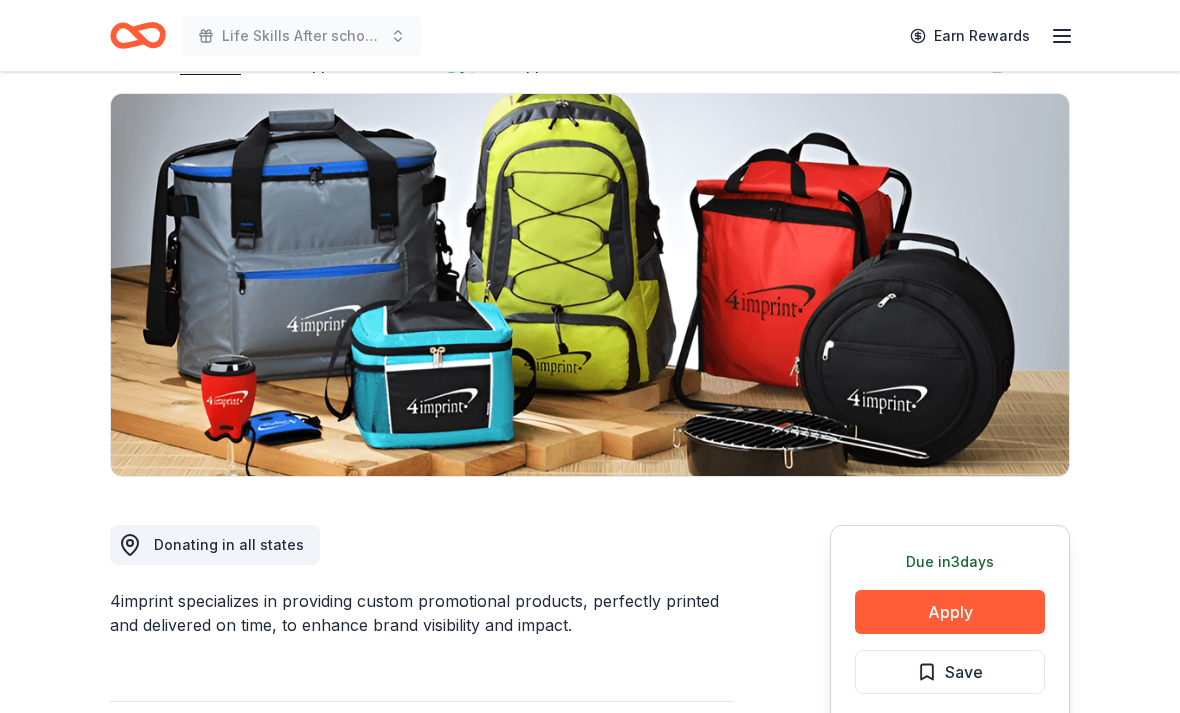 scroll, scrollTop: 131, scrollLeft: 0, axis: vertical 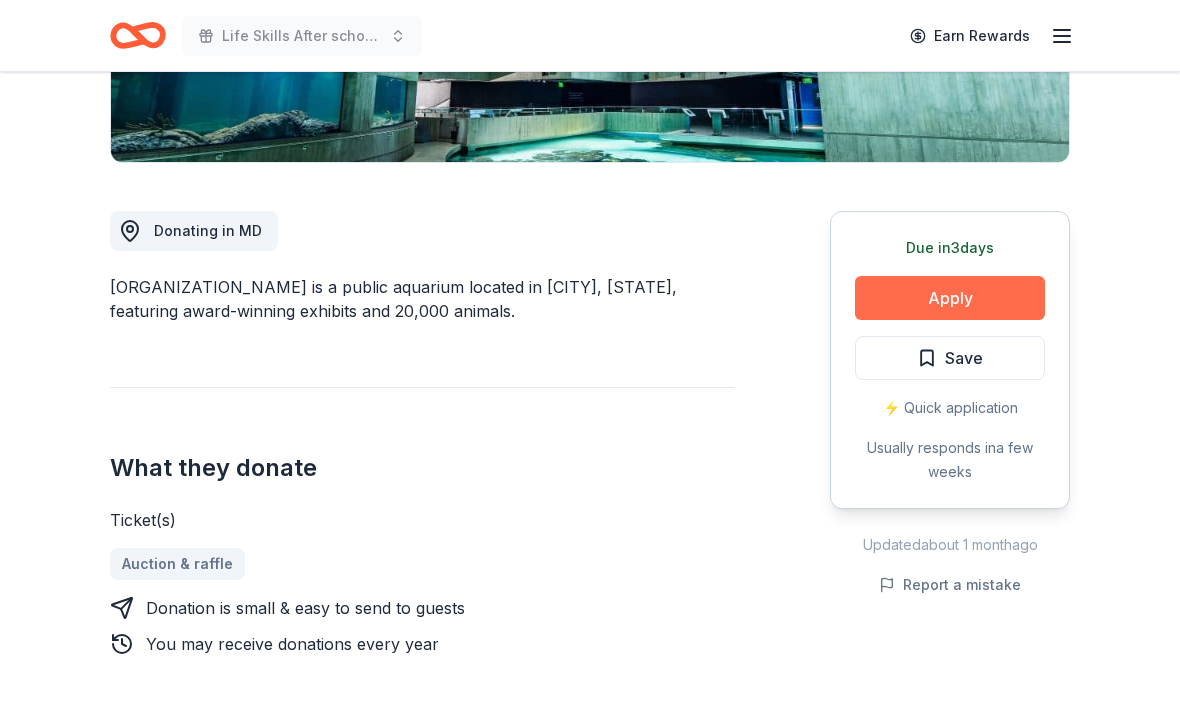 click on "Apply" at bounding box center (950, 298) 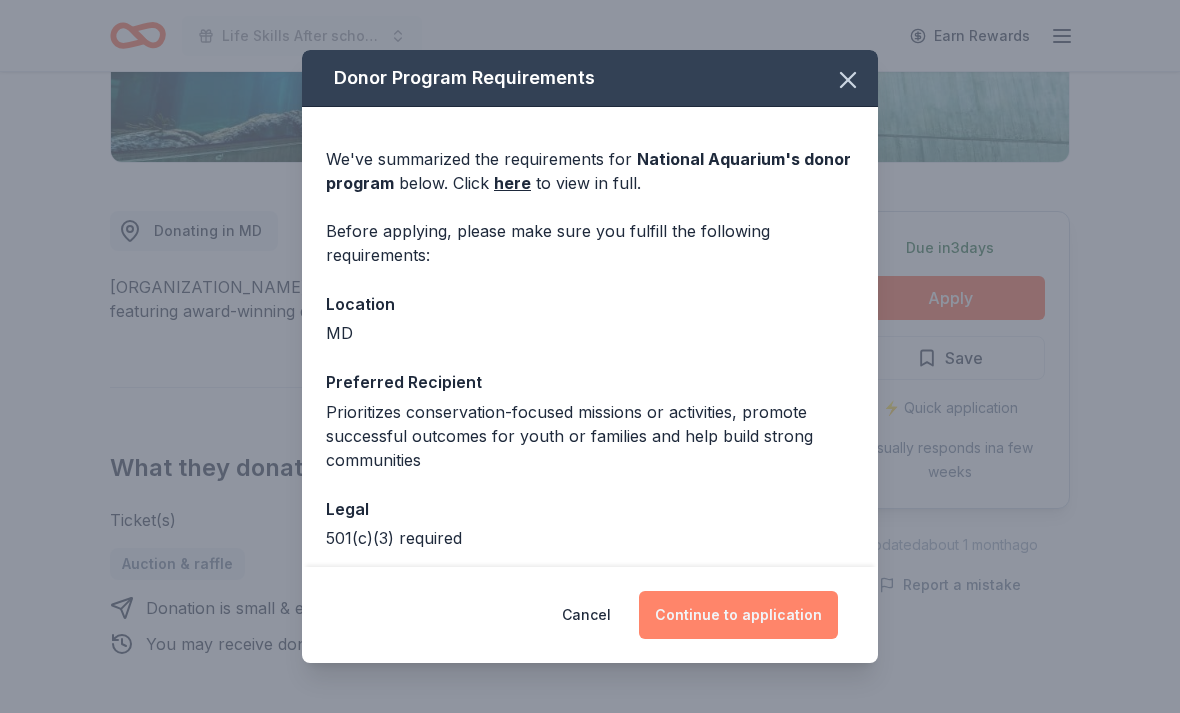 click on "Continue to application" at bounding box center (738, 615) 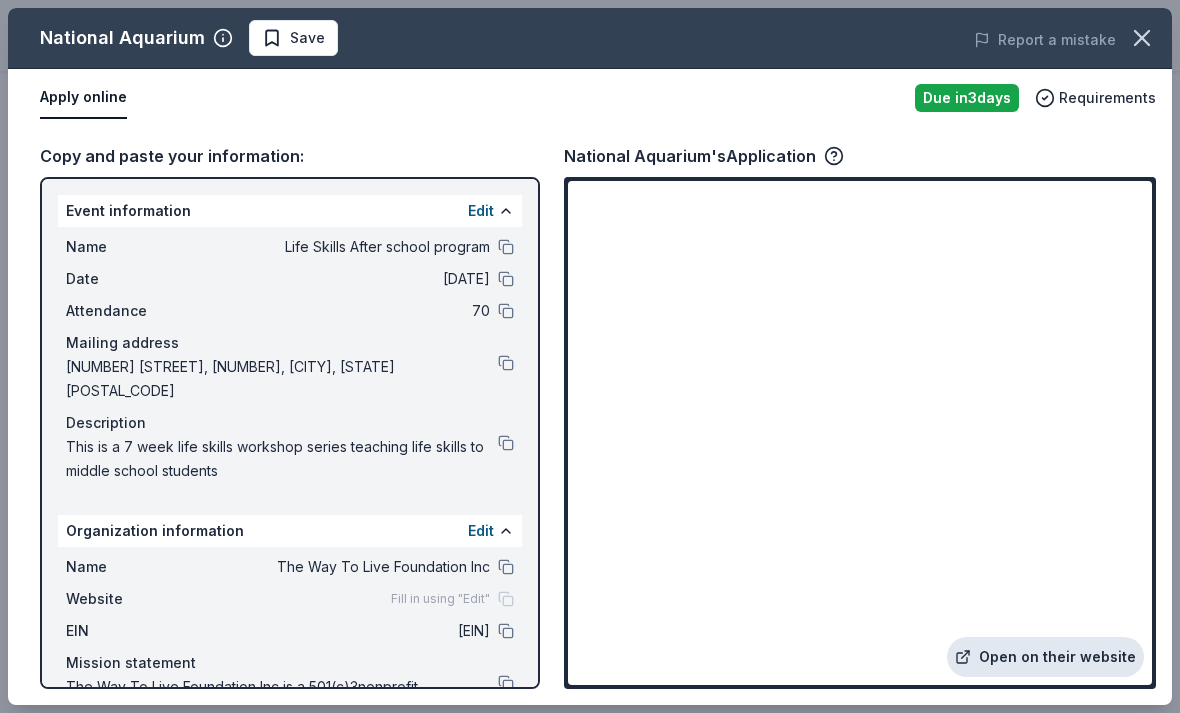 click on "Open on their website" at bounding box center (1045, 657) 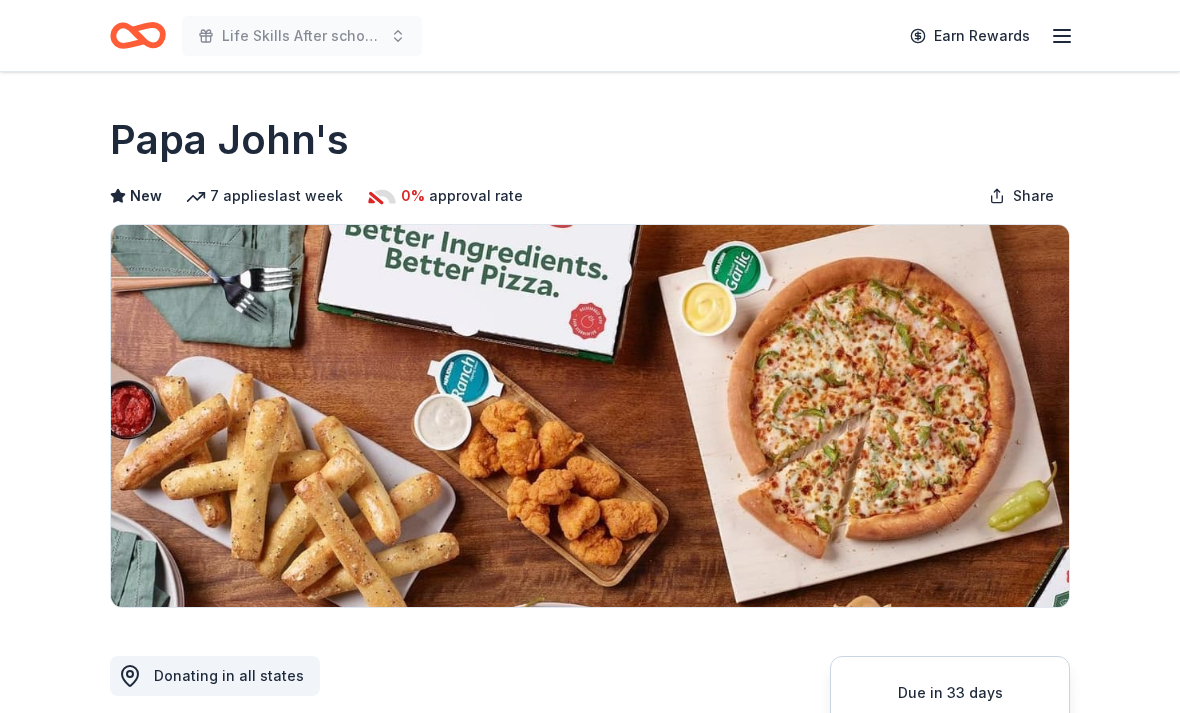 scroll, scrollTop: 0, scrollLeft: 0, axis: both 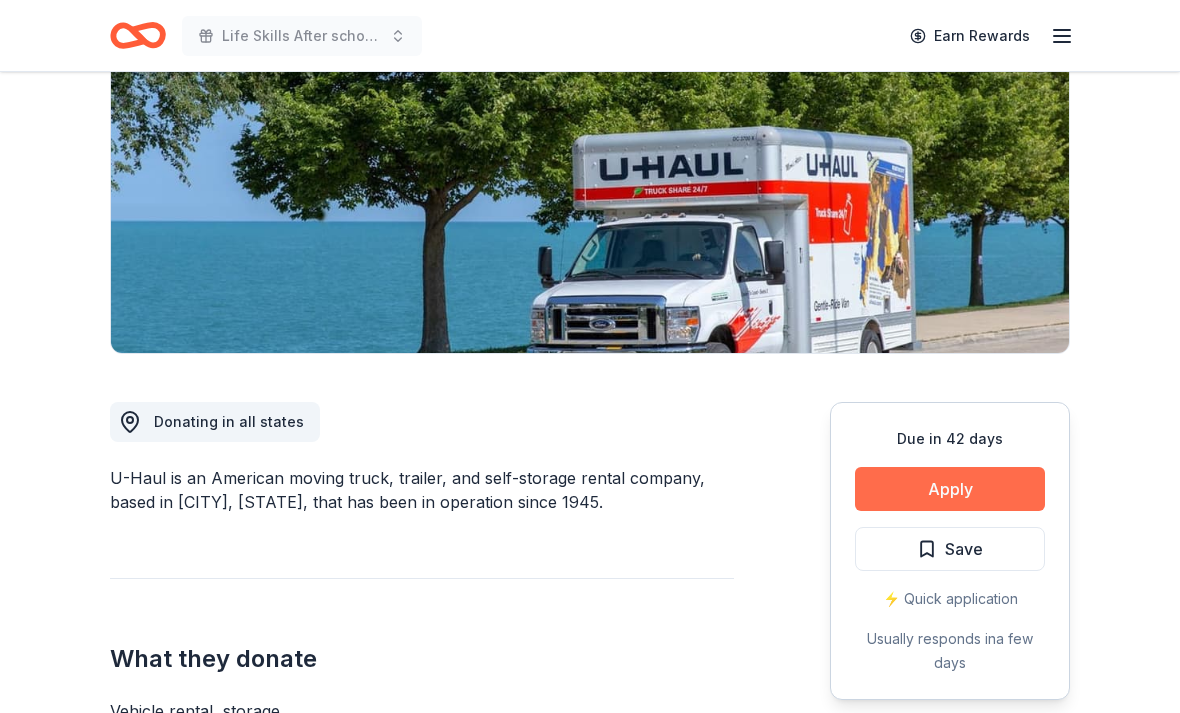 click on "Apply" at bounding box center (950, 489) 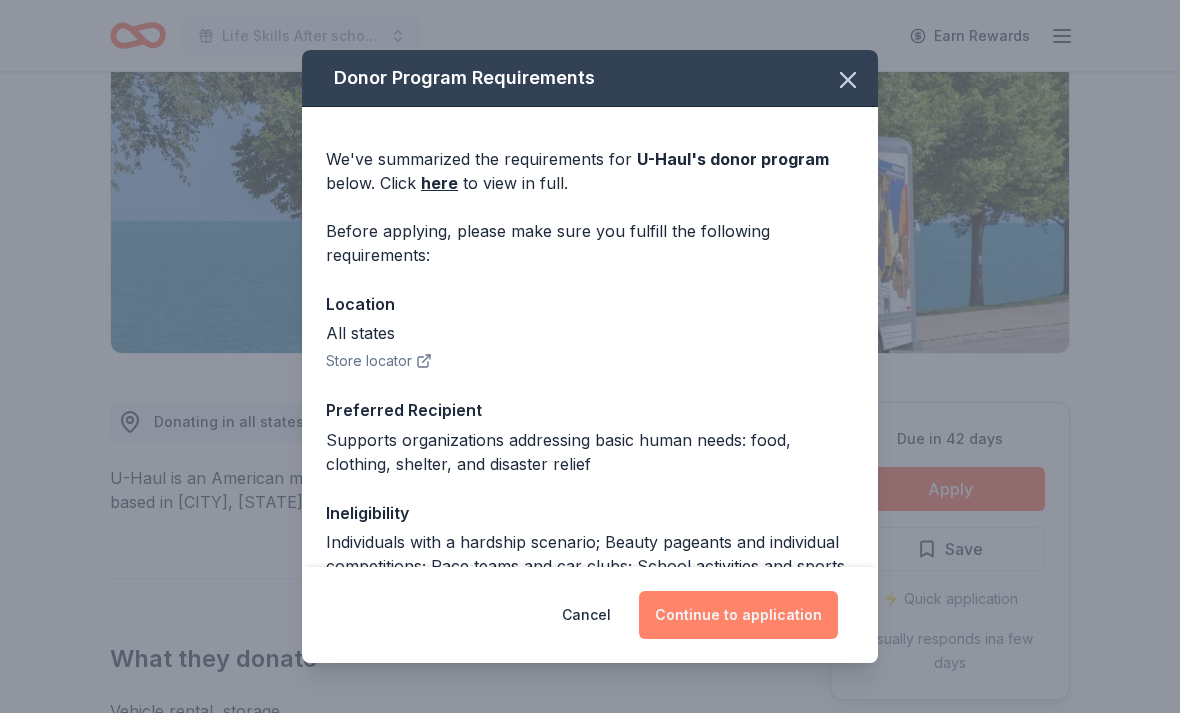 click on "Continue to application" at bounding box center (738, 615) 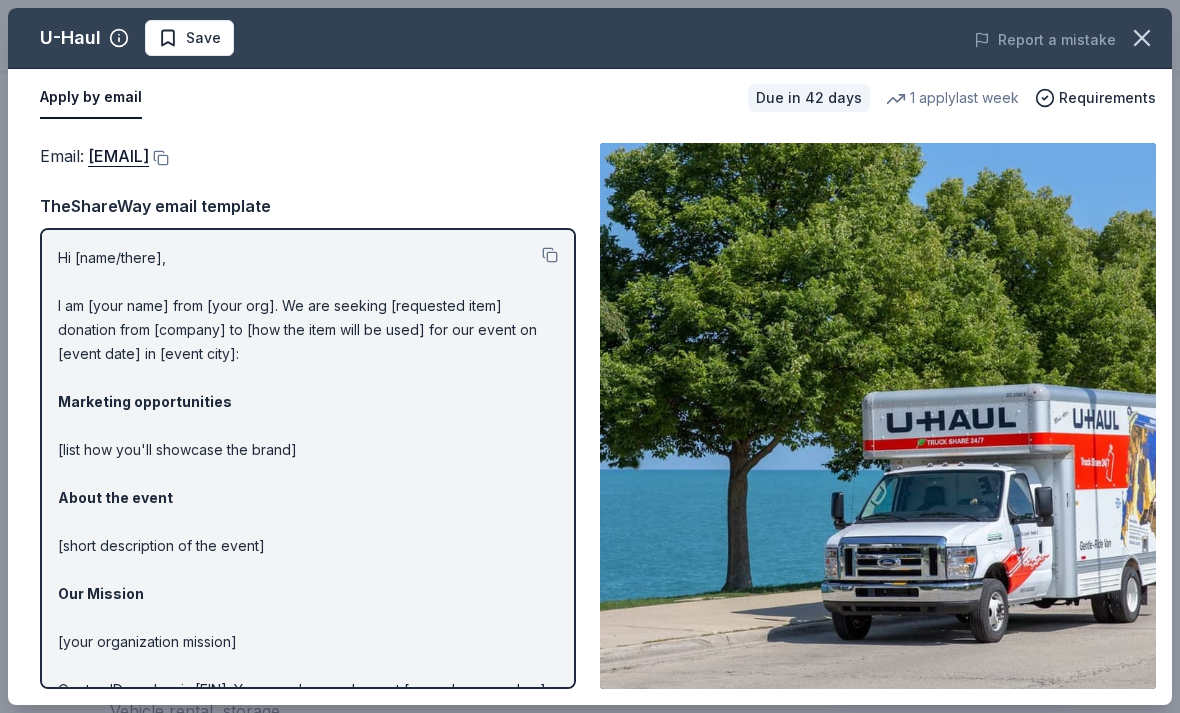 click at bounding box center (878, 416) 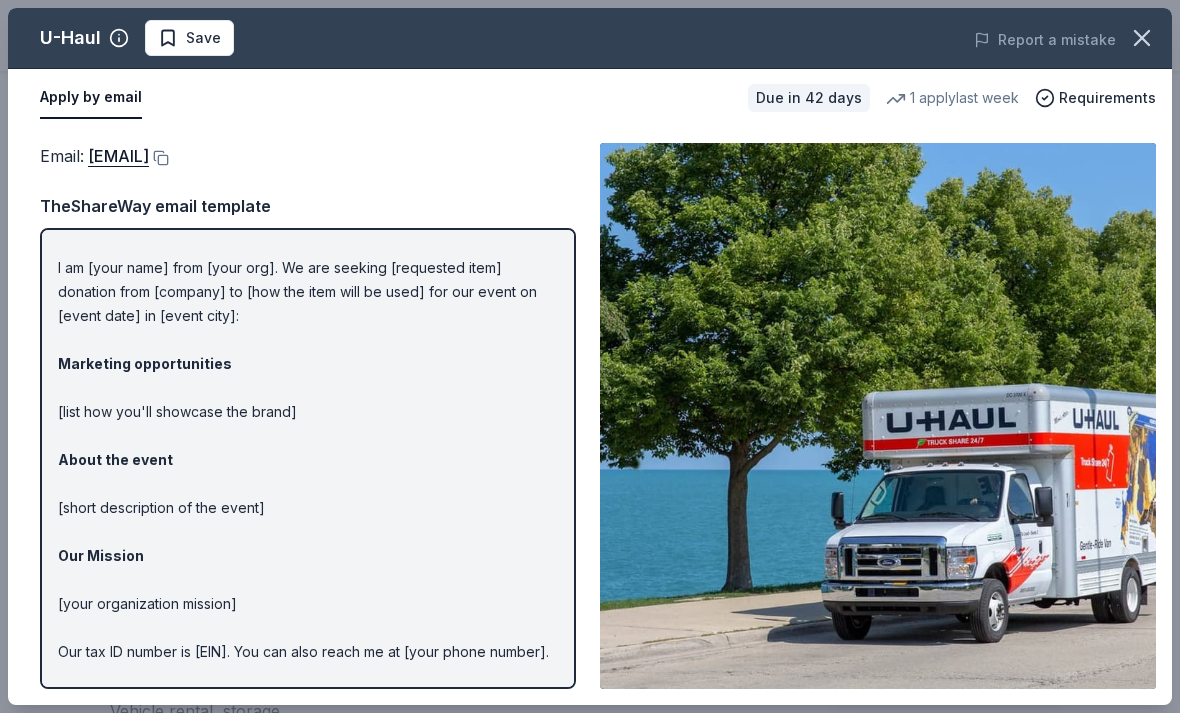 scroll, scrollTop: 38, scrollLeft: 0, axis: vertical 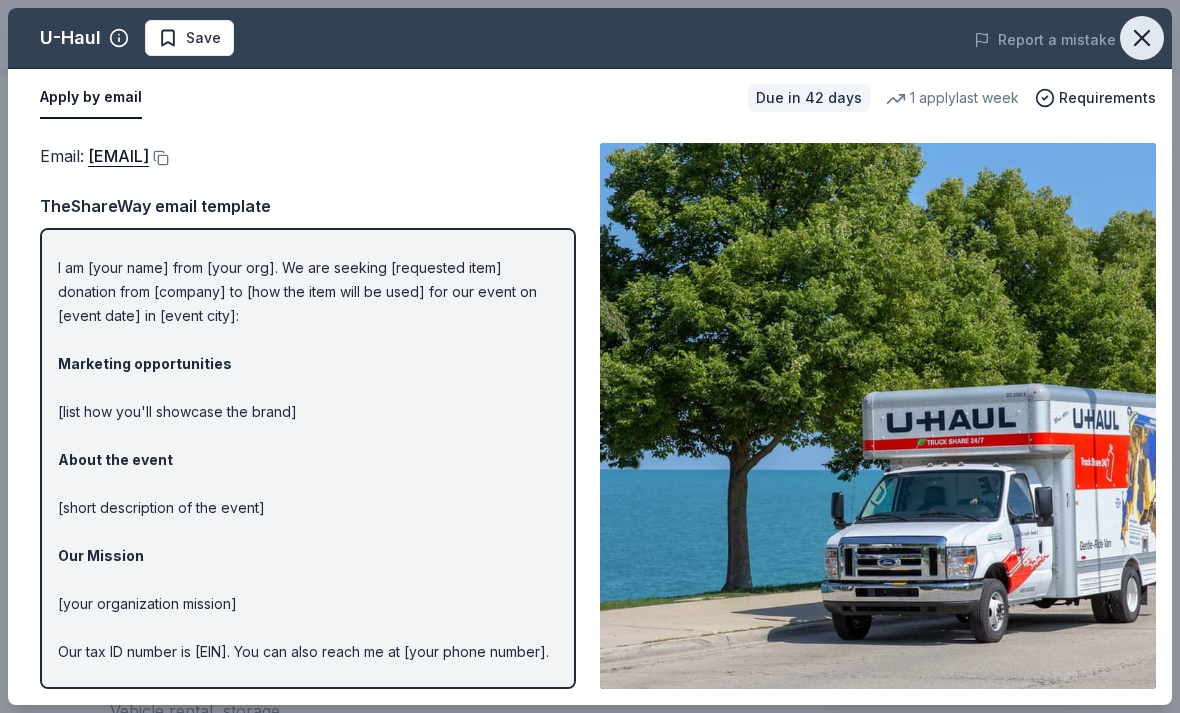 click 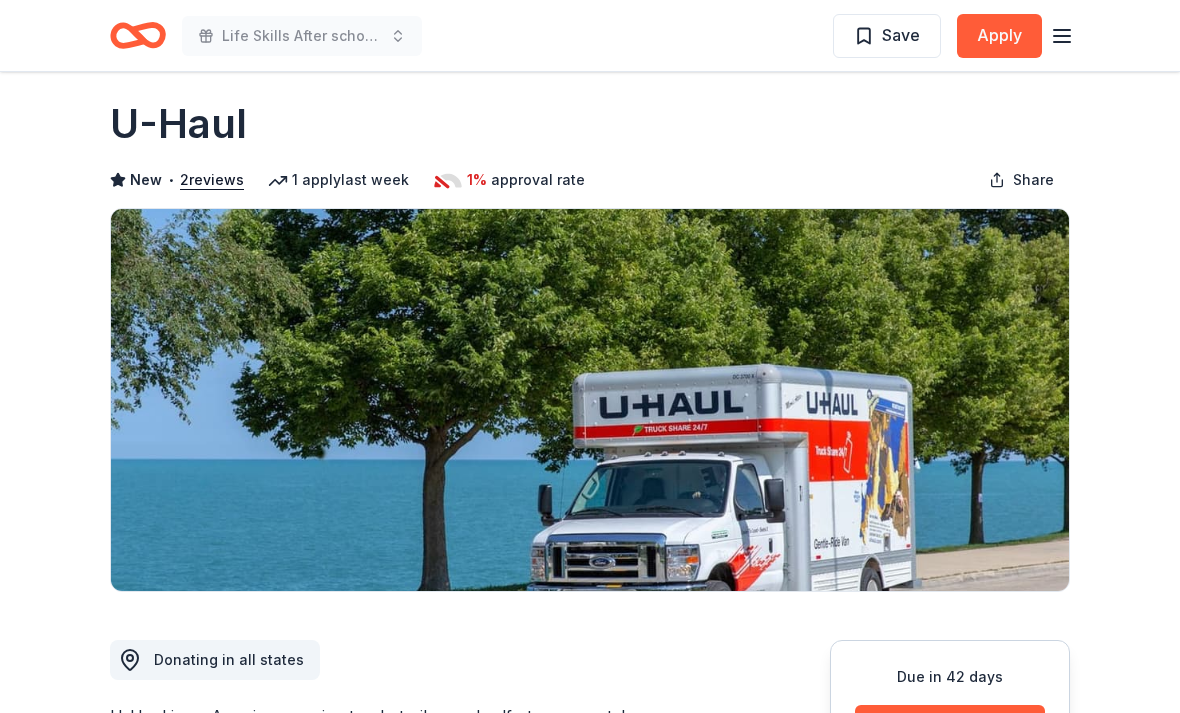scroll, scrollTop: 0, scrollLeft: 0, axis: both 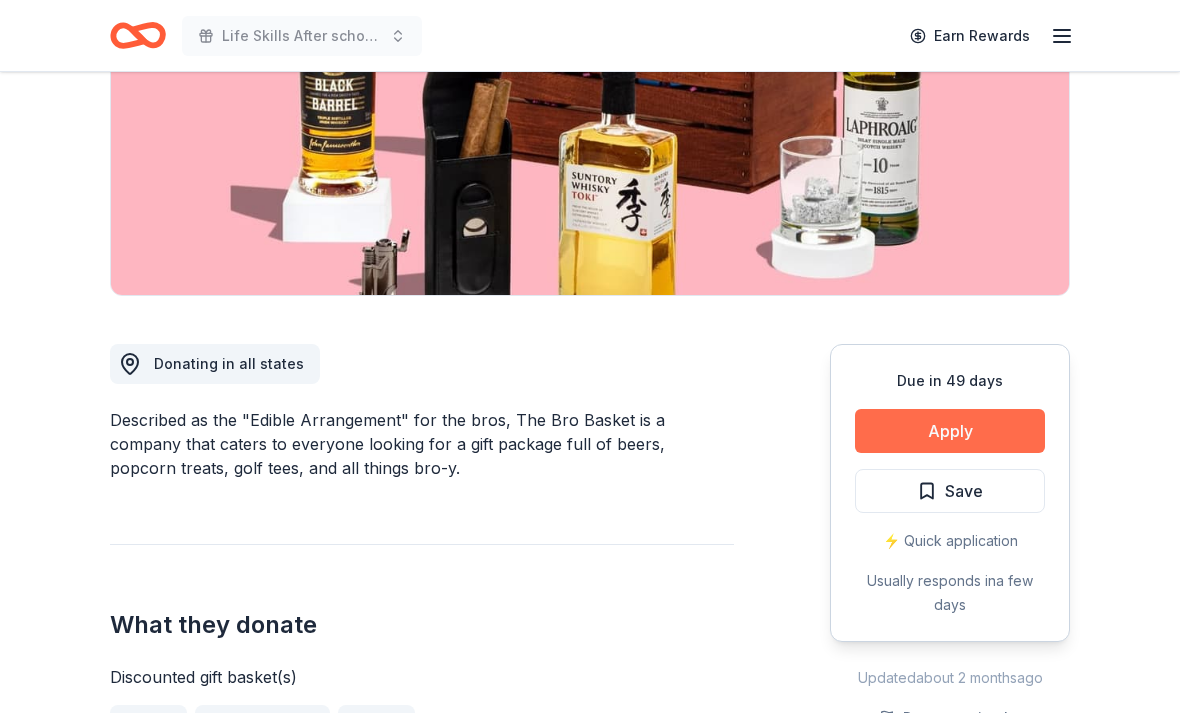 click on "Apply" at bounding box center (950, 431) 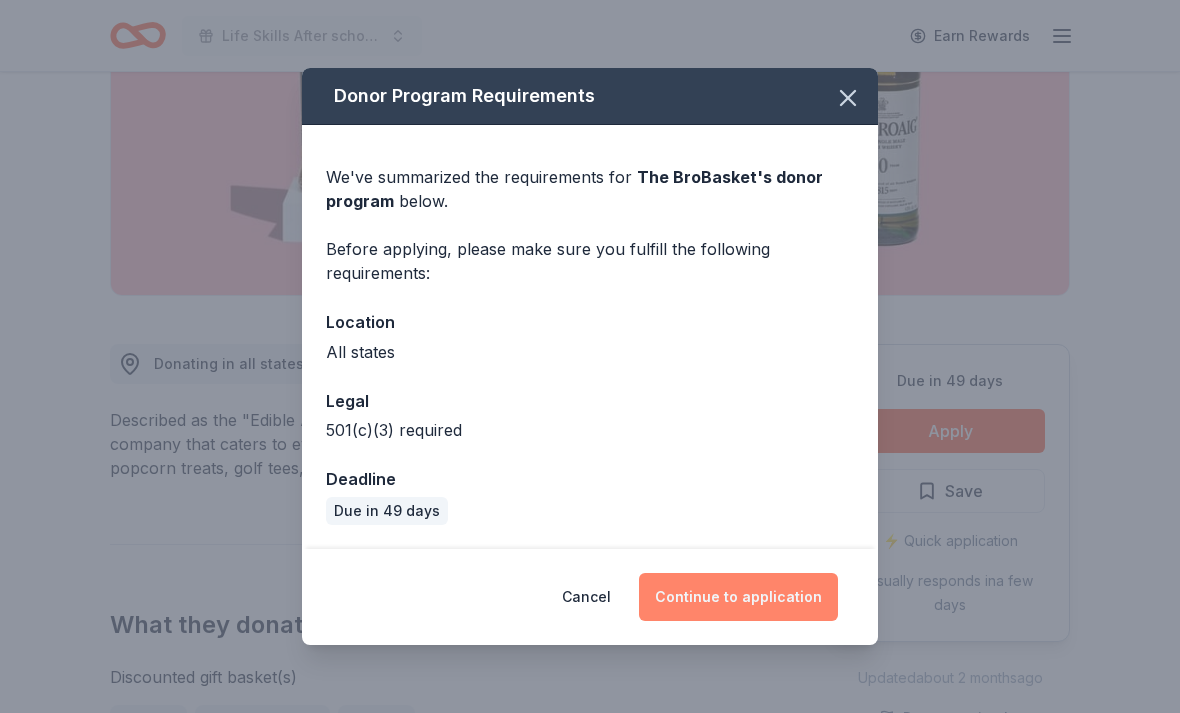 click on "Continue to application" at bounding box center [738, 597] 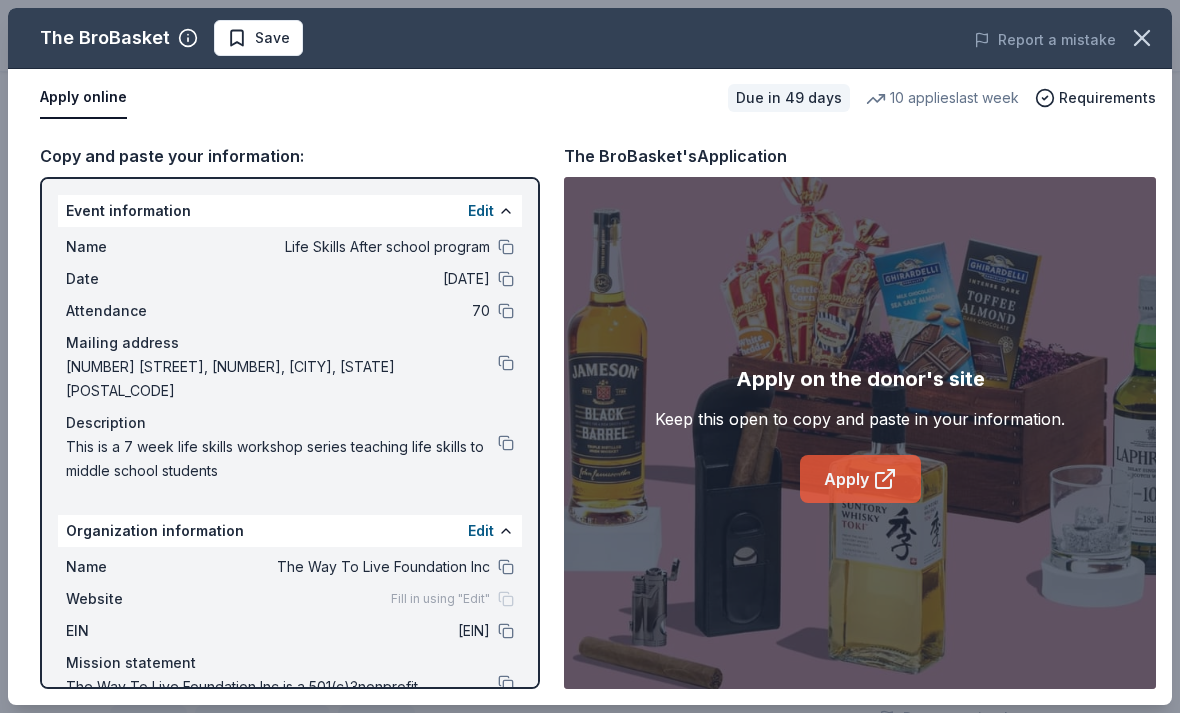 click on "Apply" at bounding box center (860, 479) 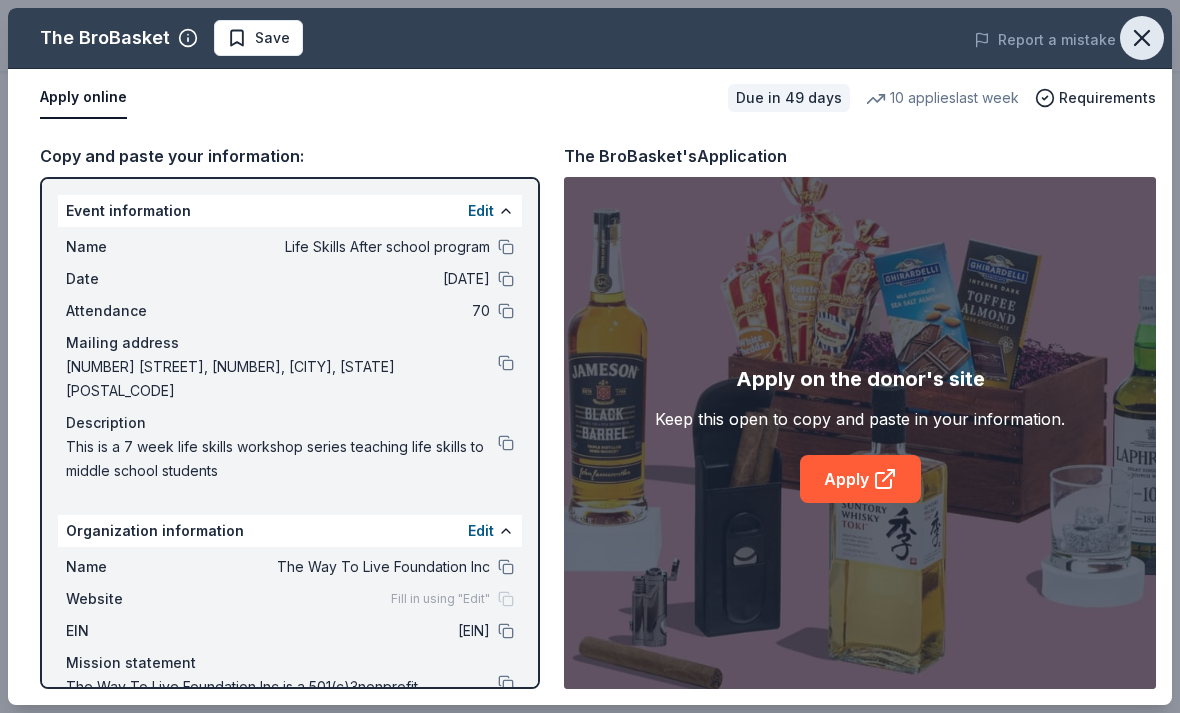 click 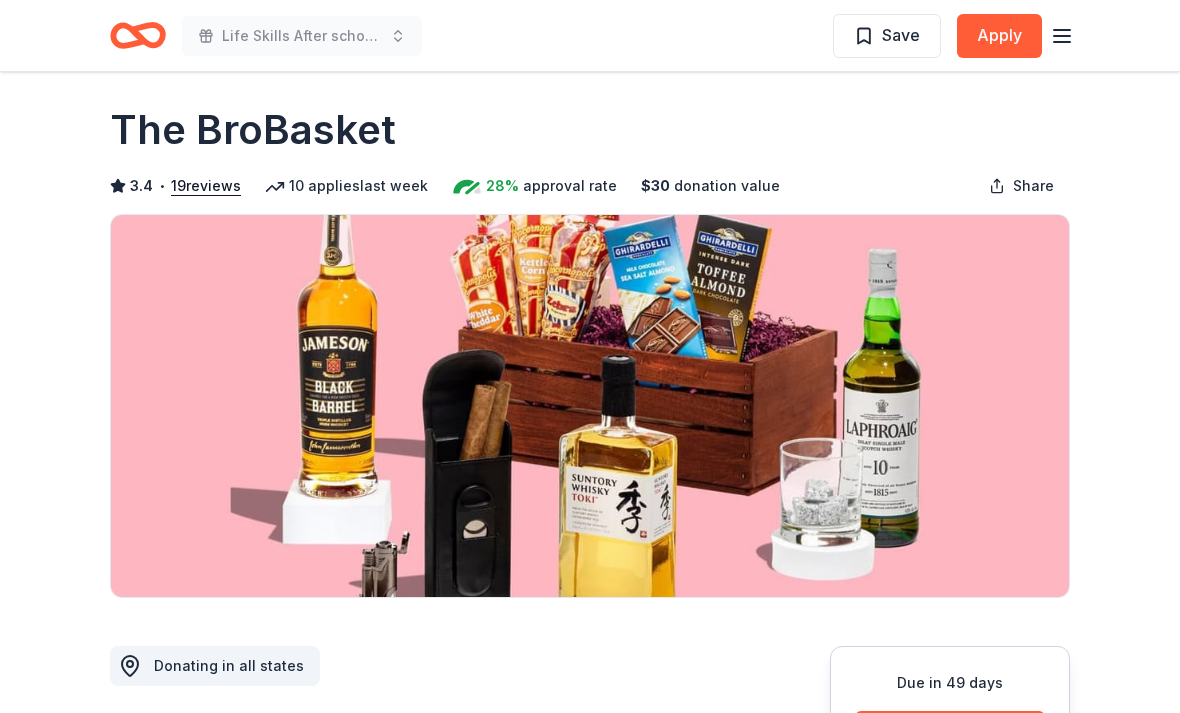 scroll, scrollTop: 0, scrollLeft: 0, axis: both 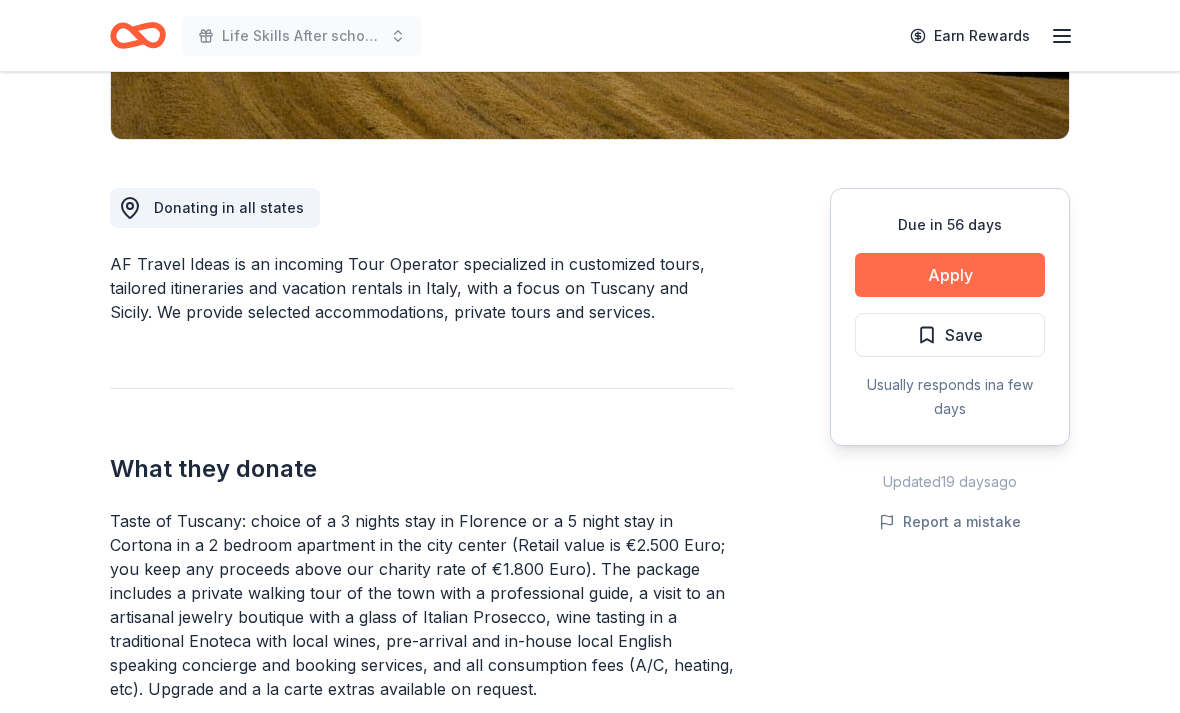 click on "Apply" at bounding box center [950, 275] 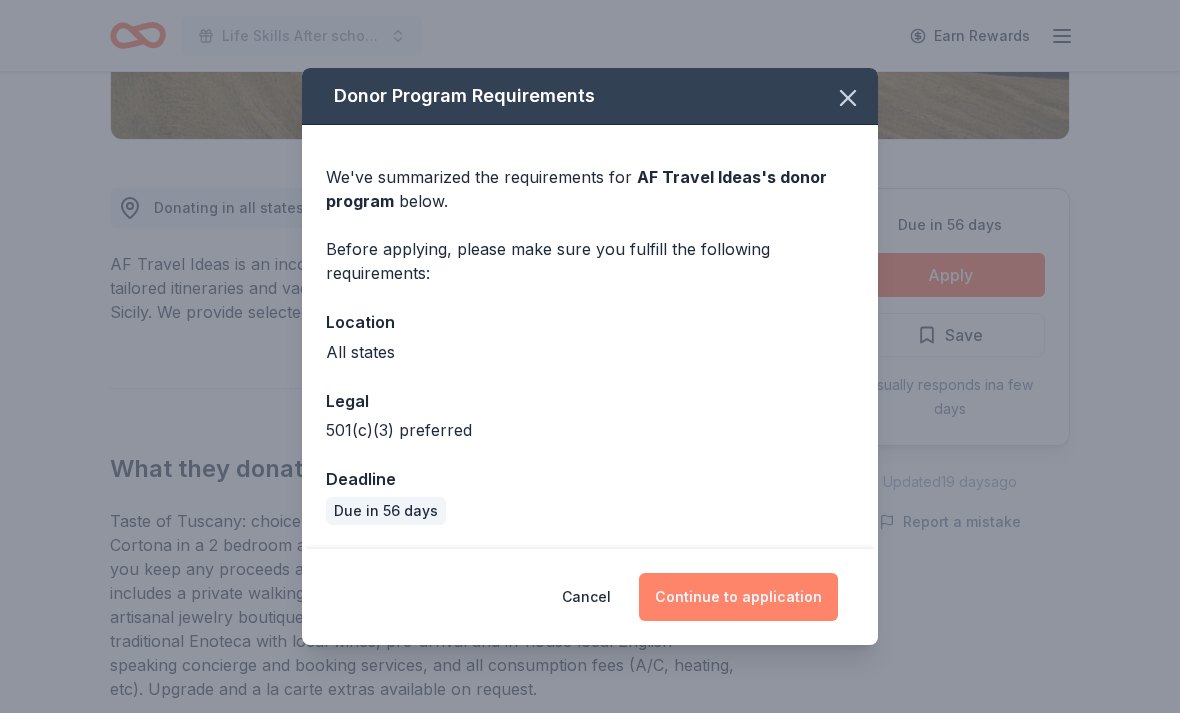 click on "Continue to application" at bounding box center [738, 597] 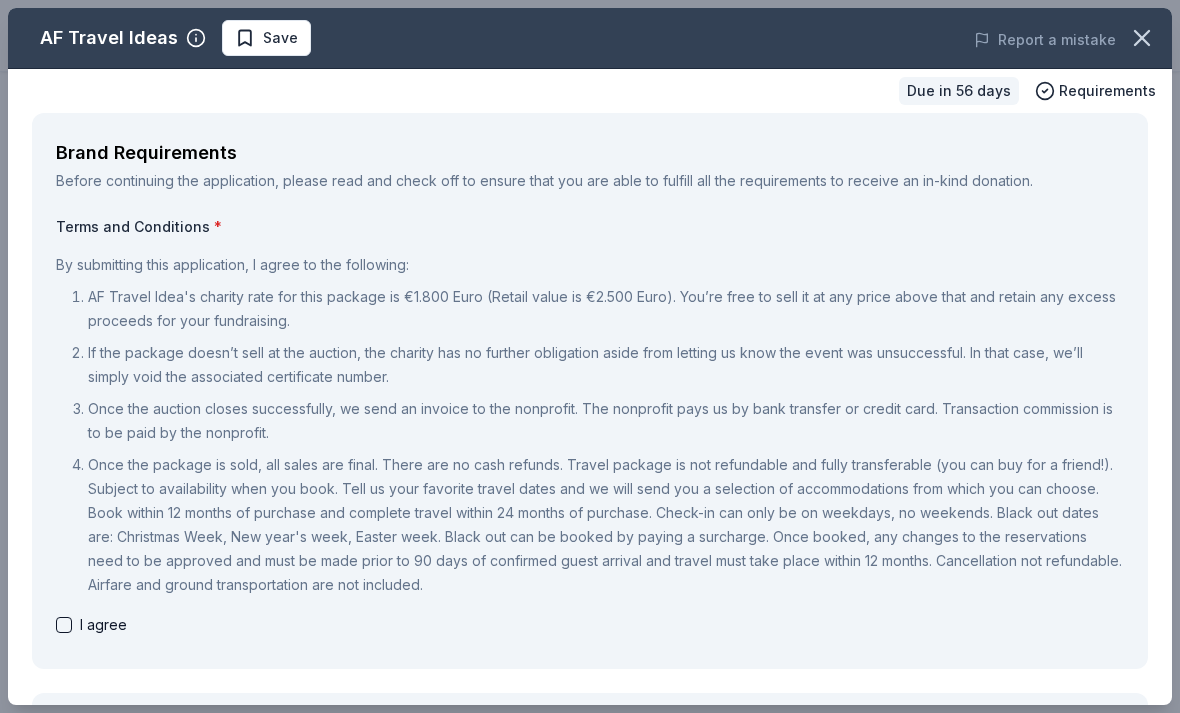 scroll, scrollTop: 0, scrollLeft: 0, axis: both 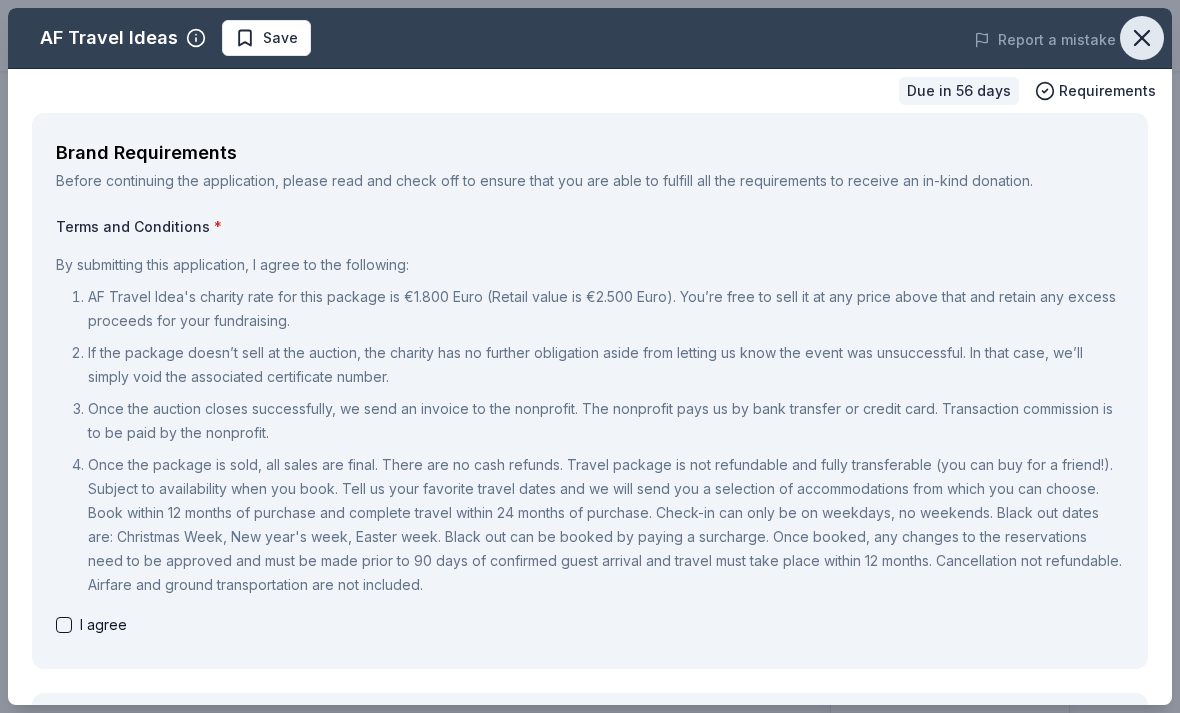 click at bounding box center (1142, 38) 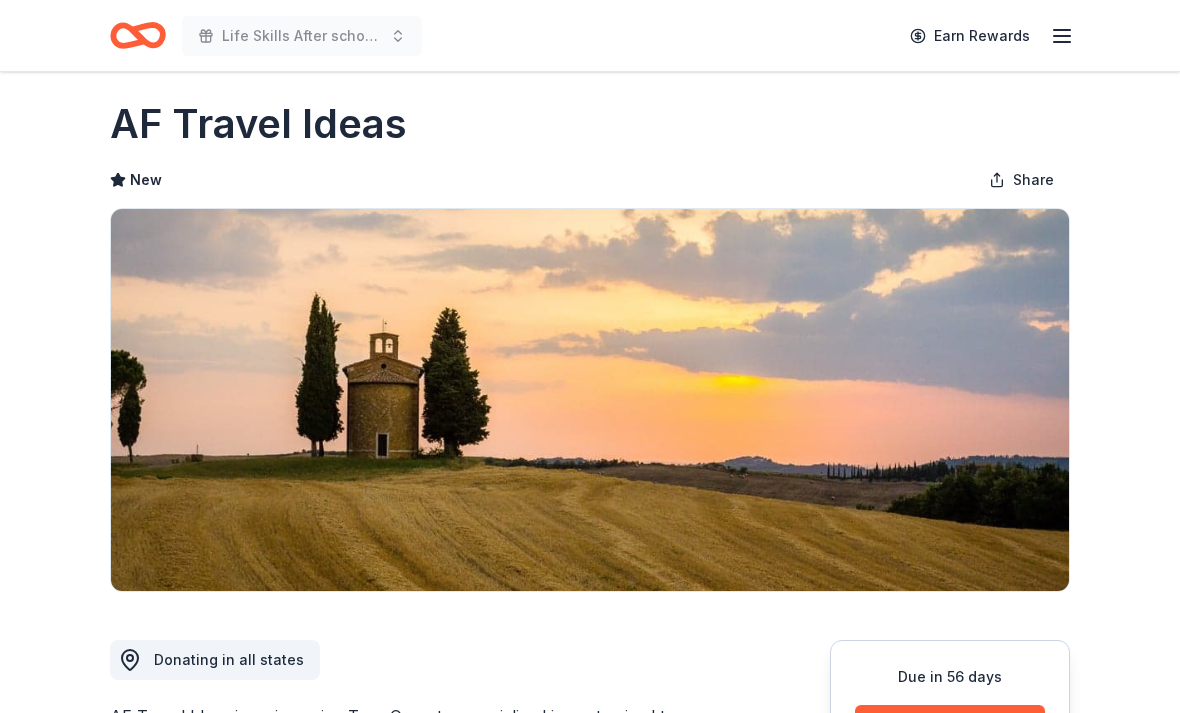 scroll, scrollTop: 0, scrollLeft: 0, axis: both 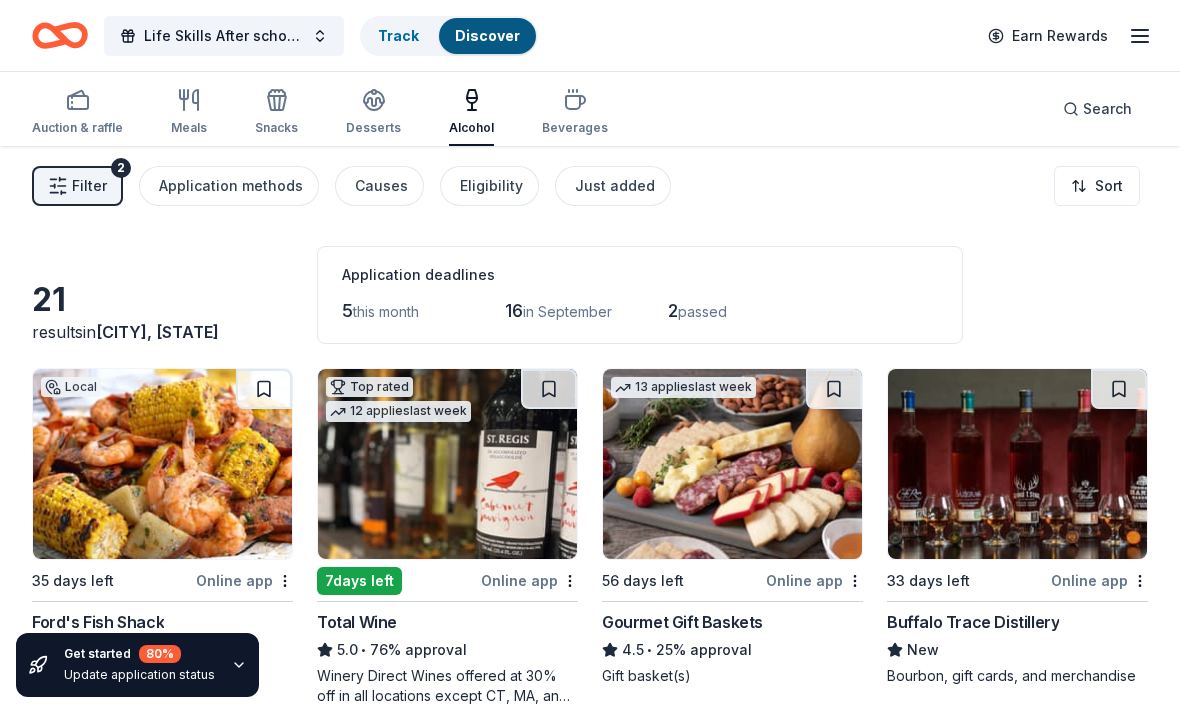 click 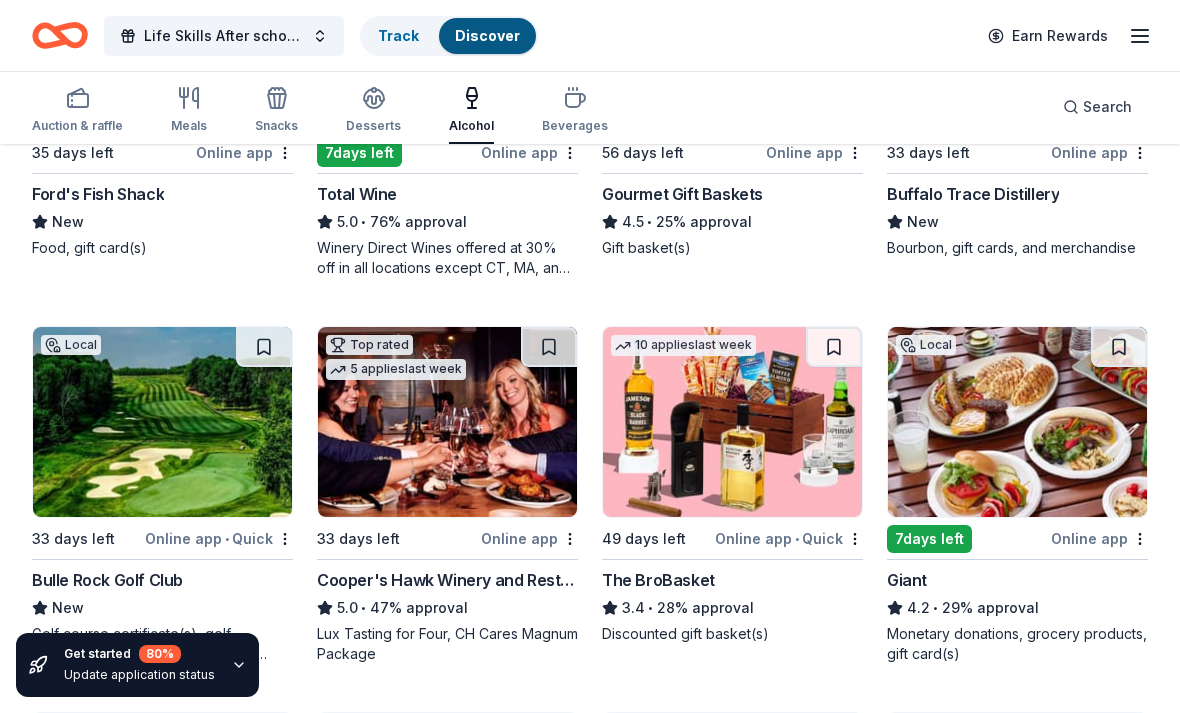scroll, scrollTop: 429, scrollLeft: 0, axis: vertical 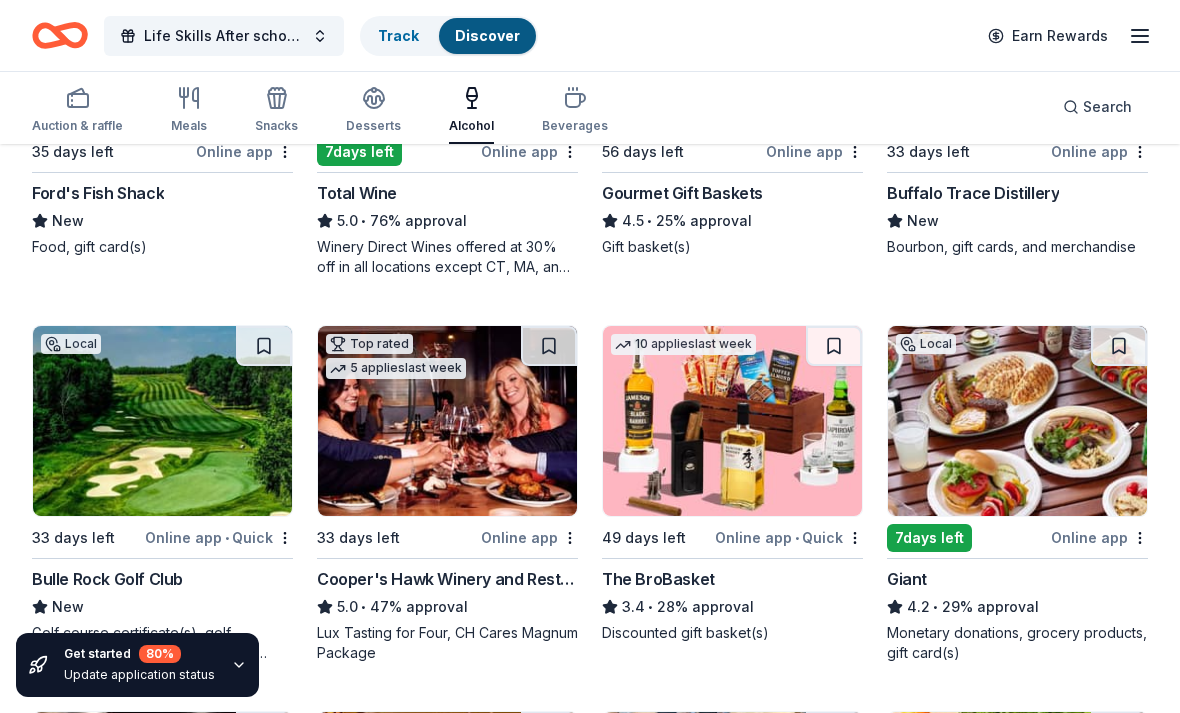 click at bounding box center [732, 421] 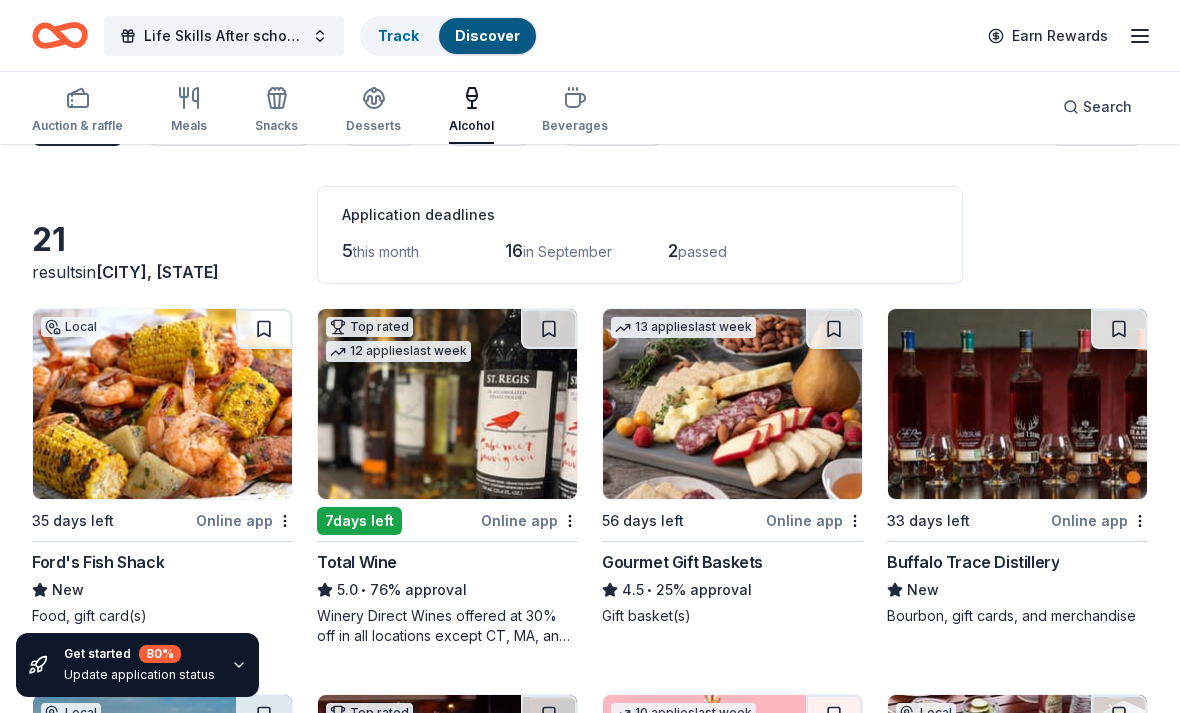 scroll, scrollTop: 0, scrollLeft: 0, axis: both 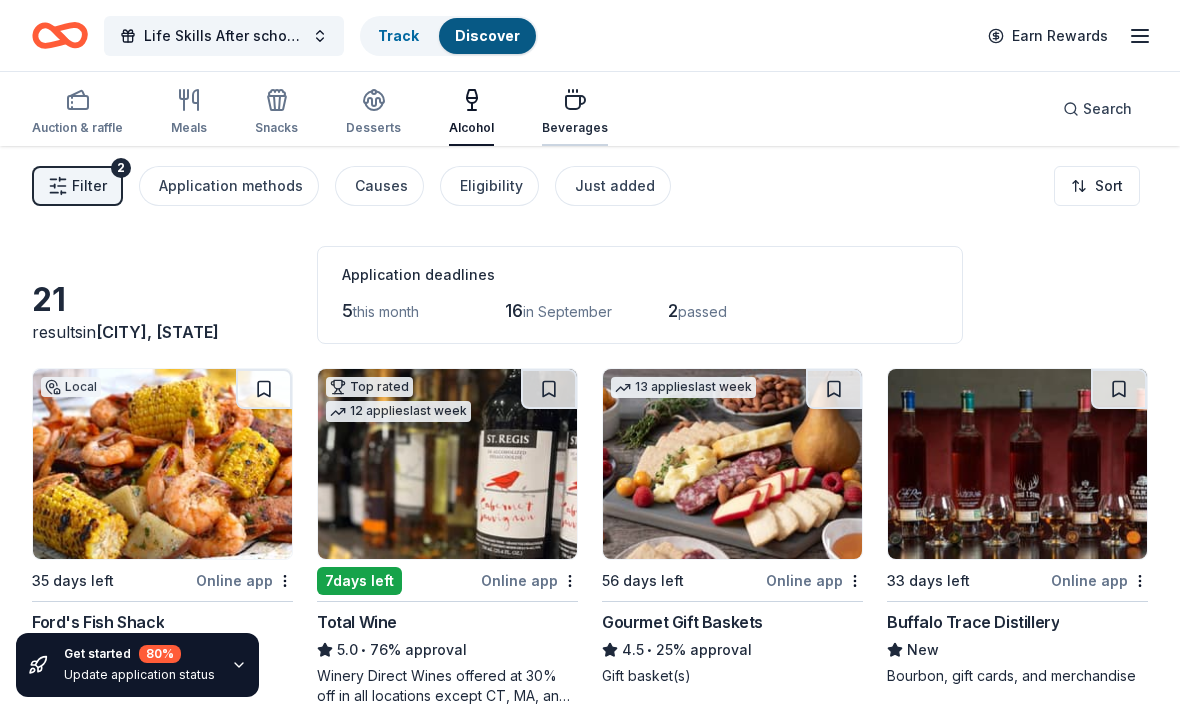 click on "Beverages" at bounding box center (575, 128) 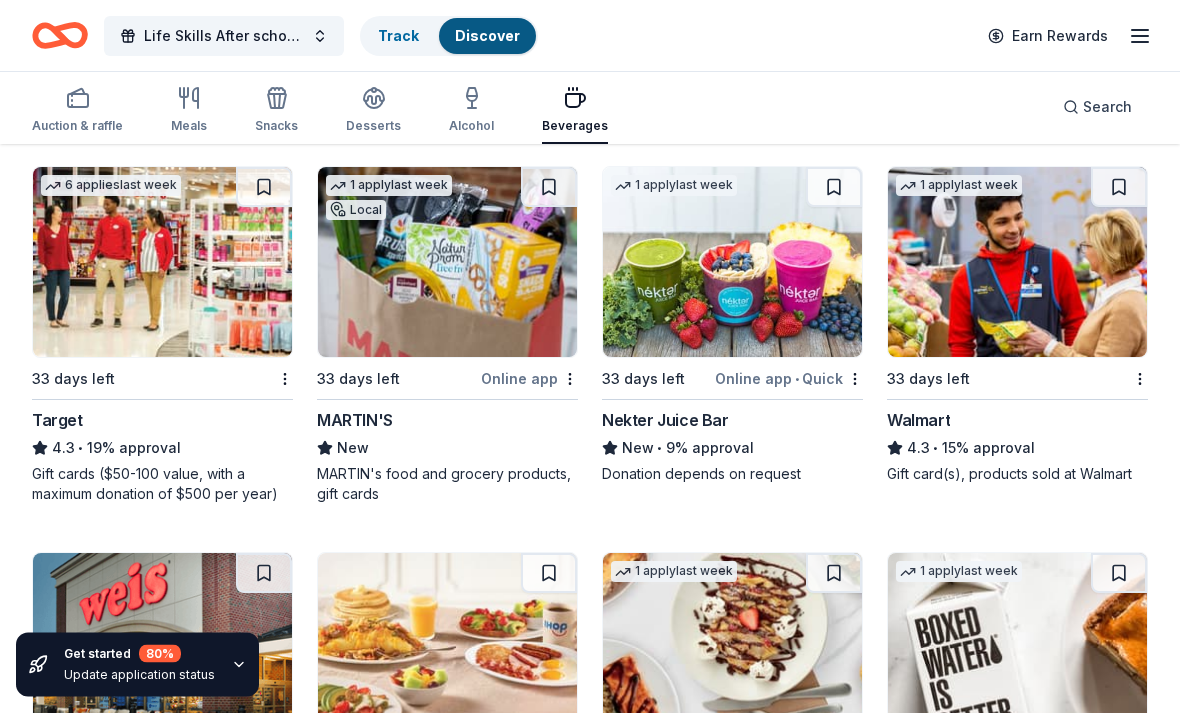 scroll, scrollTop: 1360, scrollLeft: 0, axis: vertical 